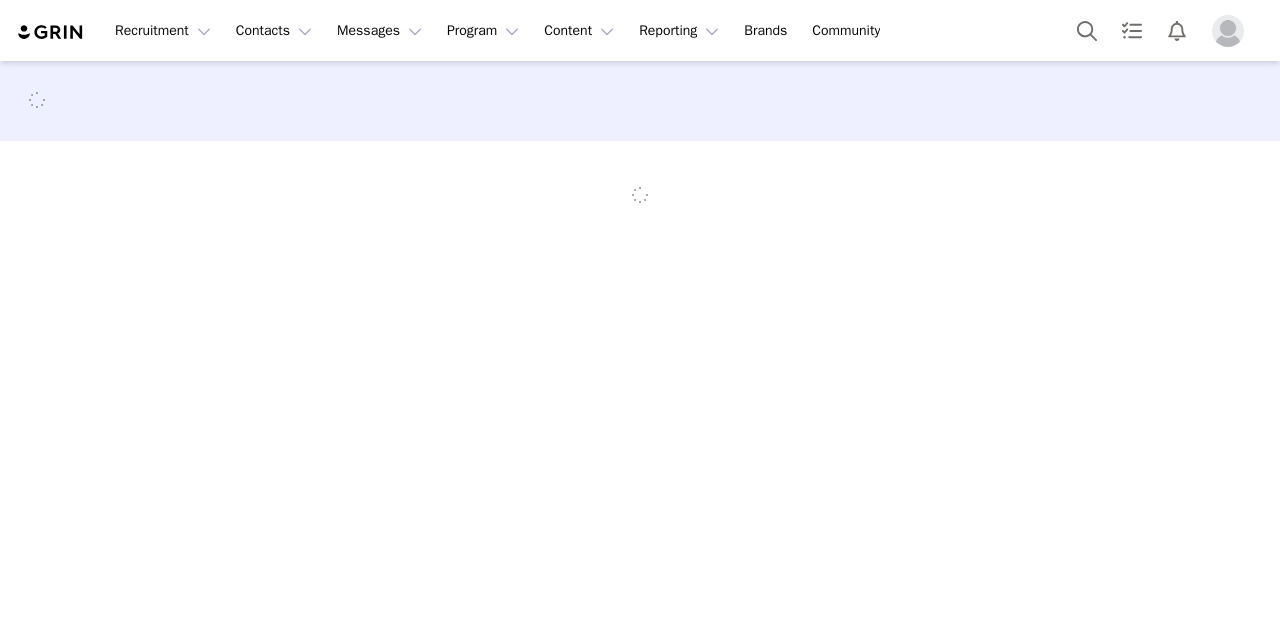 scroll, scrollTop: 0, scrollLeft: 0, axis: both 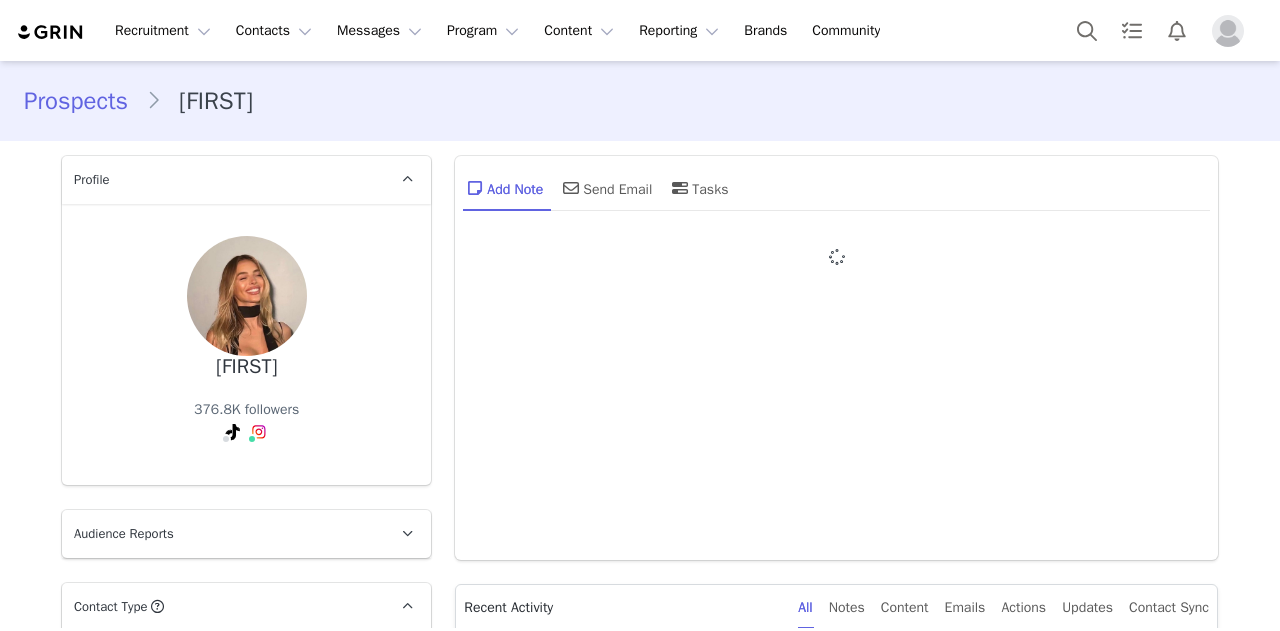 type on "+1 (United States)" 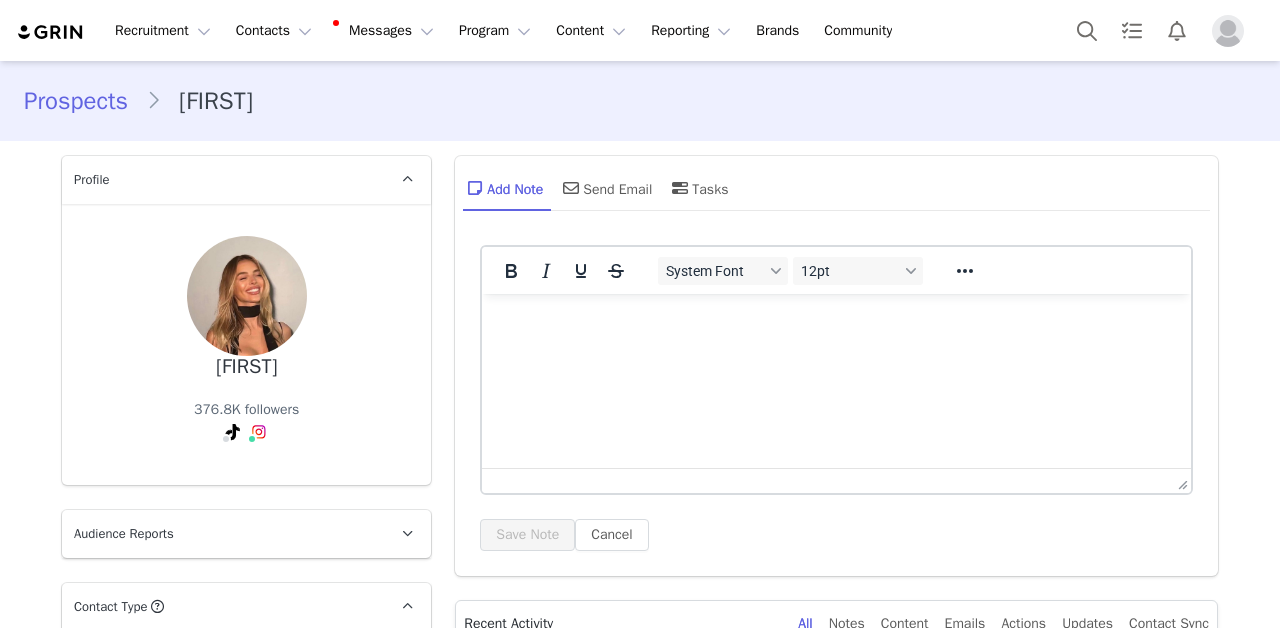 scroll, scrollTop: 0, scrollLeft: 0, axis: both 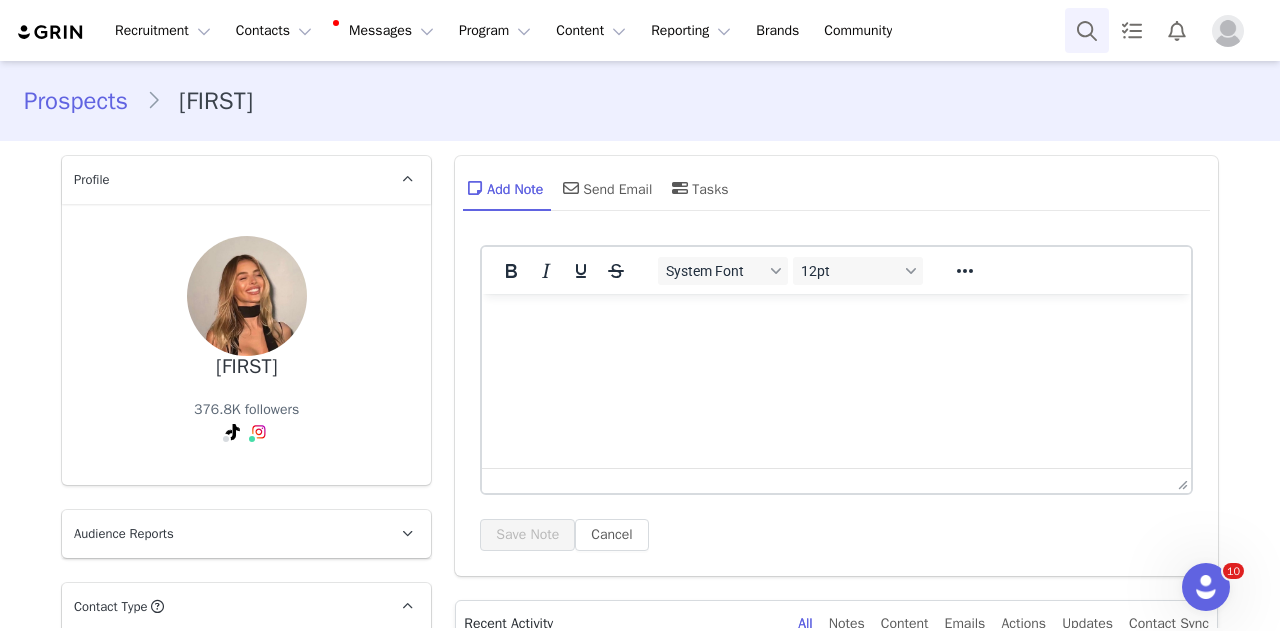 click at bounding box center (1087, 30) 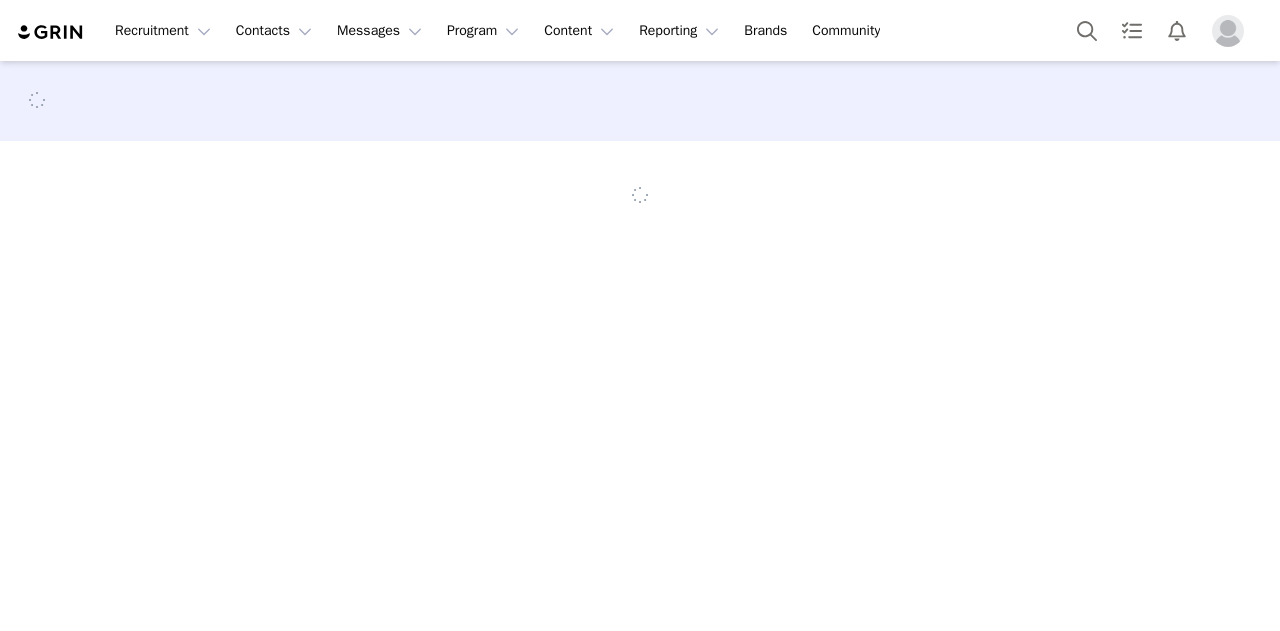 scroll, scrollTop: 0, scrollLeft: 0, axis: both 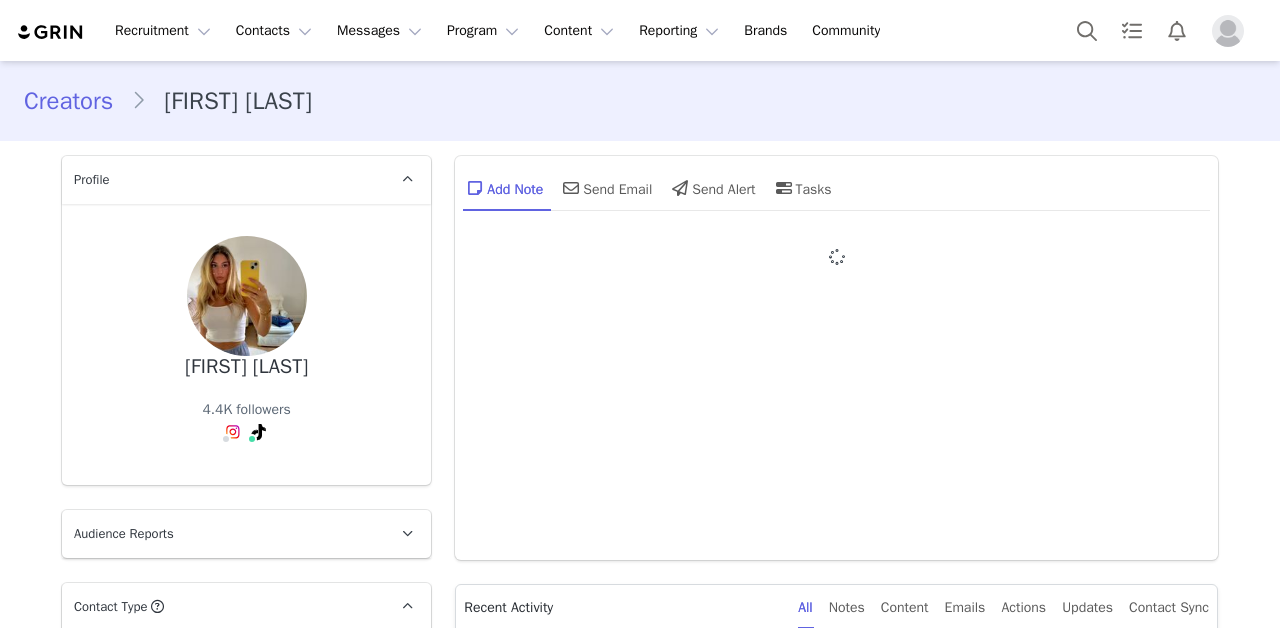 type on "+1 (United States)" 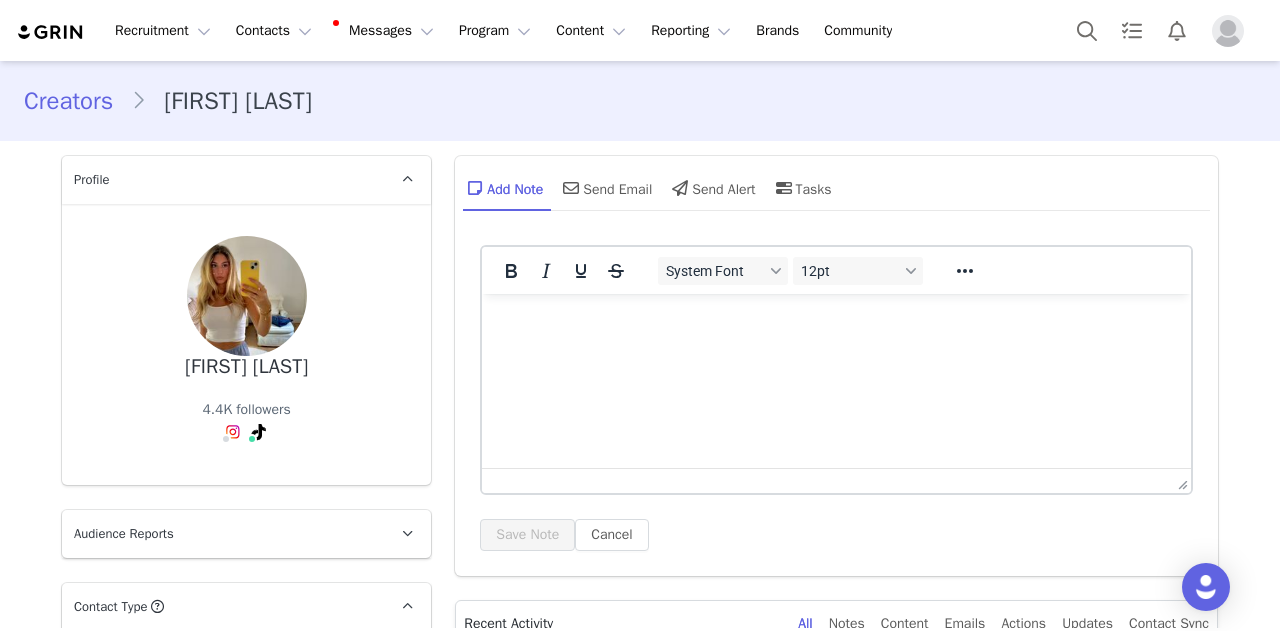 scroll, scrollTop: 0, scrollLeft: 0, axis: both 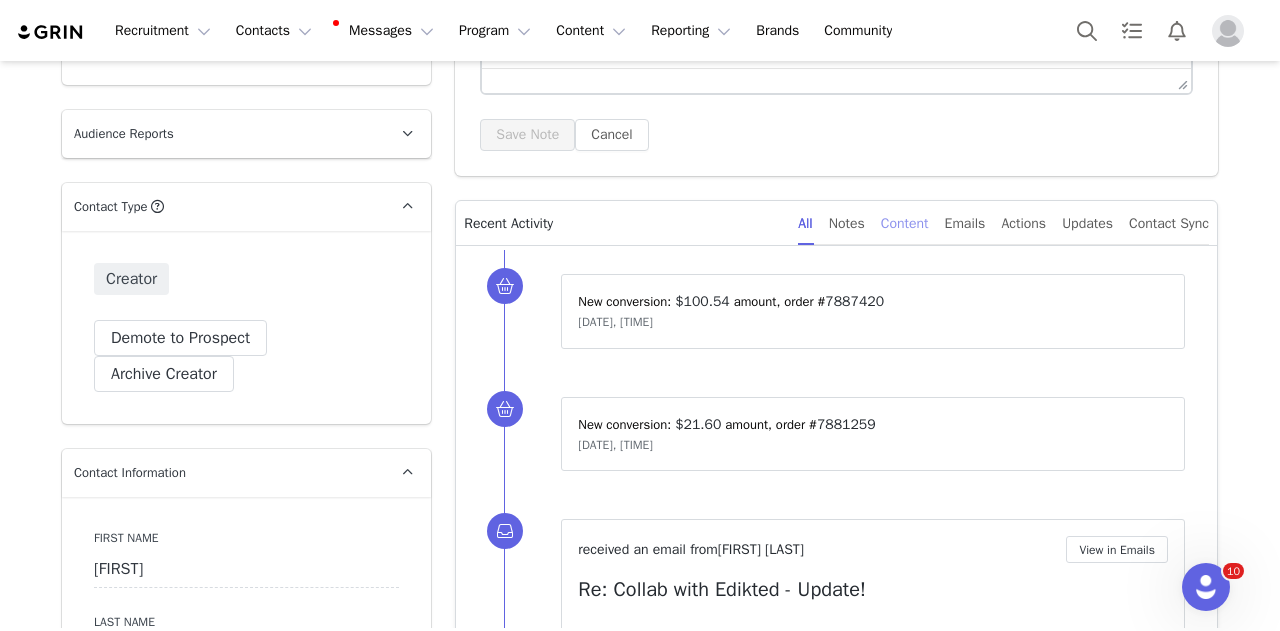 click on "Content" at bounding box center (905, 223) 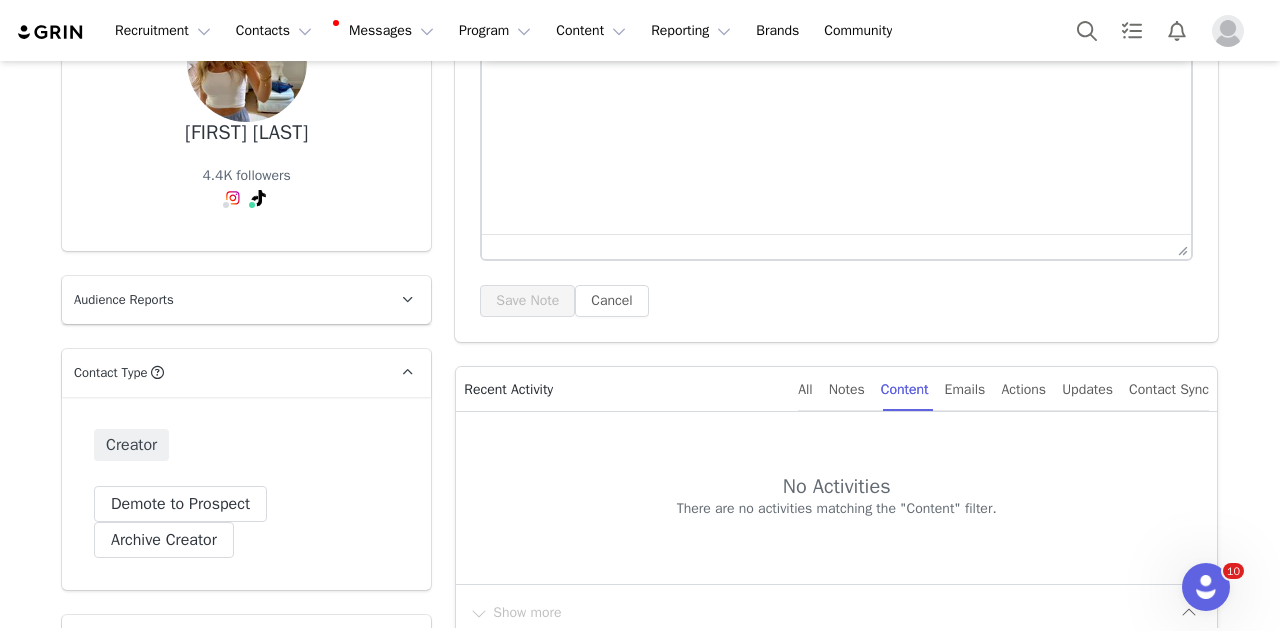 scroll, scrollTop: 200, scrollLeft: 0, axis: vertical 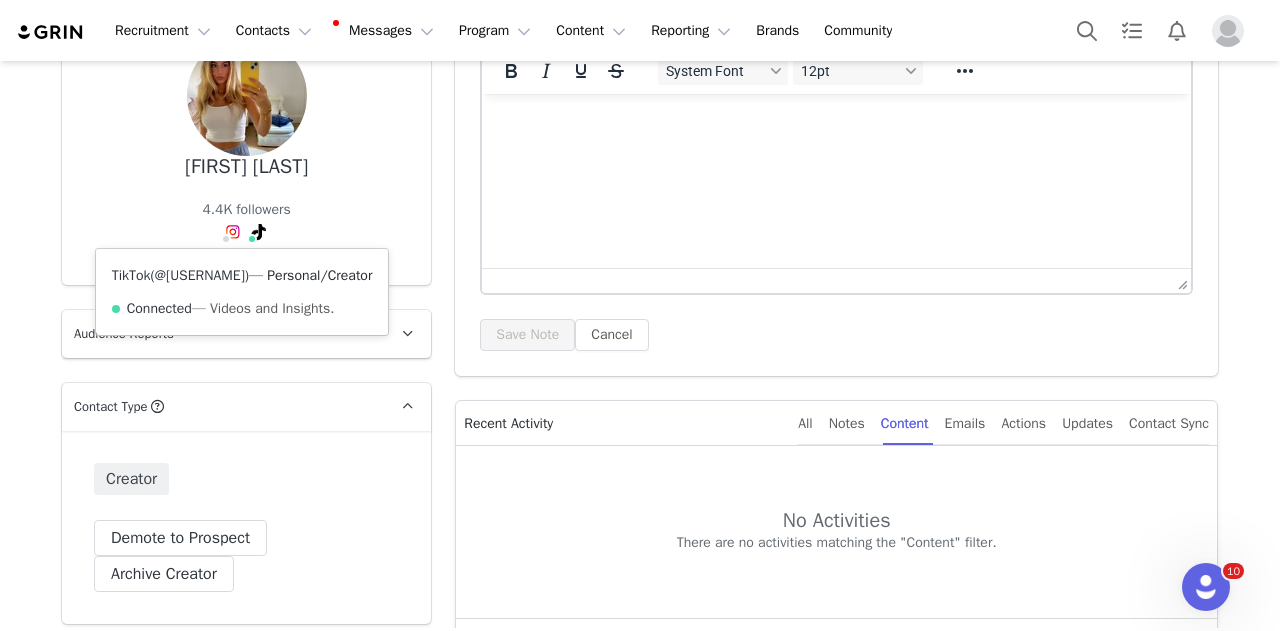 click on "@lilah.goodman" at bounding box center (200, 275) 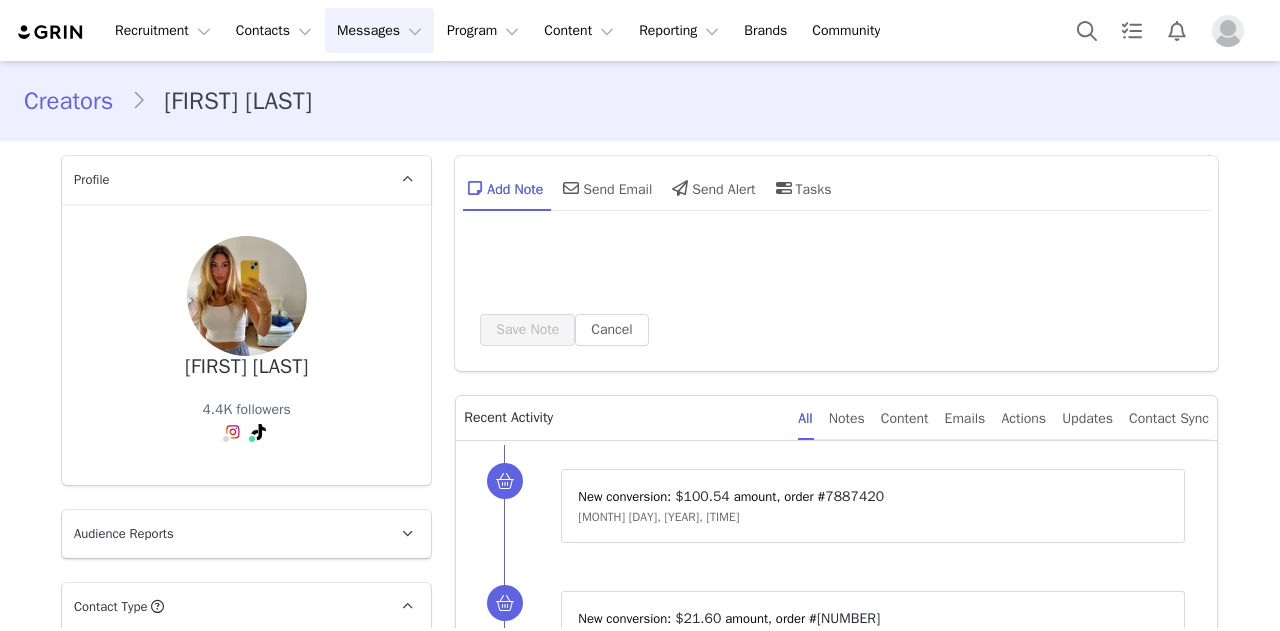 click on "Messages Messages" at bounding box center [379, 30] 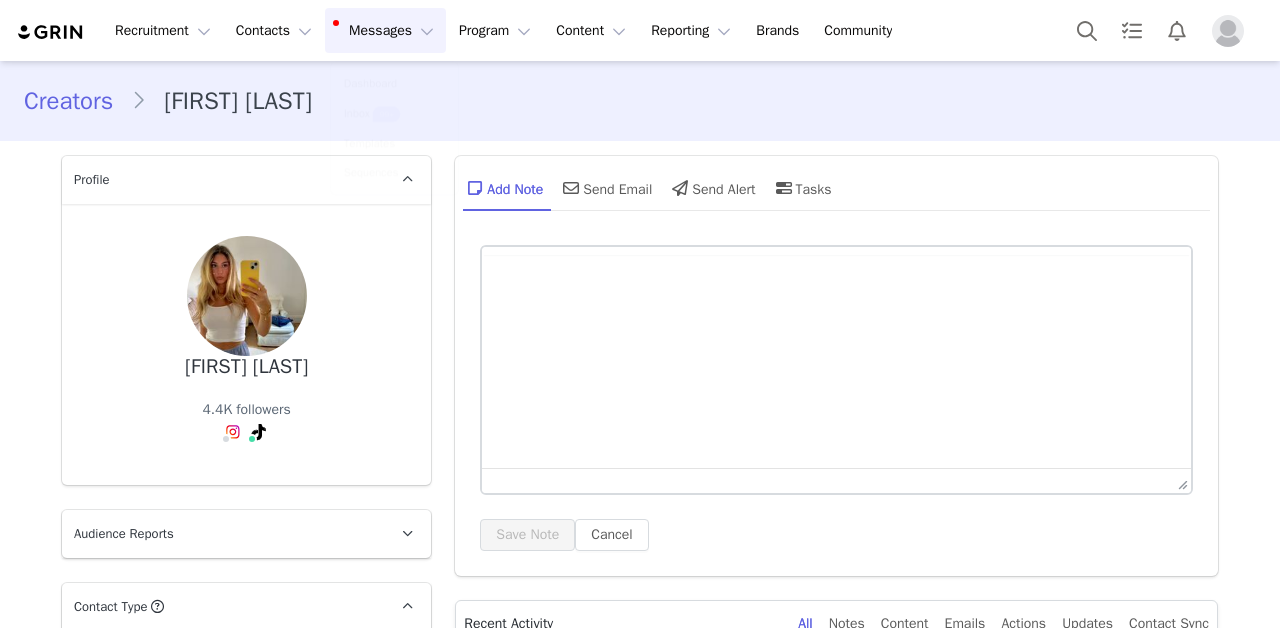 scroll, scrollTop: 0, scrollLeft: 0, axis: both 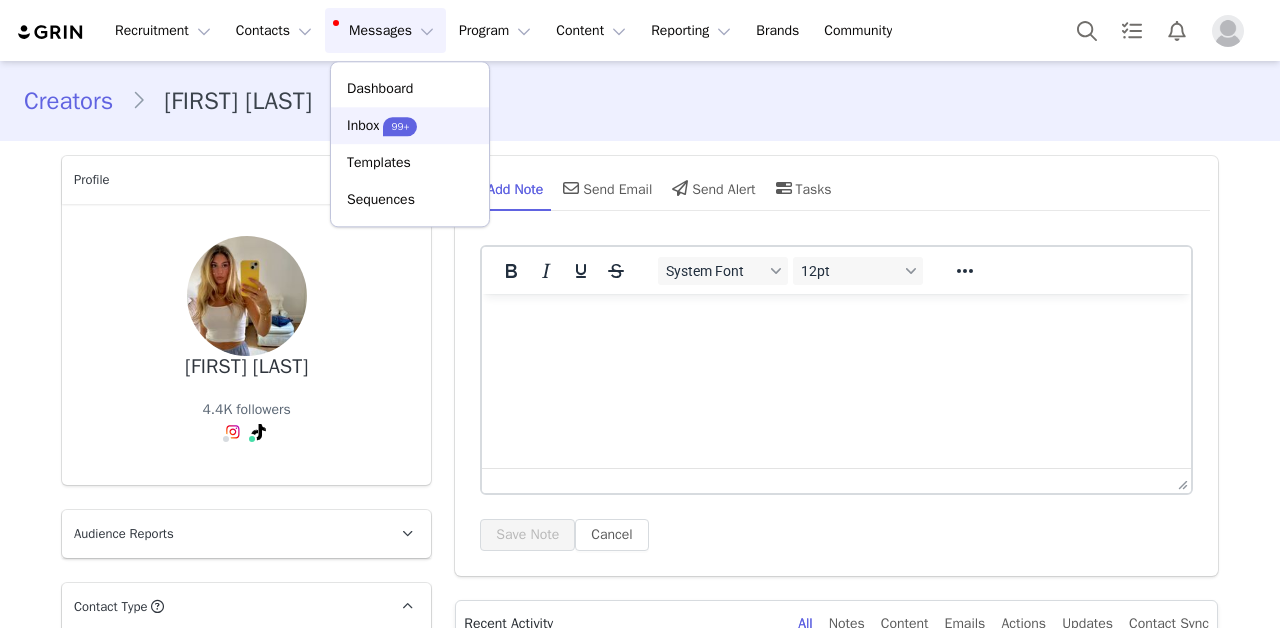 click on "99+" at bounding box center (400, 126) 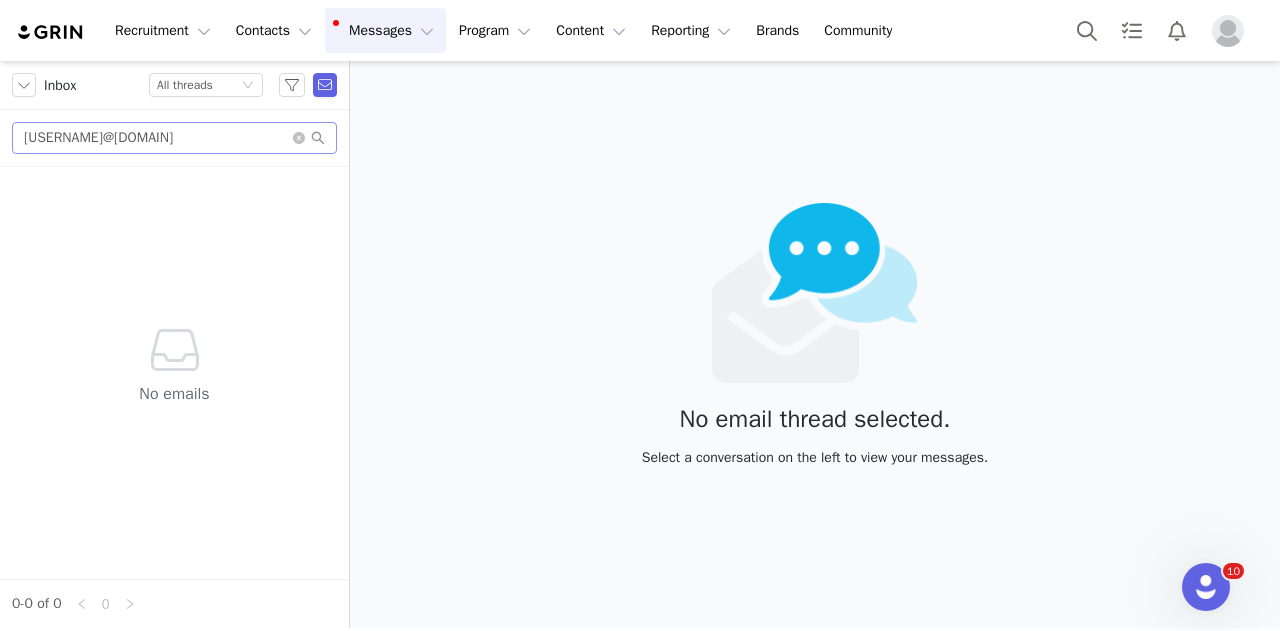 scroll, scrollTop: 0, scrollLeft: 0, axis: both 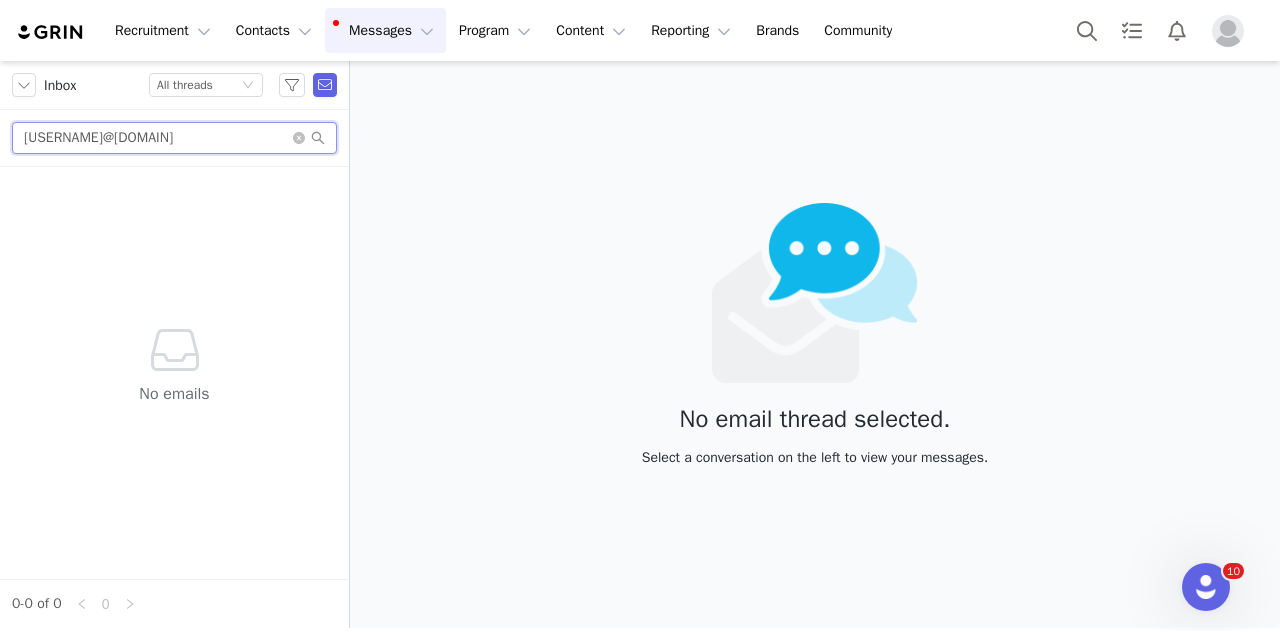 click on "idapdupont@gmail.com" at bounding box center [174, 138] 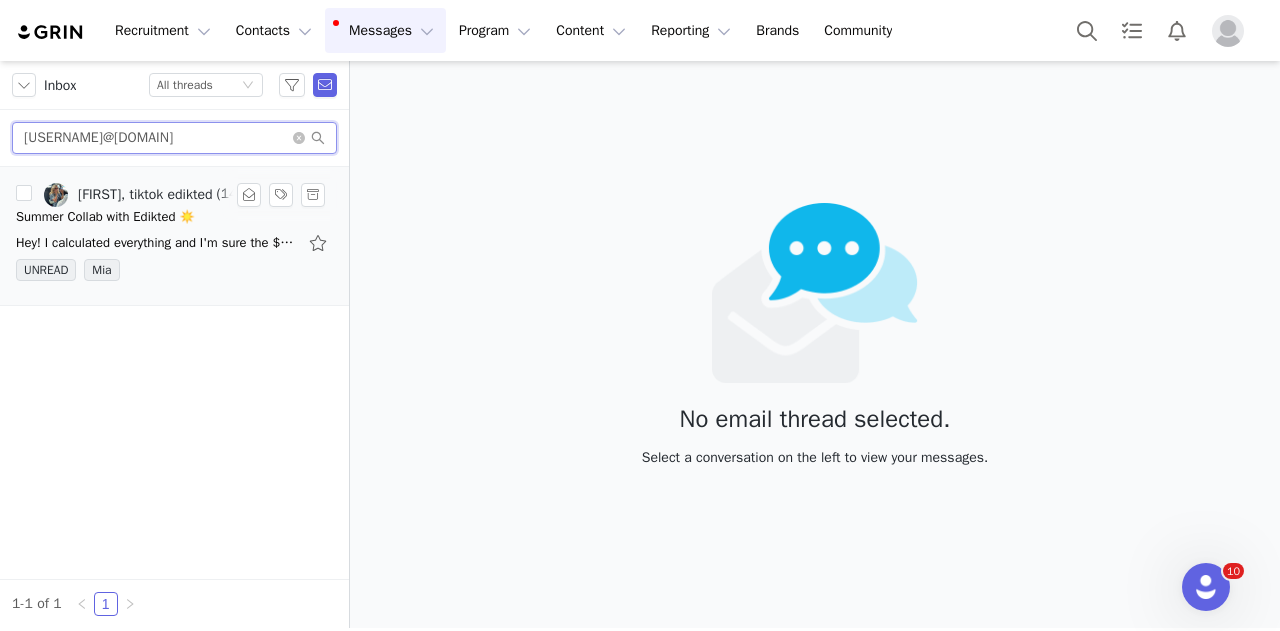 type on "adoreabby15@outlook.com" 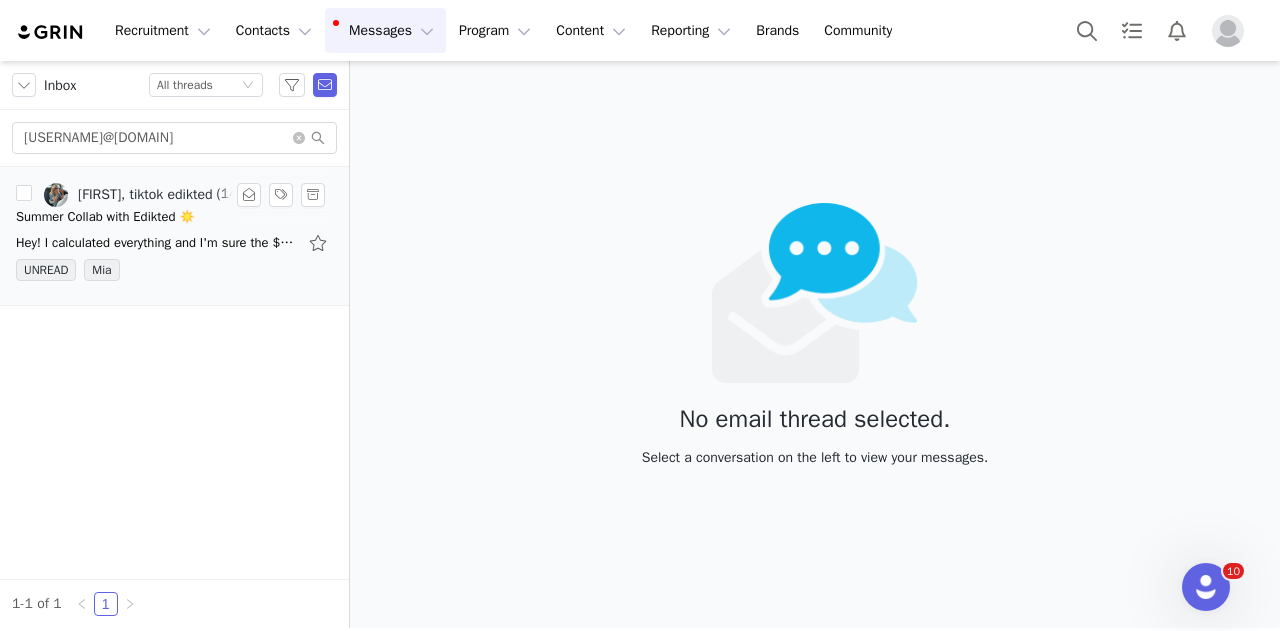 click on "UNREAD   Mia" at bounding box center (174, 274) 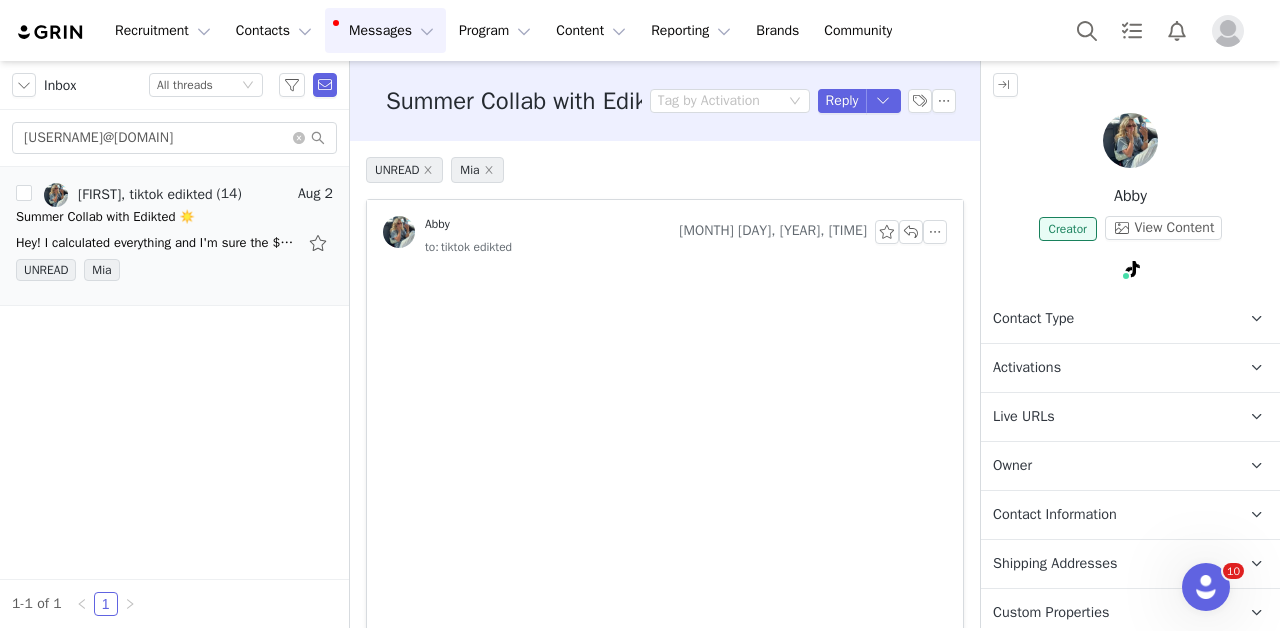 scroll, scrollTop: 100, scrollLeft: 0, axis: vertical 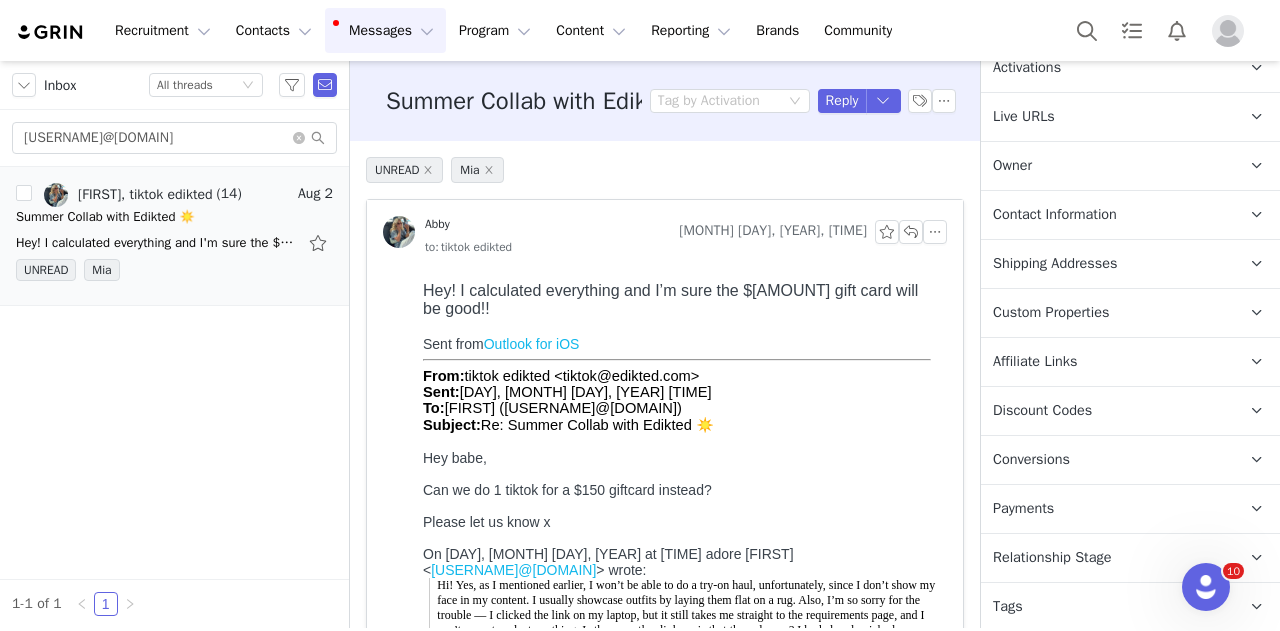 click on "Tags  Keep track of your contacts by assigning them tags. You can then filter your contacts by tag." at bounding box center (1106, 607) 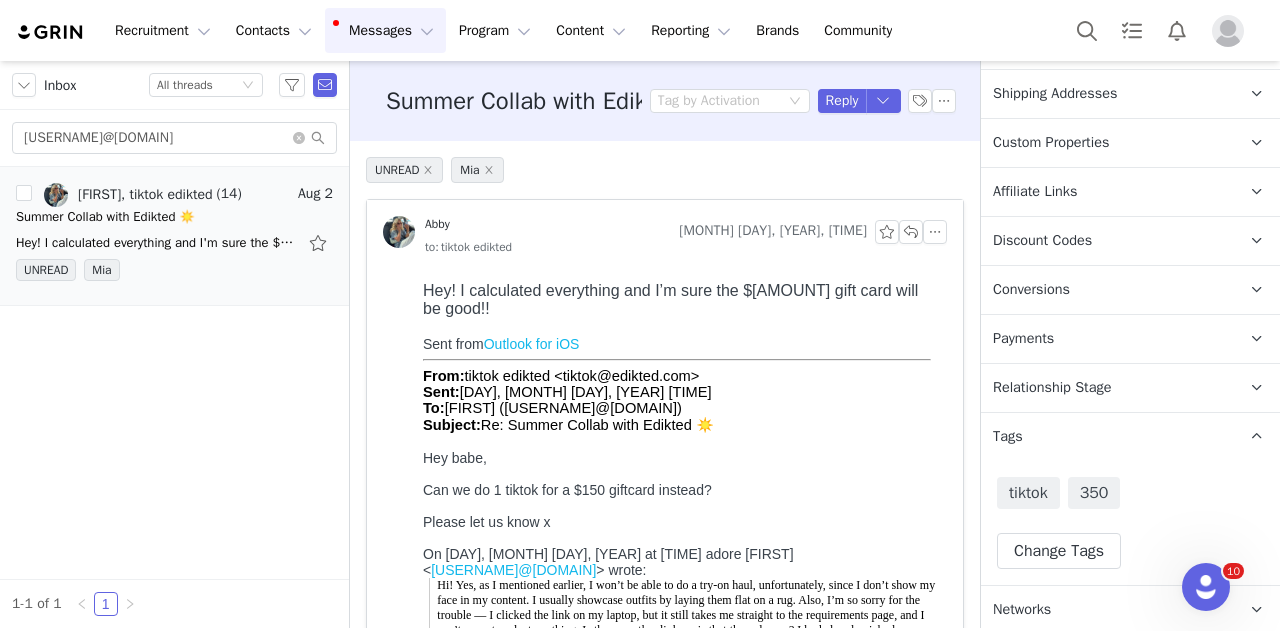 scroll, scrollTop: 370, scrollLeft: 0, axis: vertical 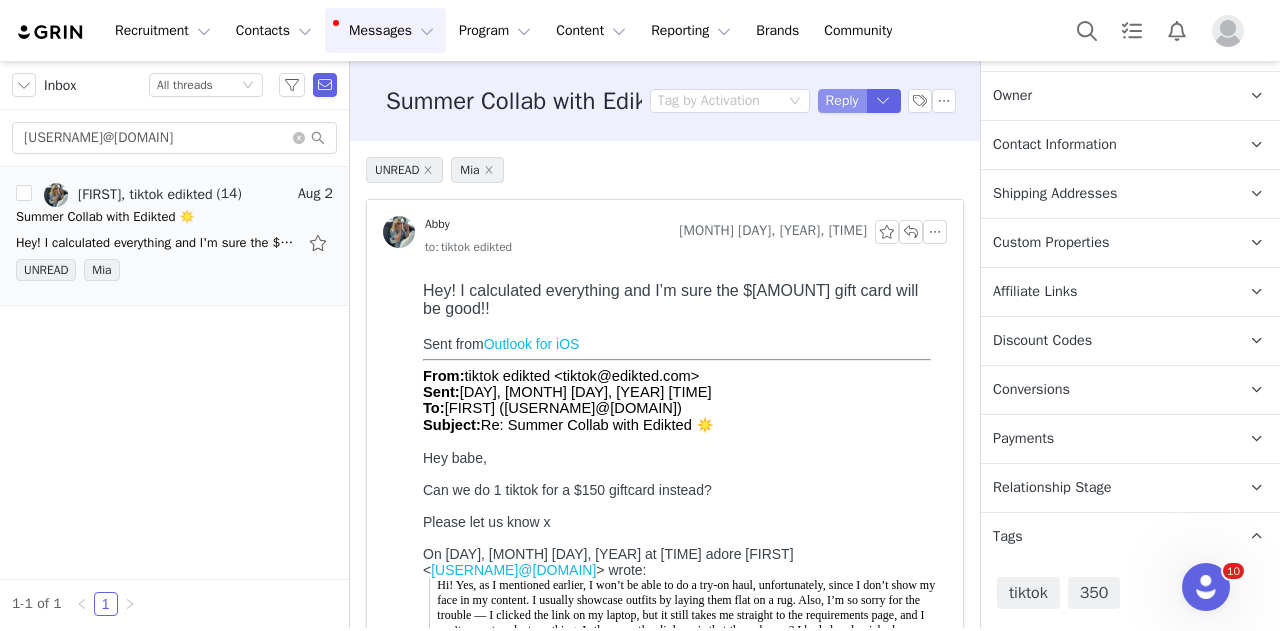 click on "Reply" at bounding box center [842, 101] 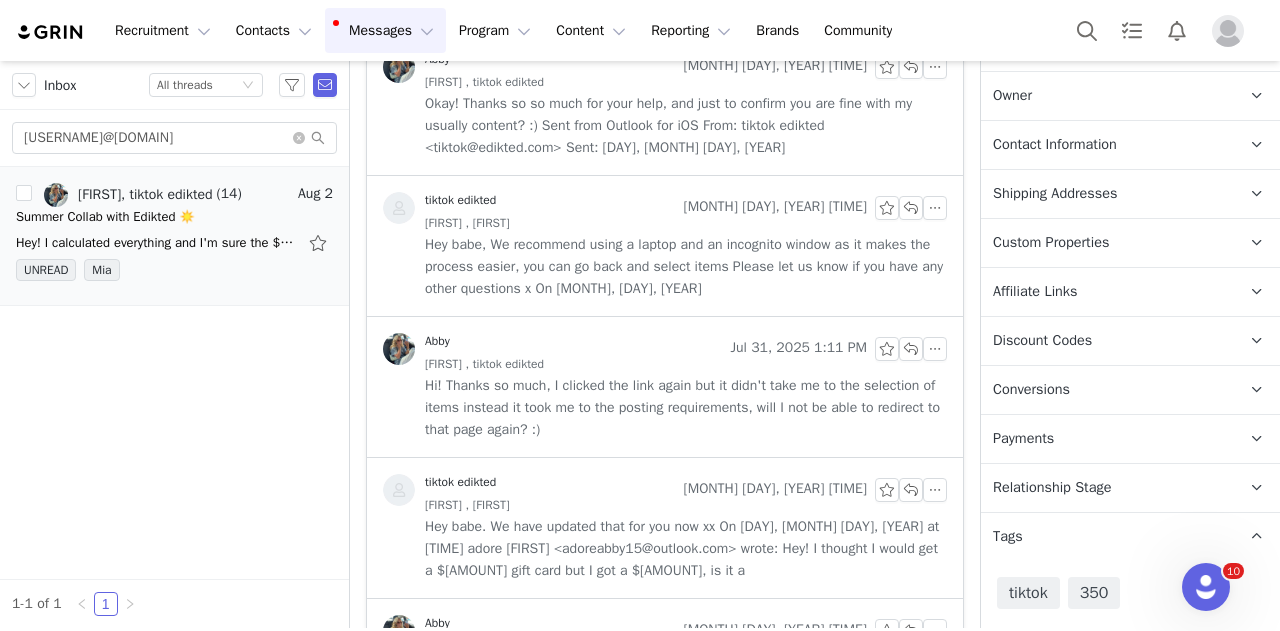 scroll, scrollTop: 4382, scrollLeft: 0, axis: vertical 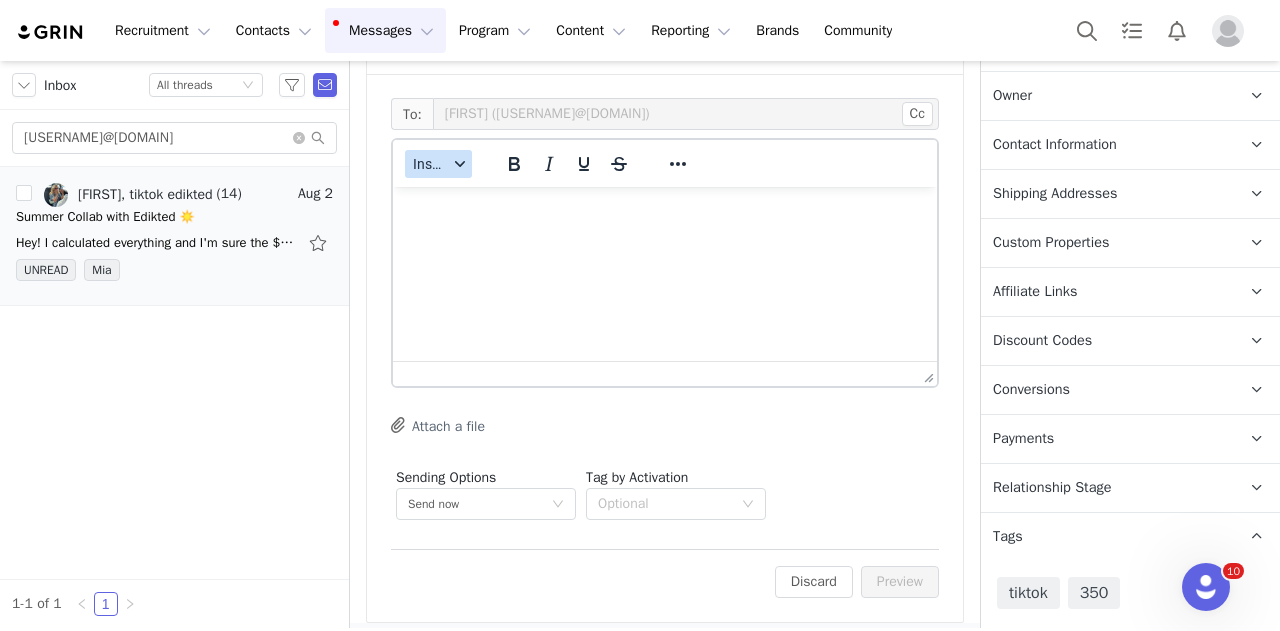 click on "Insert" at bounding box center (430, 164) 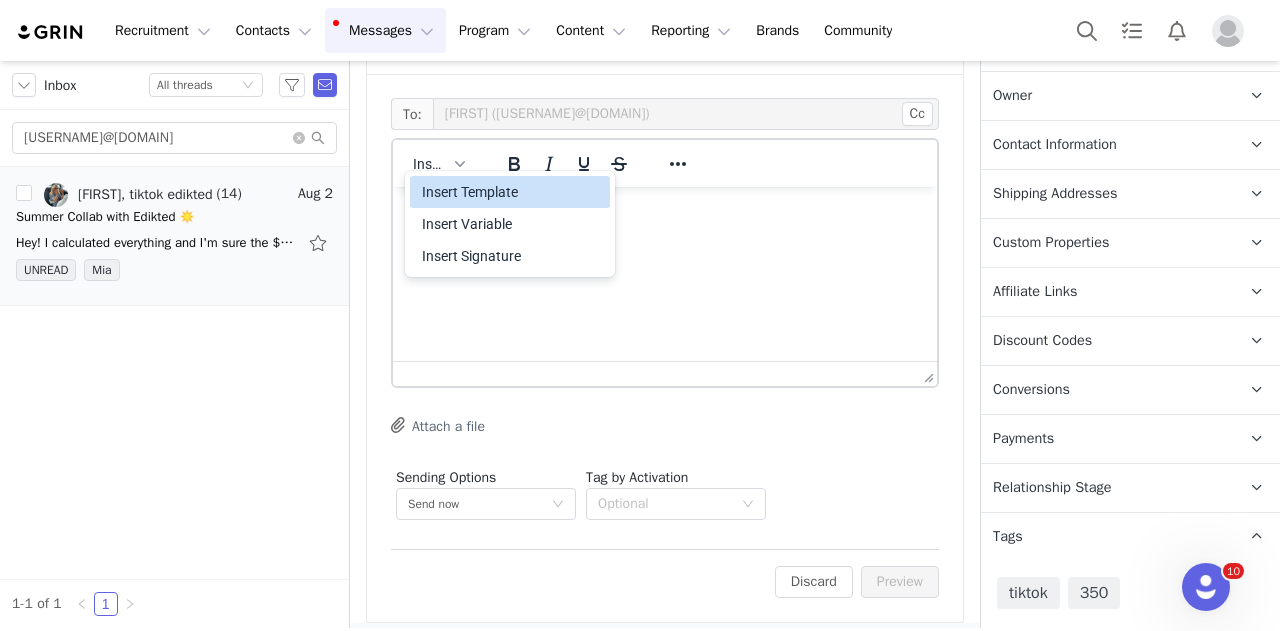 click on "Insert Template" at bounding box center [512, 192] 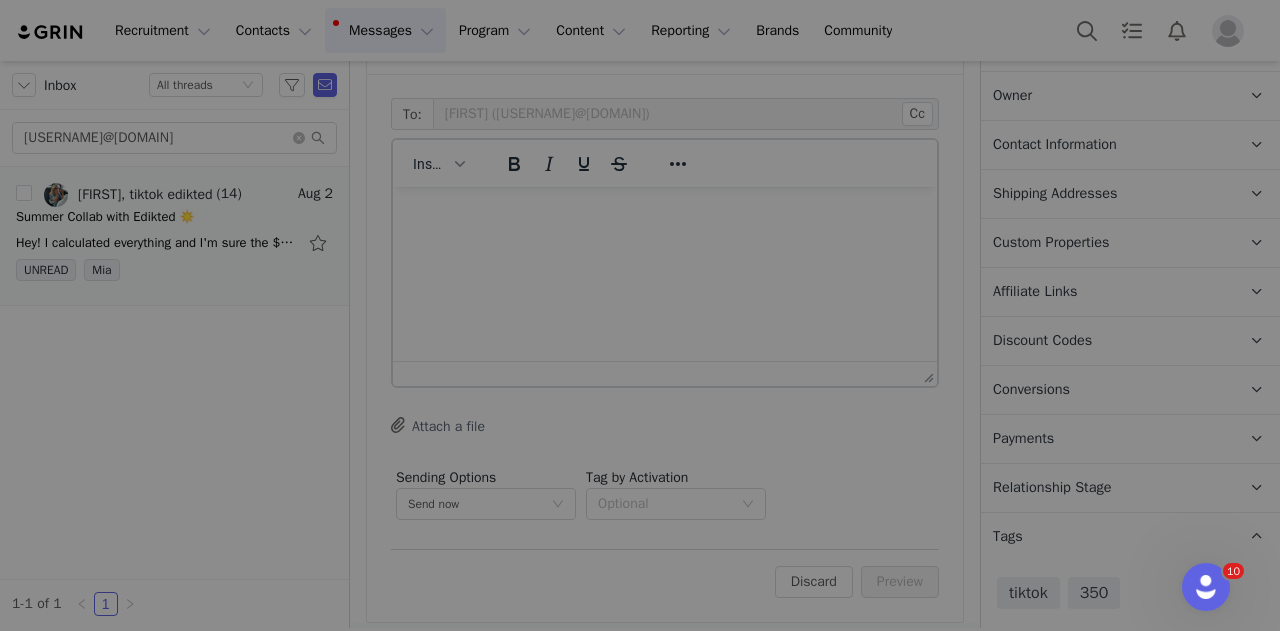 scroll, scrollTop: 0, scrollLeft: 0, axis: both 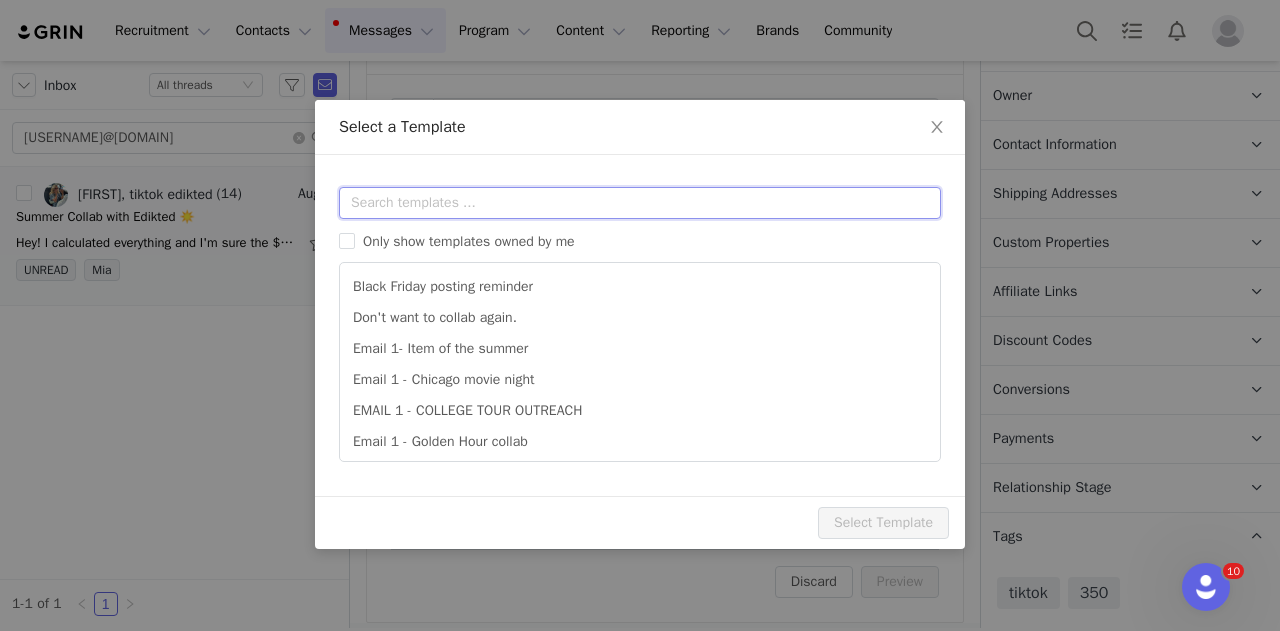 click at bounding box center [640, 203] 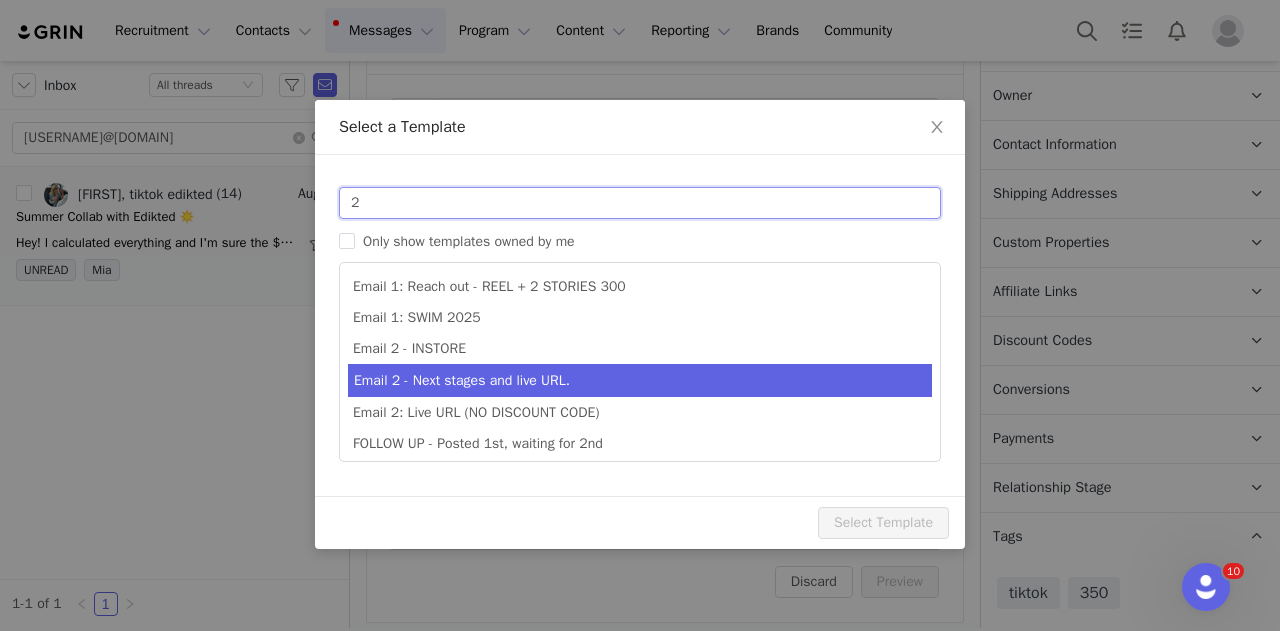 type on "2" 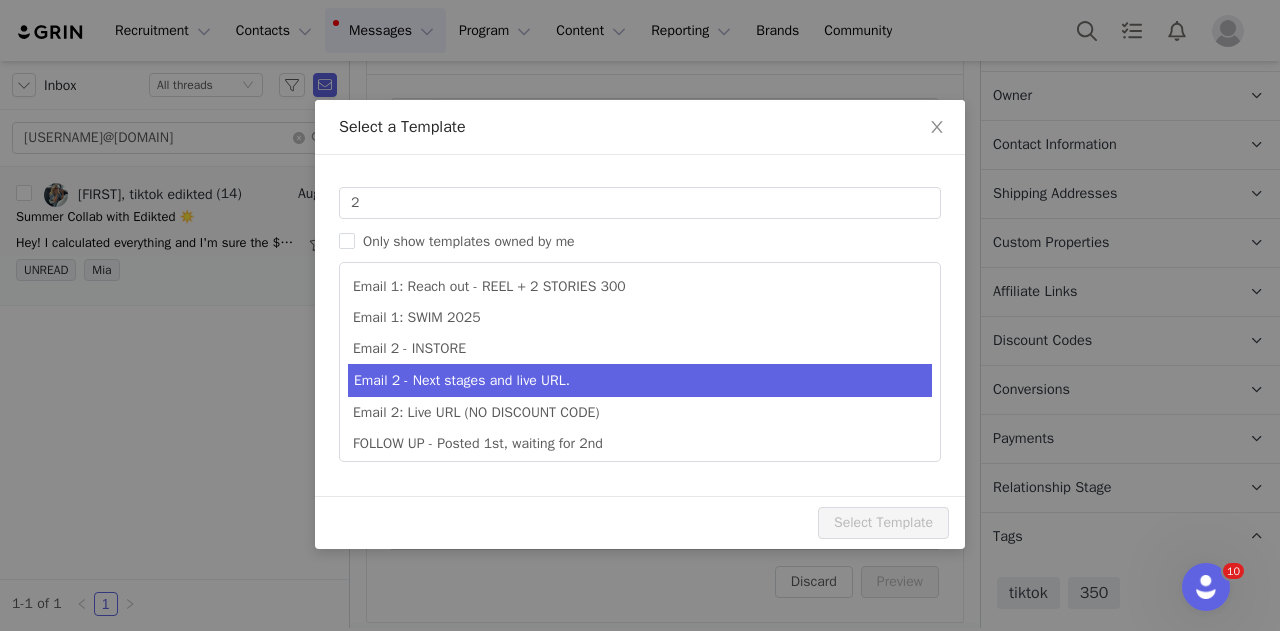 type on "Collab with Edikted" 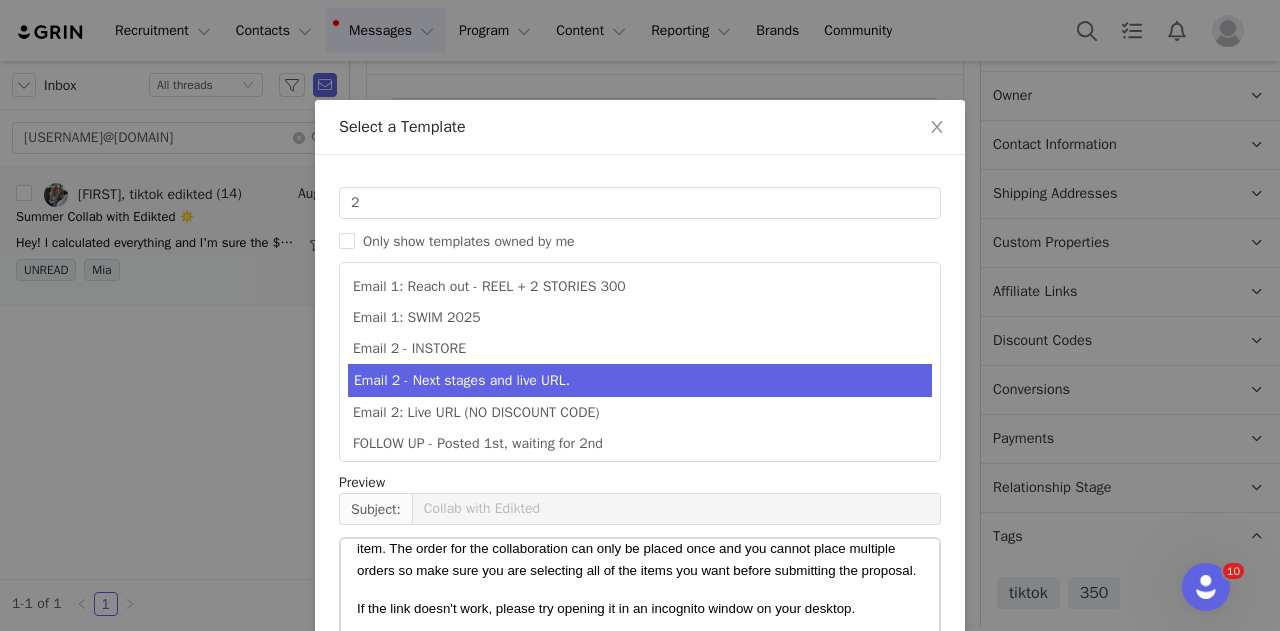 scroll, scrollTop: 470, scrollLeft: 0, axis: vertical 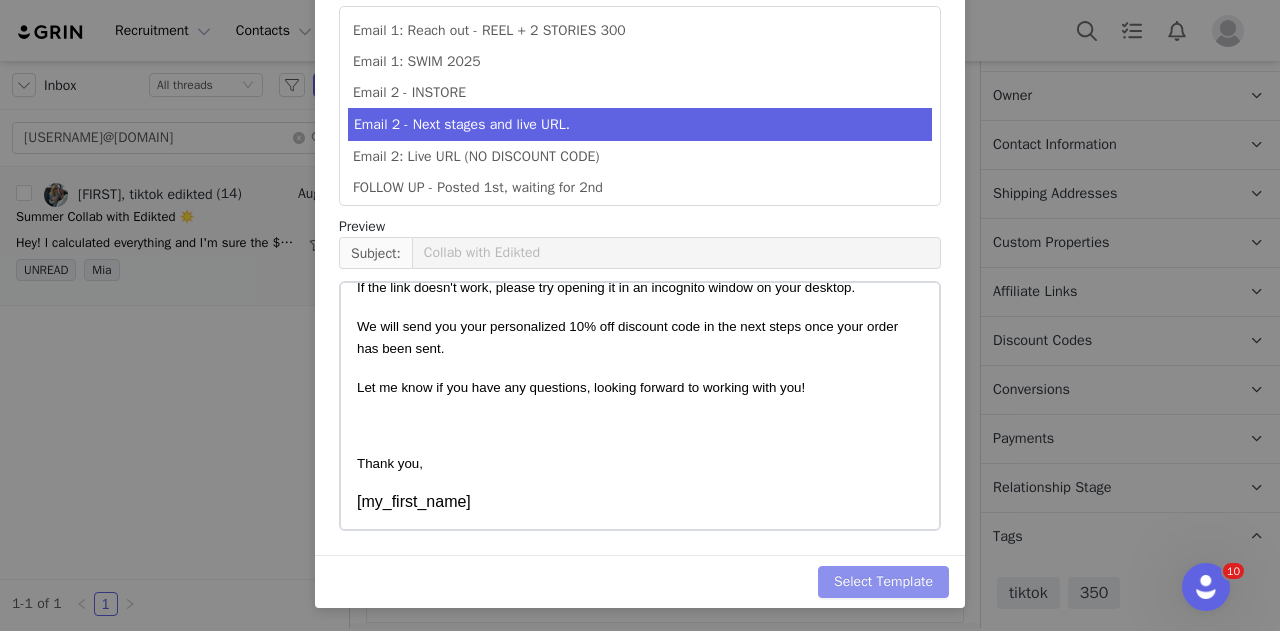 click on "Select Template" at bounding box center [883, 582] 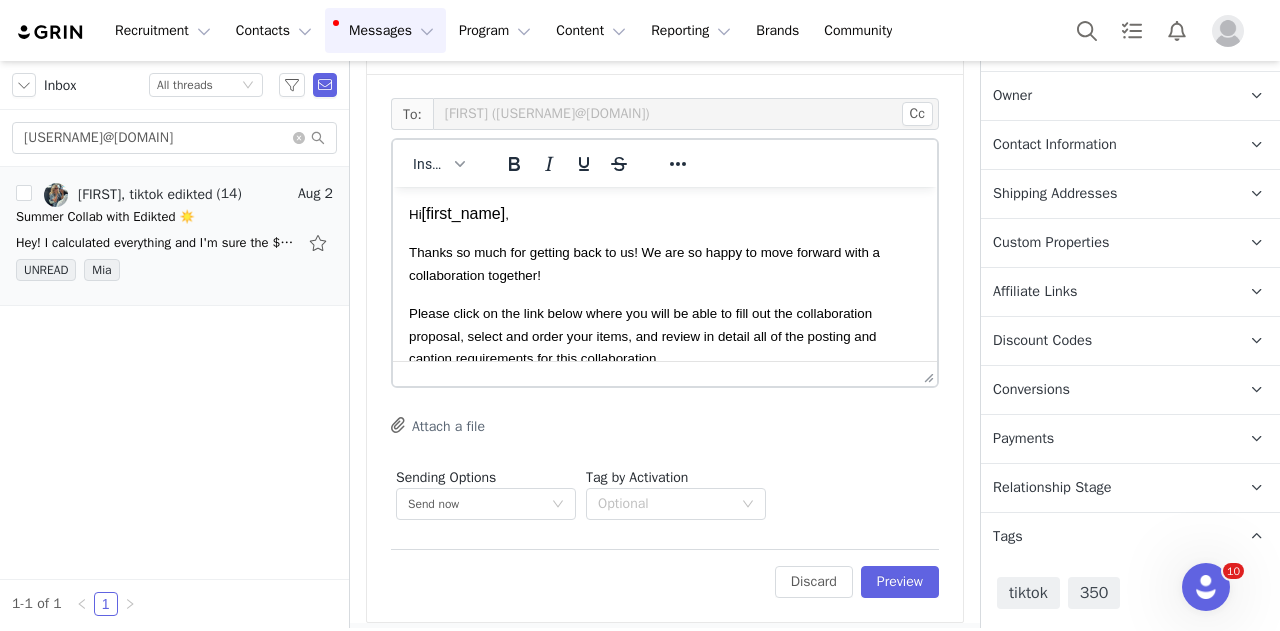 scroll, scrollTop: 0, scrollLeft: 0, axis: both 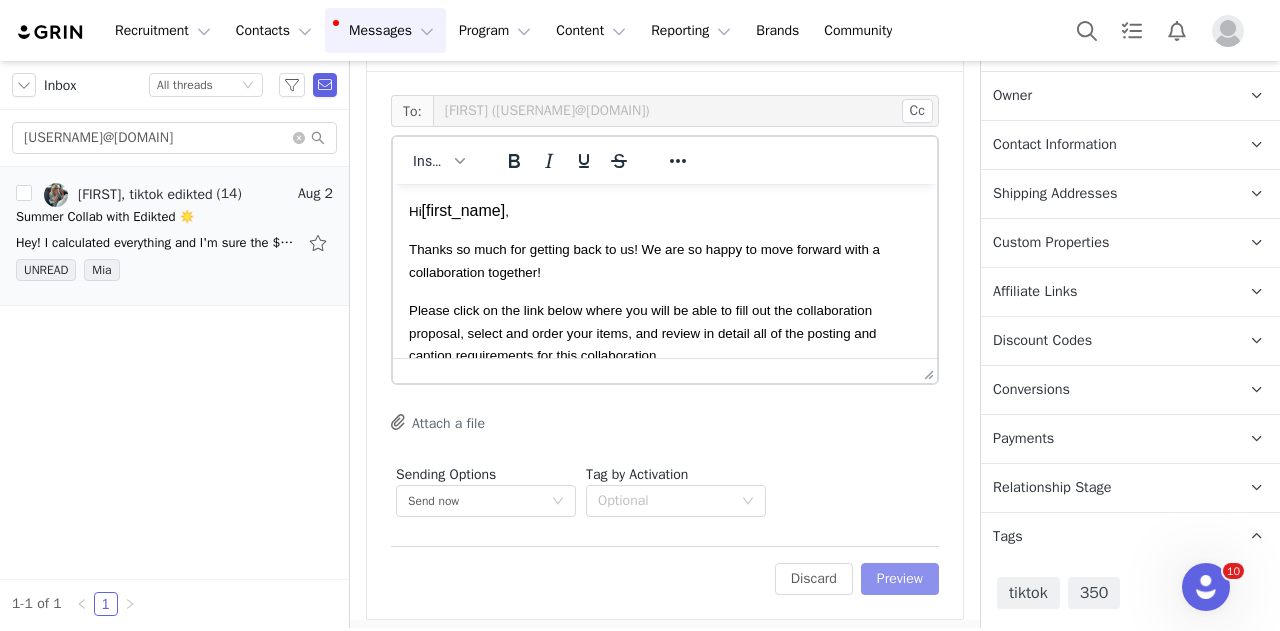 click on "Preview" at bounding box center (900, 579) 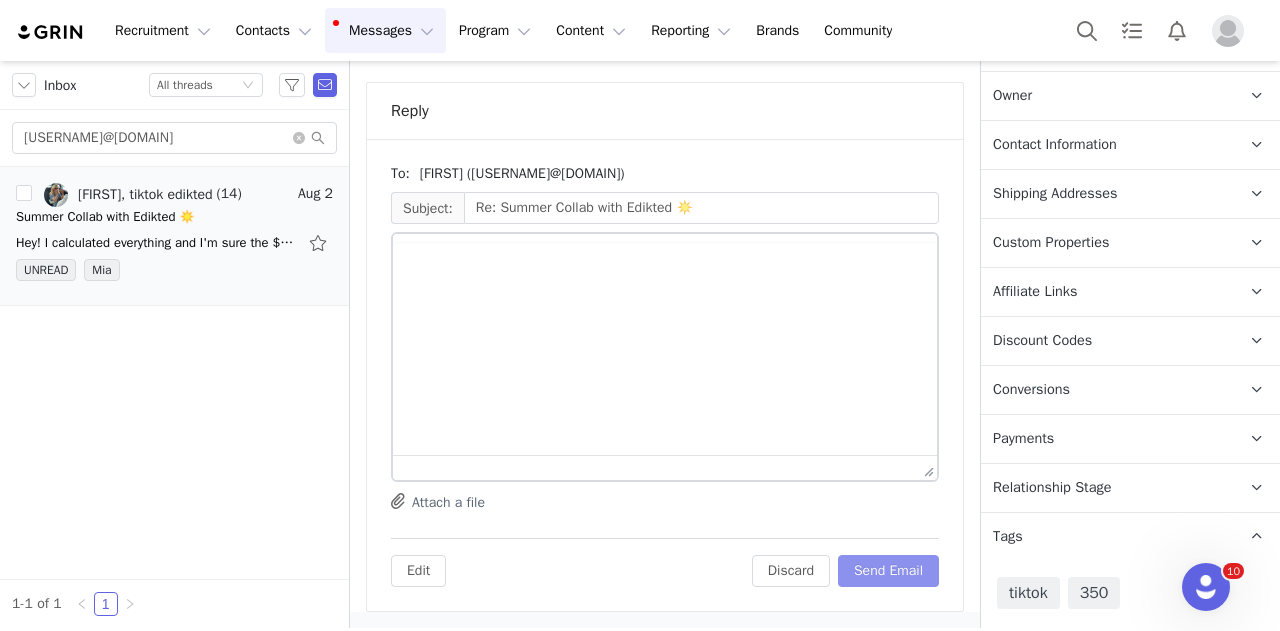 scroll, scrollTop: 4354, scrollLeft: 0, axis: vertical 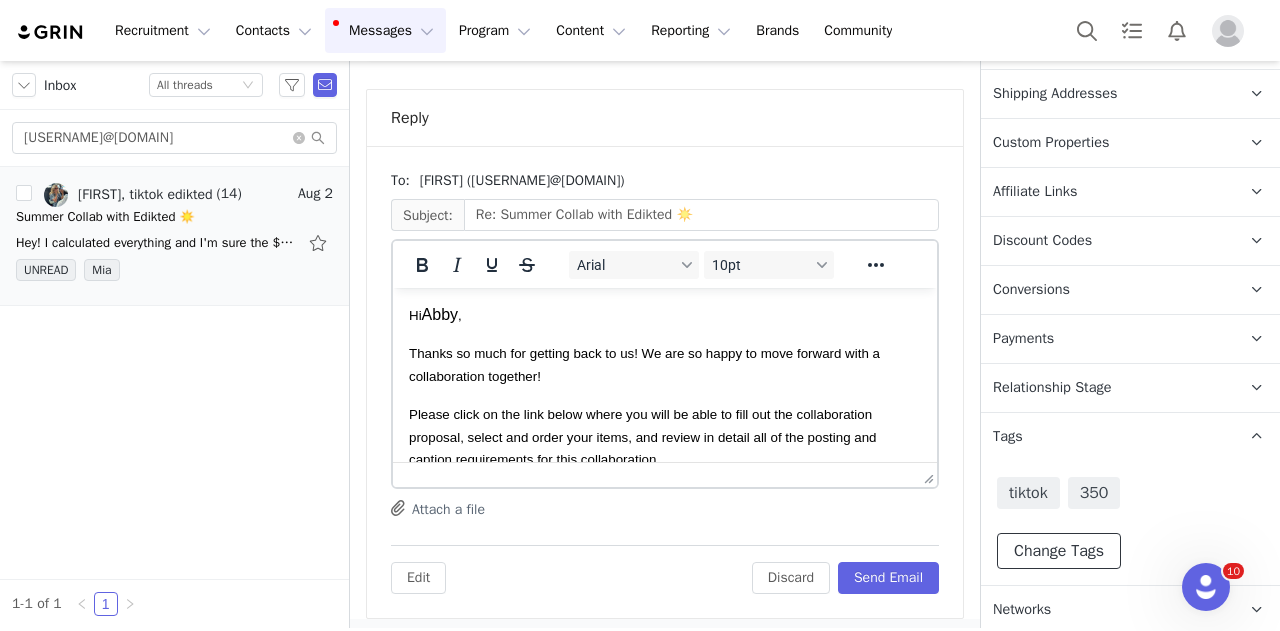 click on "Change Tags" at bounding box center [1059, 551] 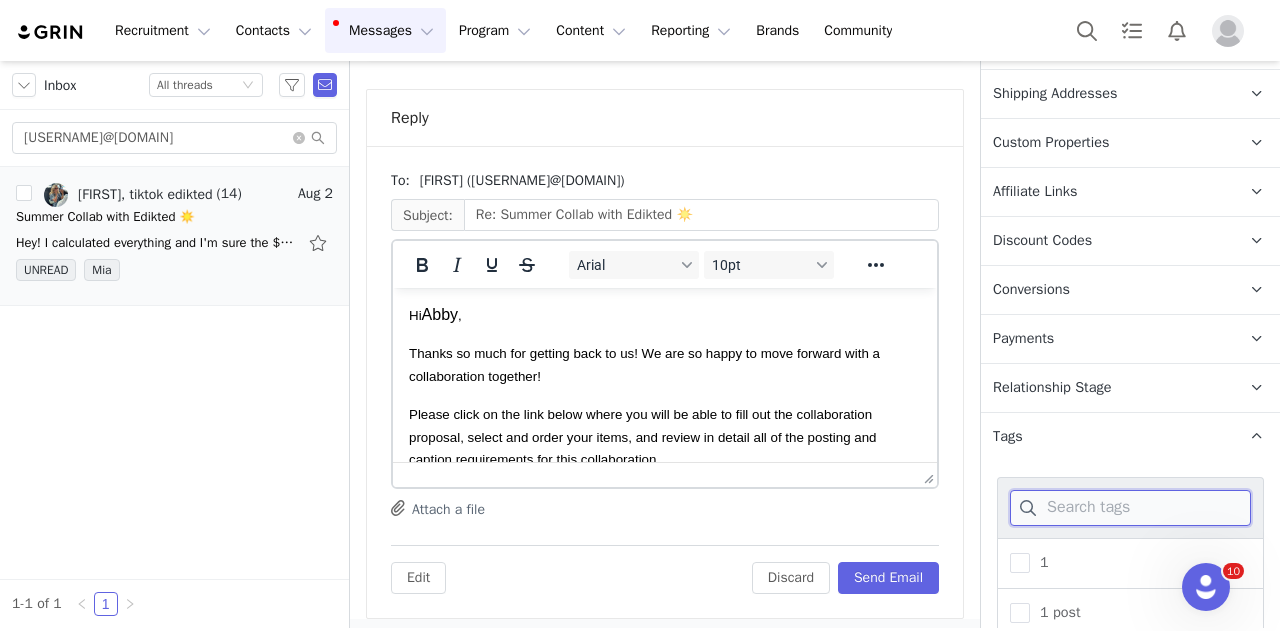 click at bounding box center [1130, 508] 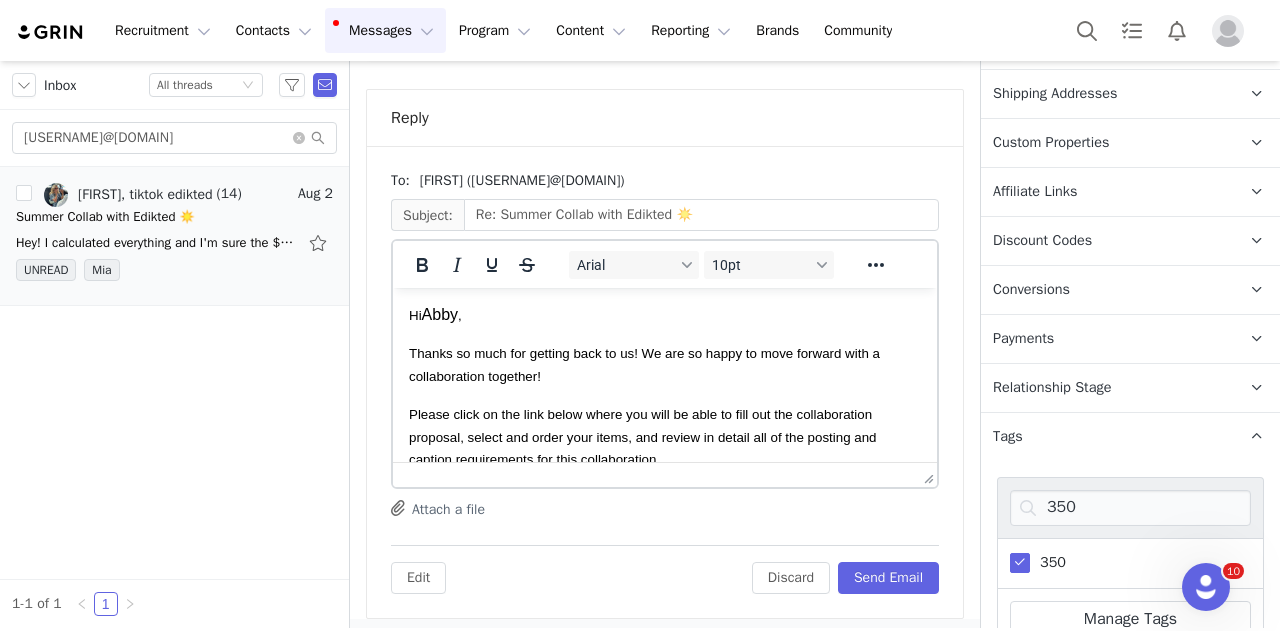 drag, startPoint x: 1042, startPoint y: 565, endPoint x: 1047, endPoint y: 554, distance: 12.083046 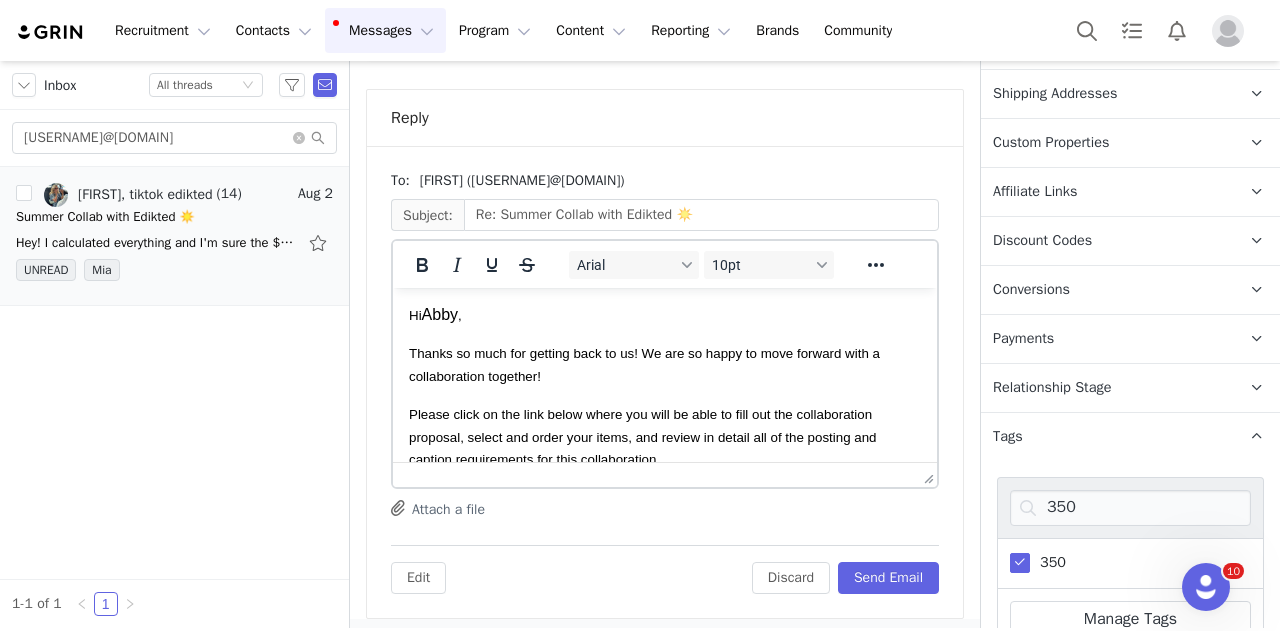 click on "350" at bounding box center [1038, 563] 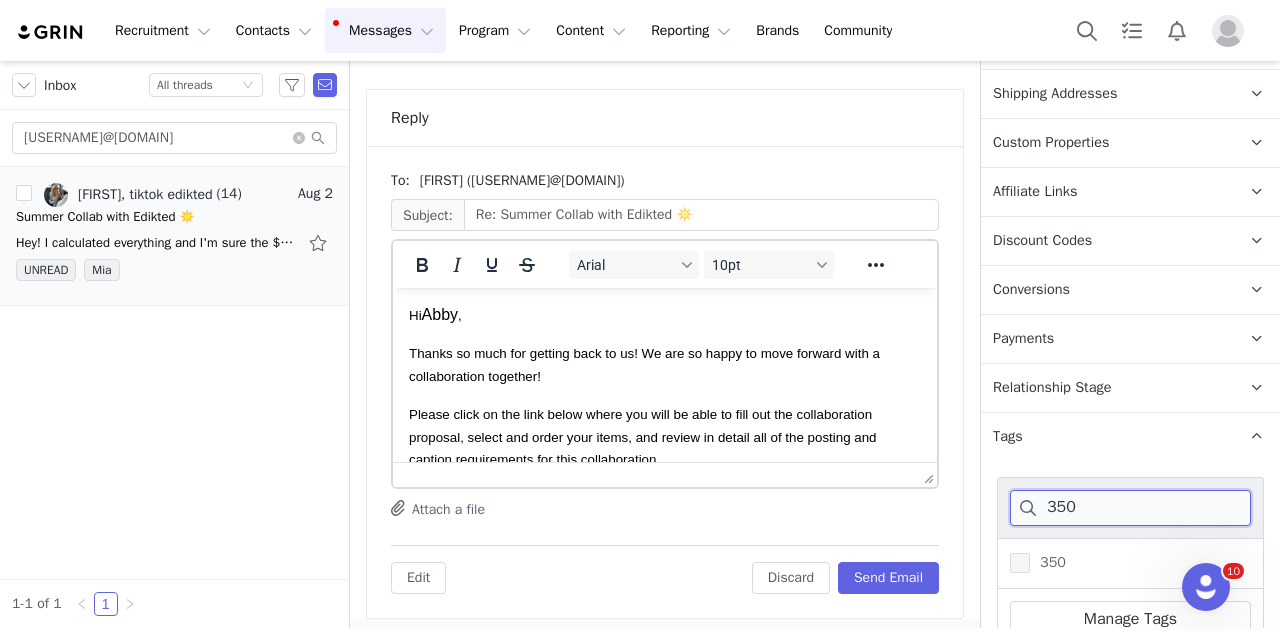 click on "350" at bounding box center (1130, 508) 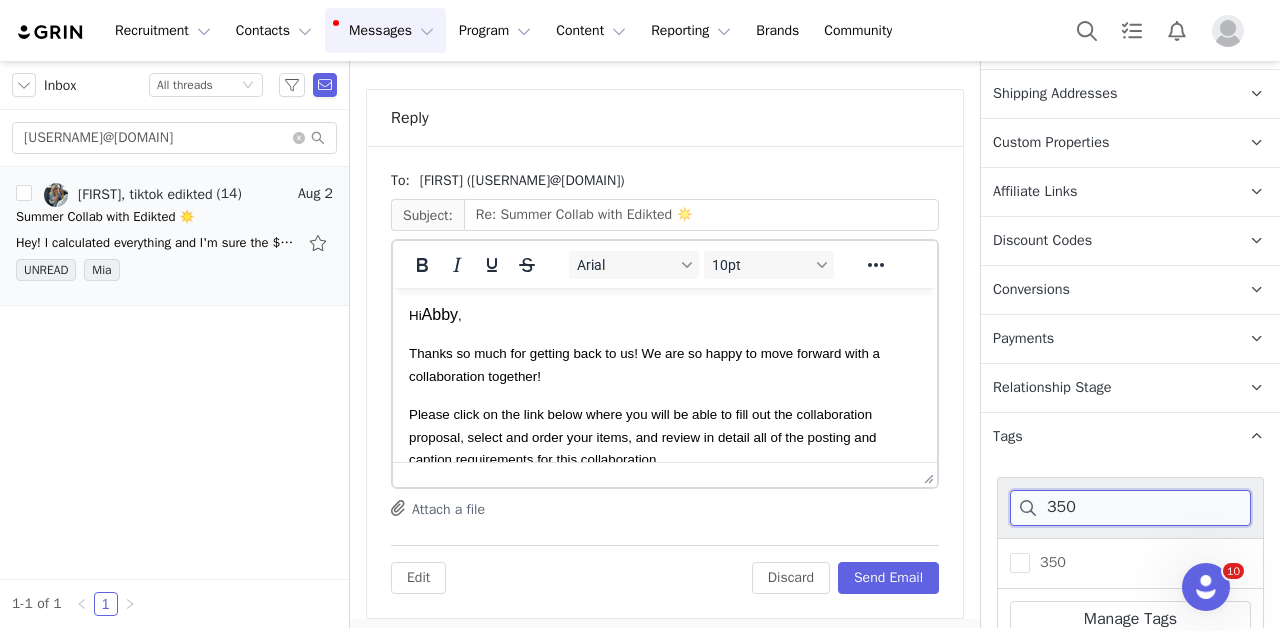 click on "350" at bounding box center (1130, 508) 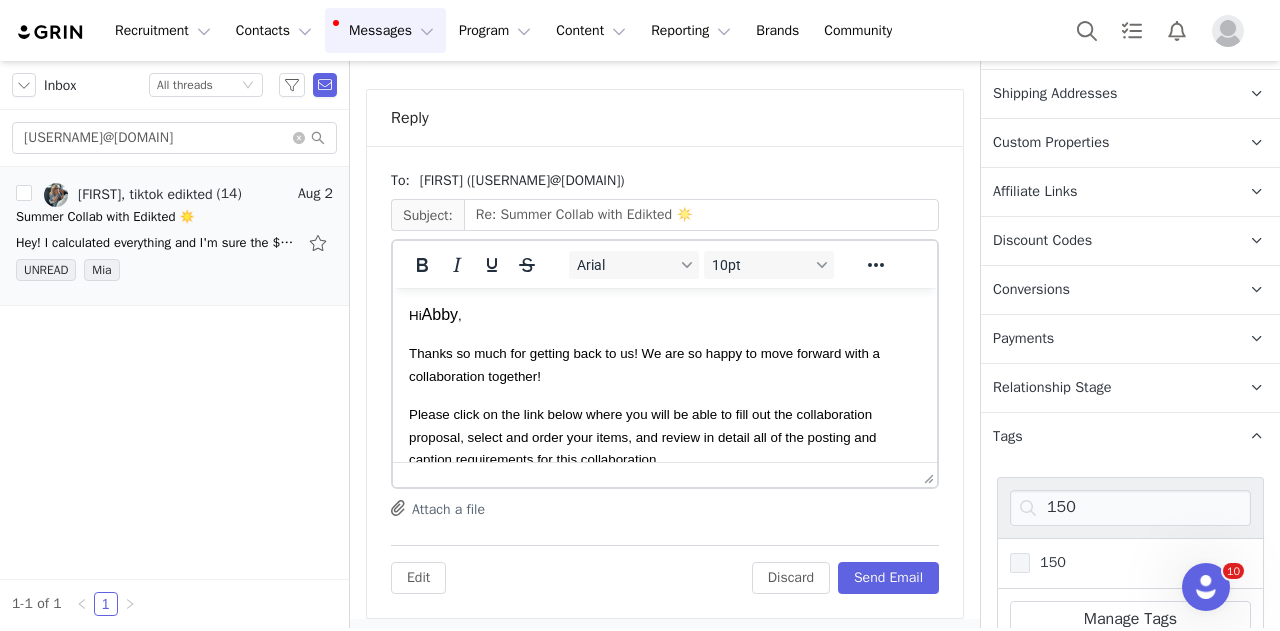 click on "150" at bounding box center (1048, 562) 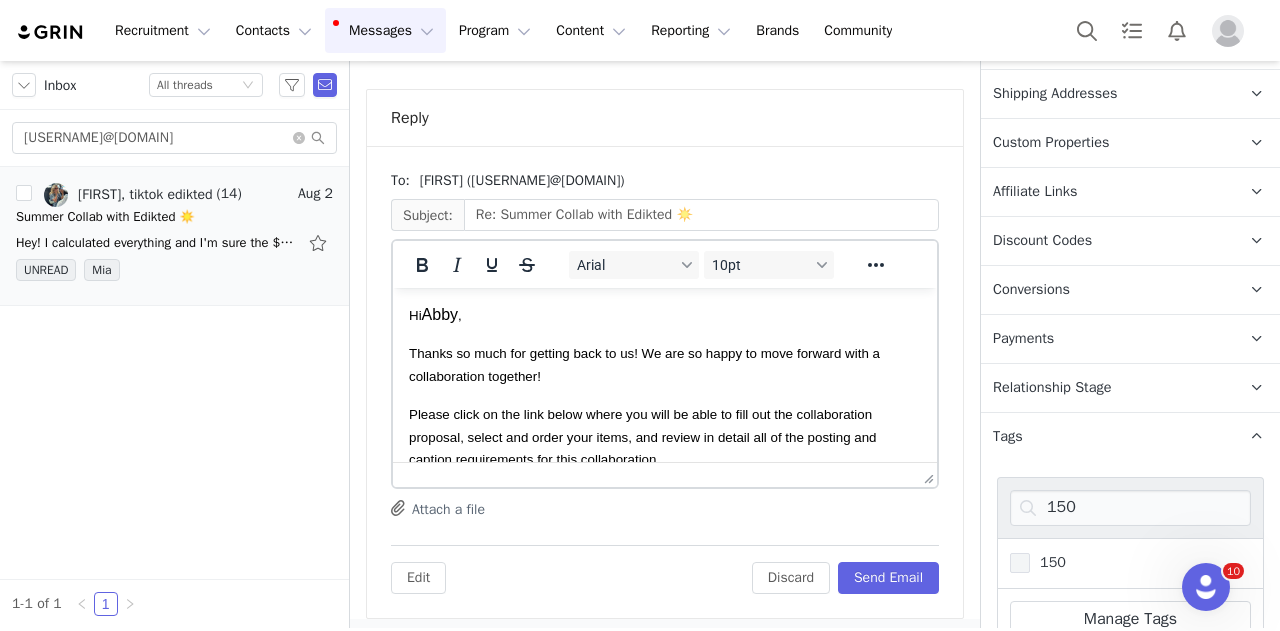 click on "150" at bounding box center (1030, 553) 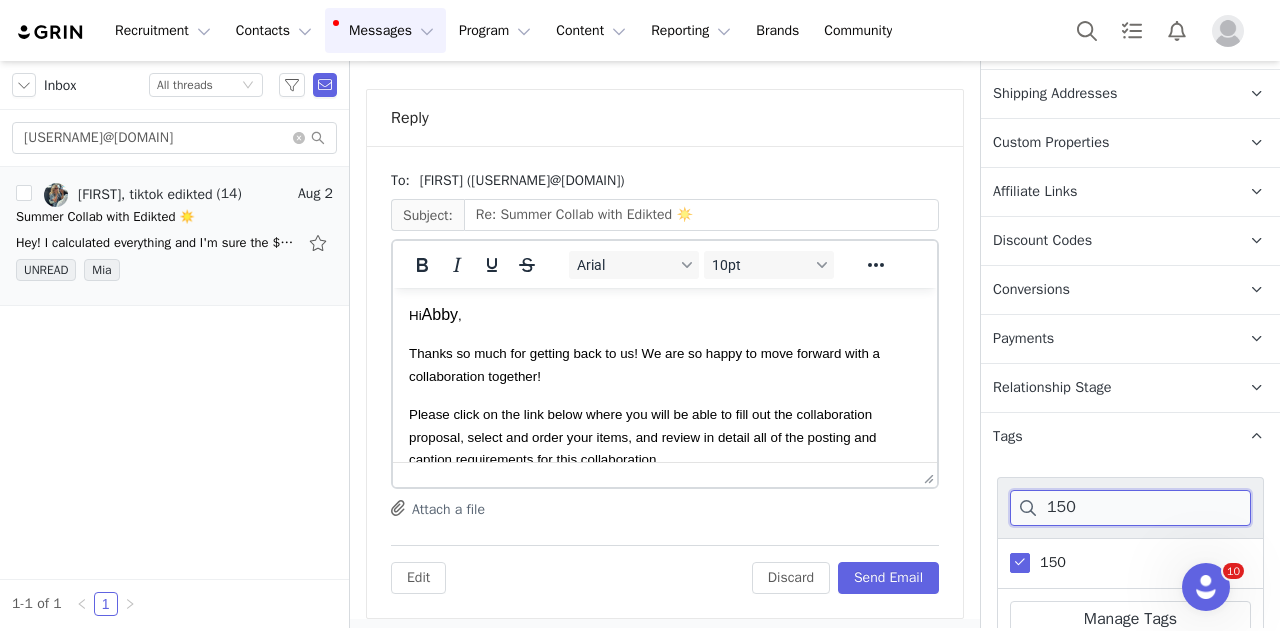 click on "150" at bounding box center [1130, 508] 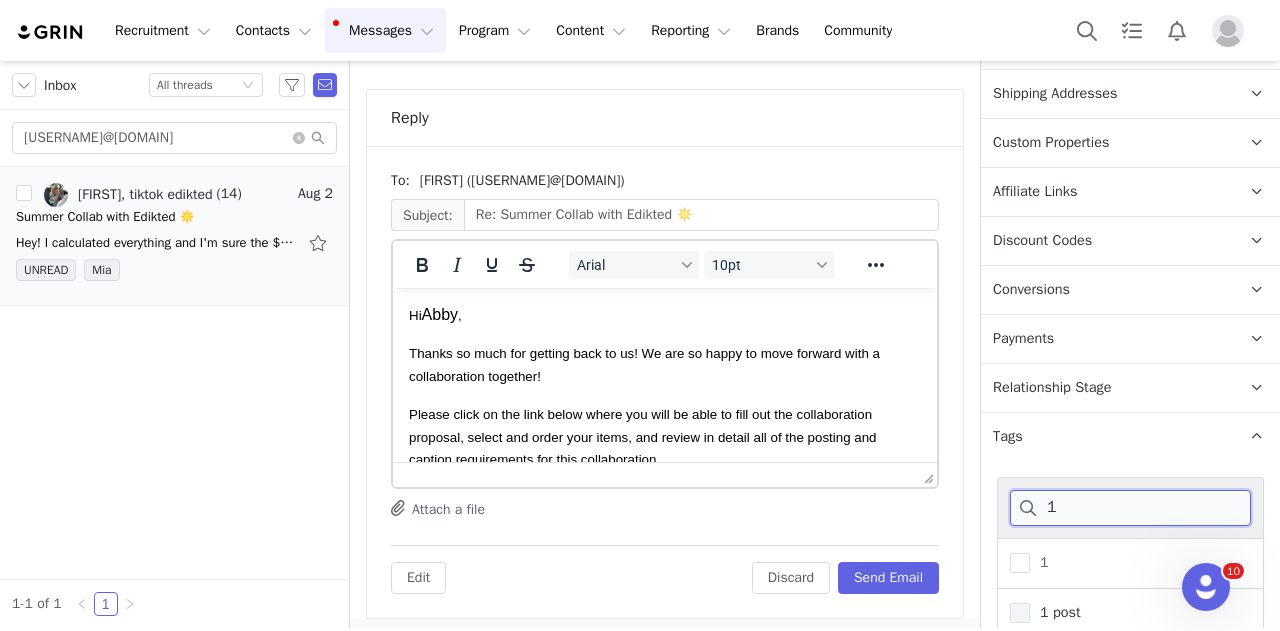 type on "1" 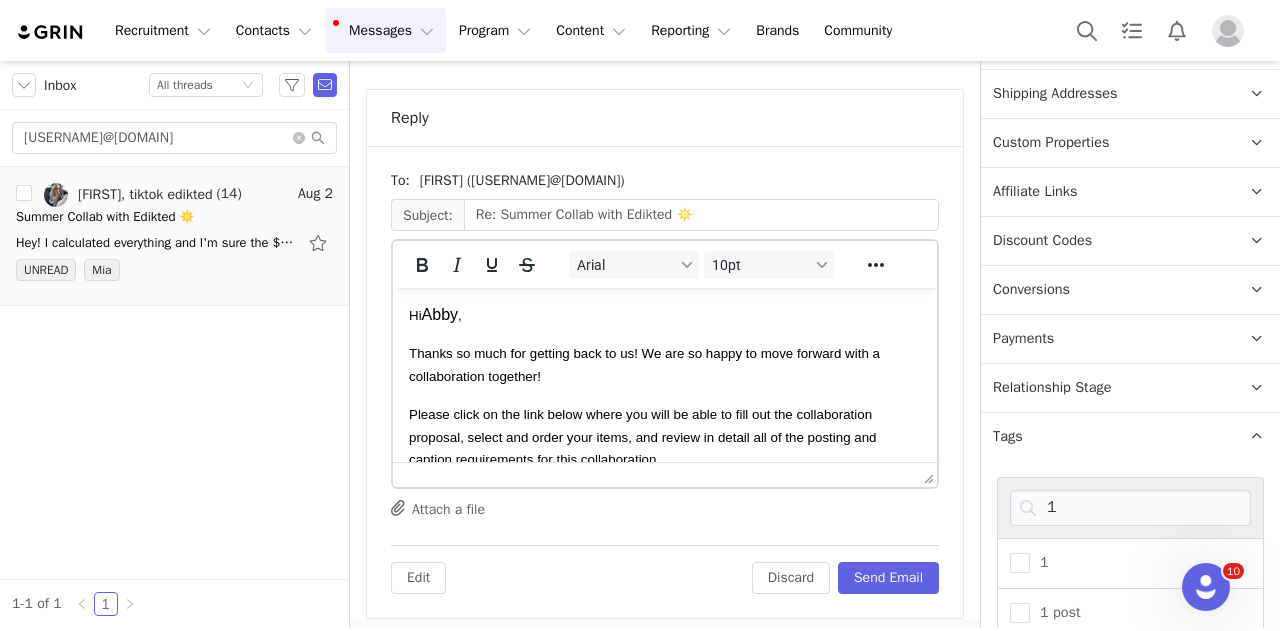 drag, startPoint x: 1048, startPoint y: 599, endPoint x: 1085, endPoint y: 471, distance: 133.24039 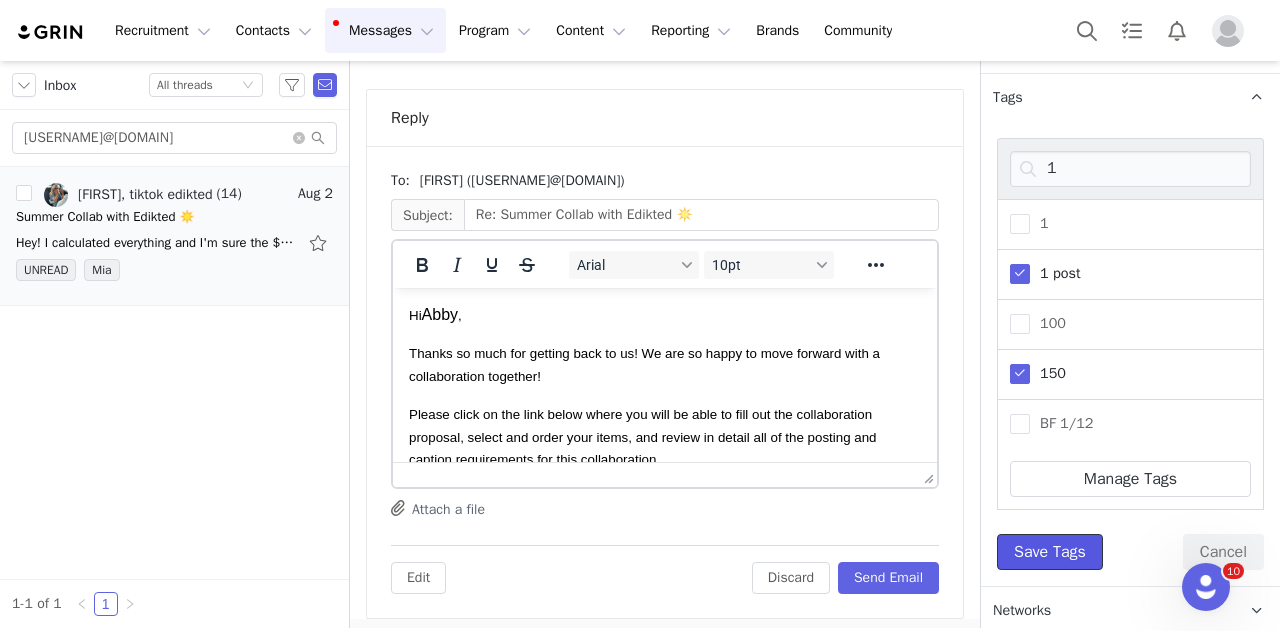 click on "Save Tags" at bounding box center [1050, 552] 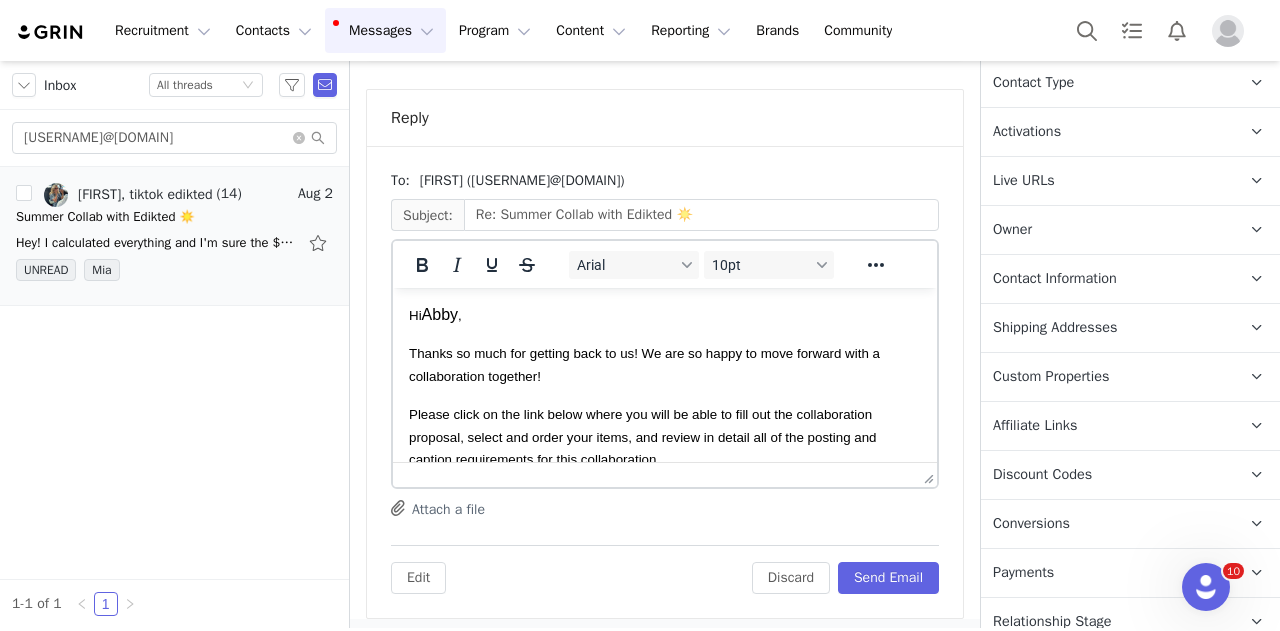 scroll, scrollTop: 0, scrollLeft: 0, axis: both 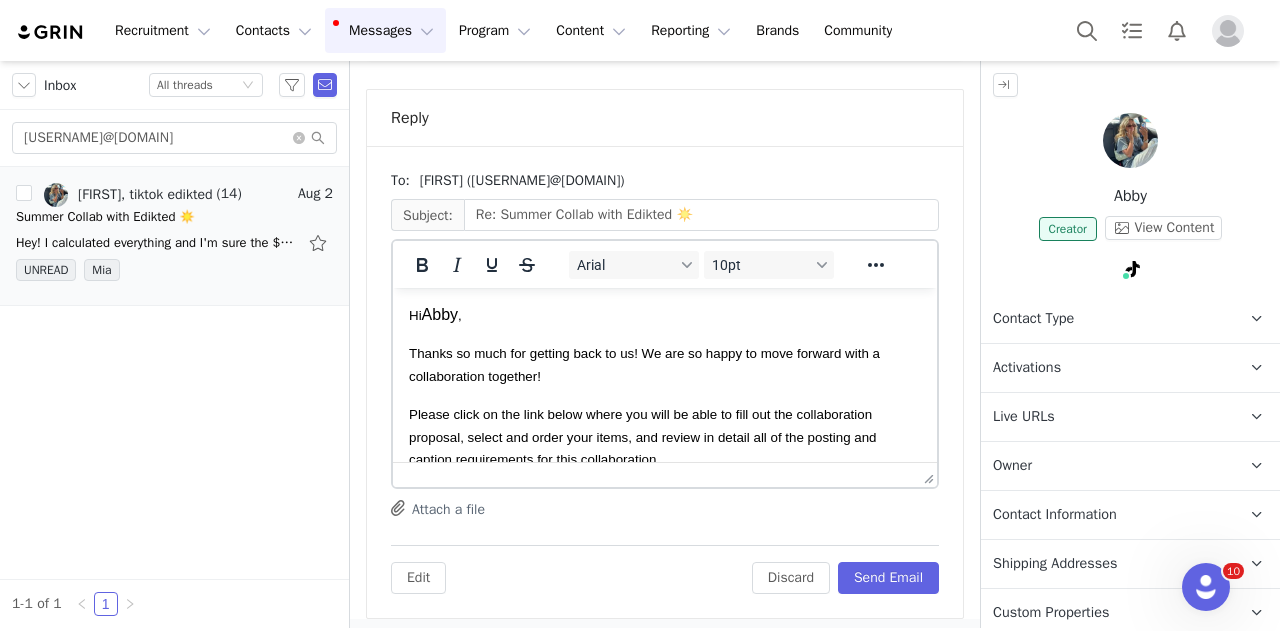 click on "Contact Type  Contact type can be Creator, Prospect, Application, or Manager." at bounding box center [1106, 319] 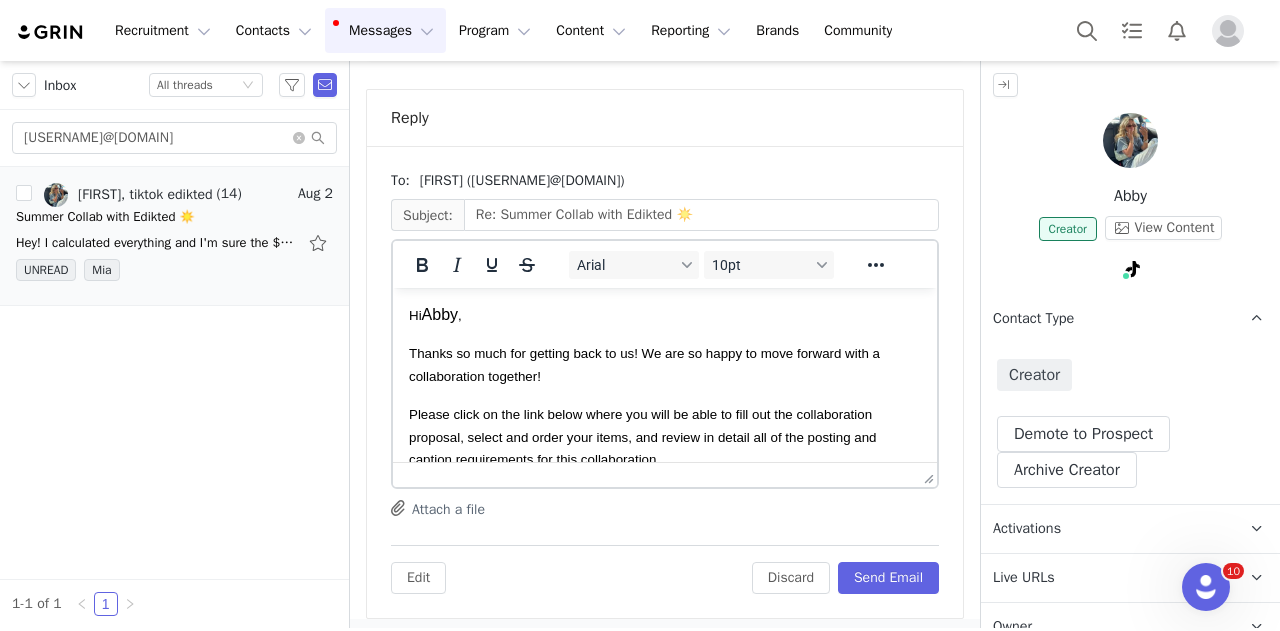 click on "Activations" at bounding box center [1106, 529] 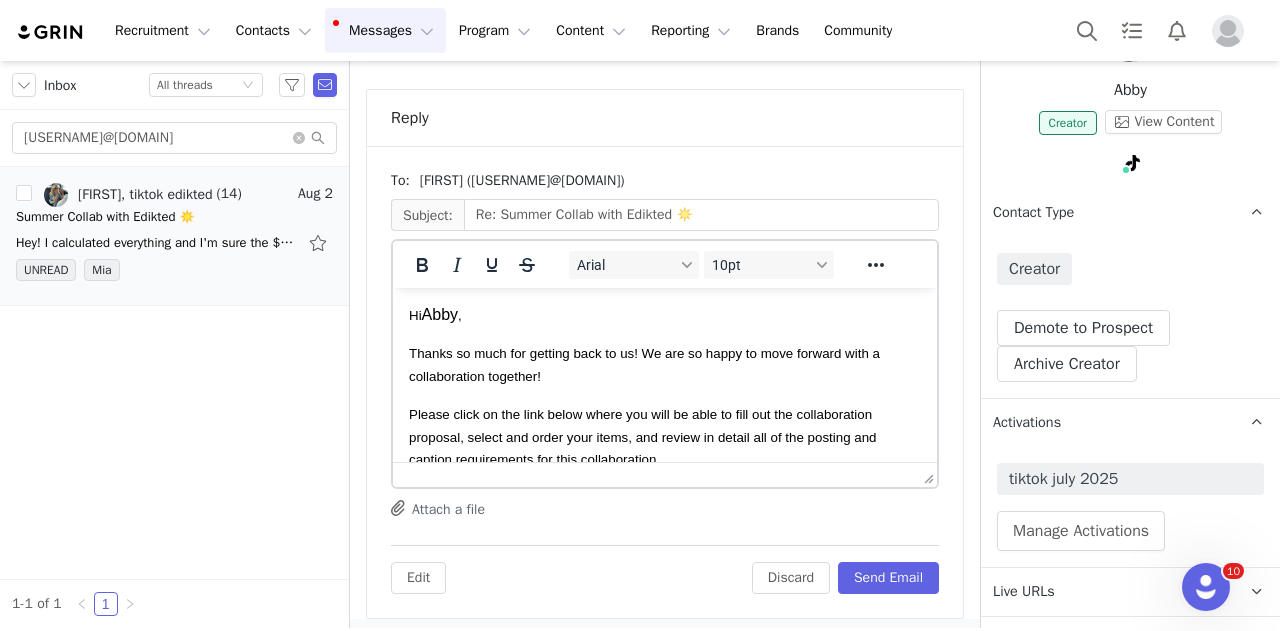 scroll, scrollTop: 200, scrollLeft: 0, axis: vertical 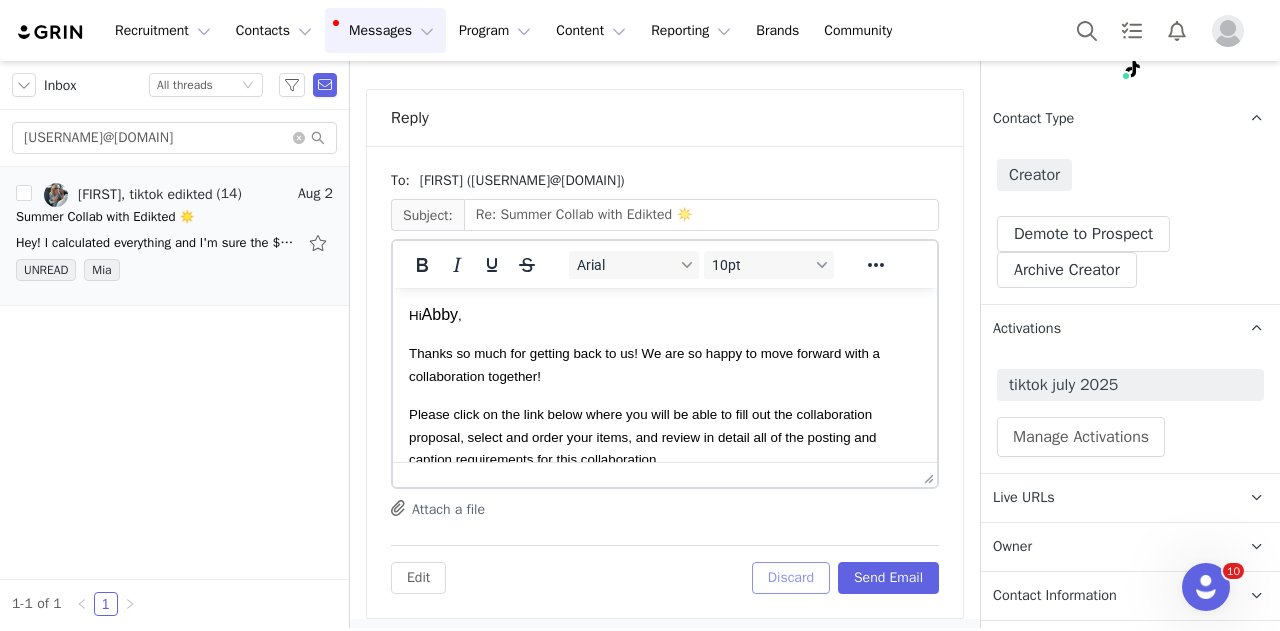 drag, startPoint x: 788, startPoint y: 570, endPoint x: 954, endPoint y: 500, distance: 180.15549 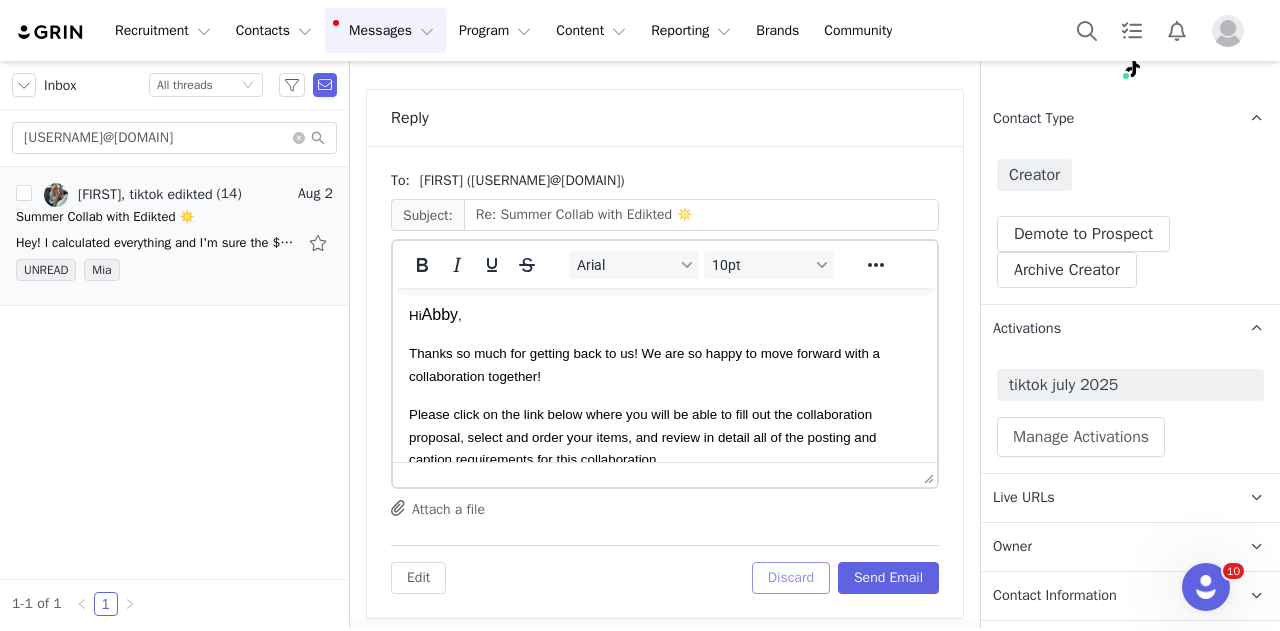 click on "Discard" at bounding box center [791, 578] 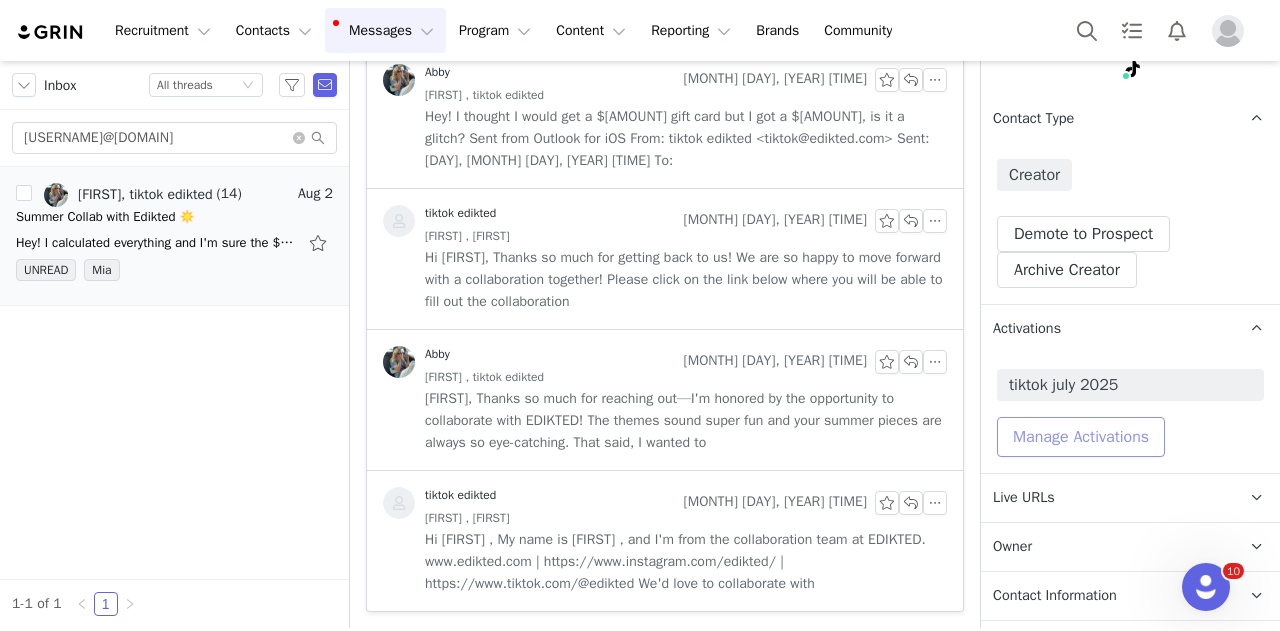 scroll, scrollTop: 3793, scrollLeft: 0, axis: vertical 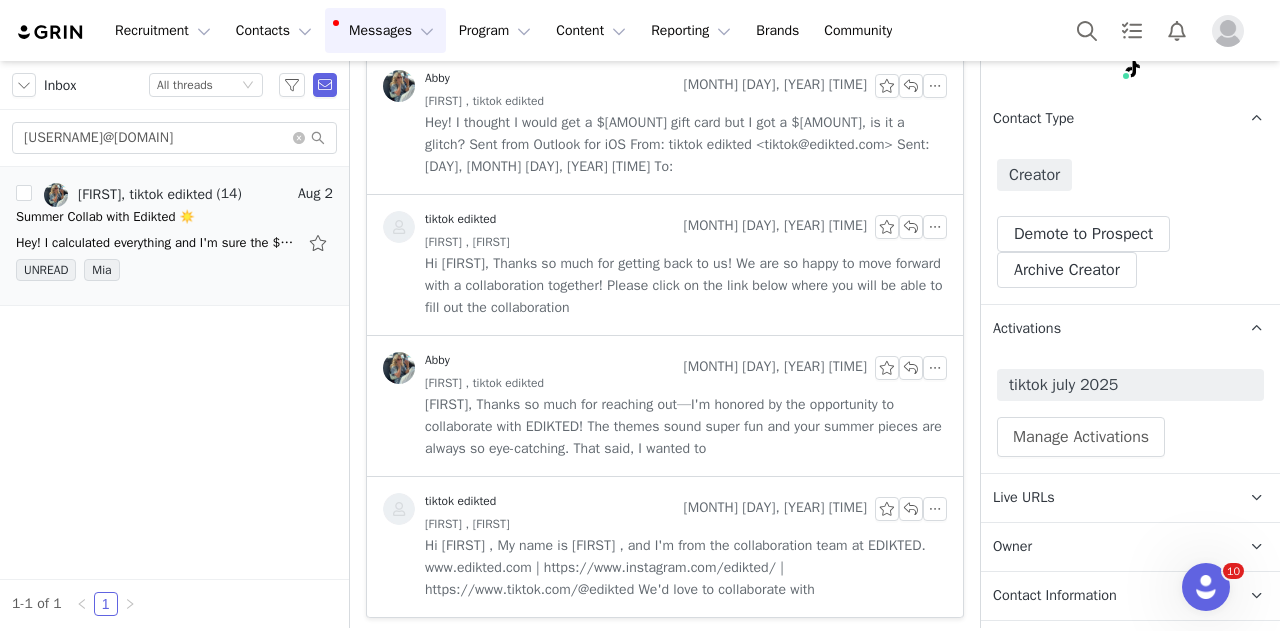 click on "tiktok july 2025" at bounding box center [1130, 385] 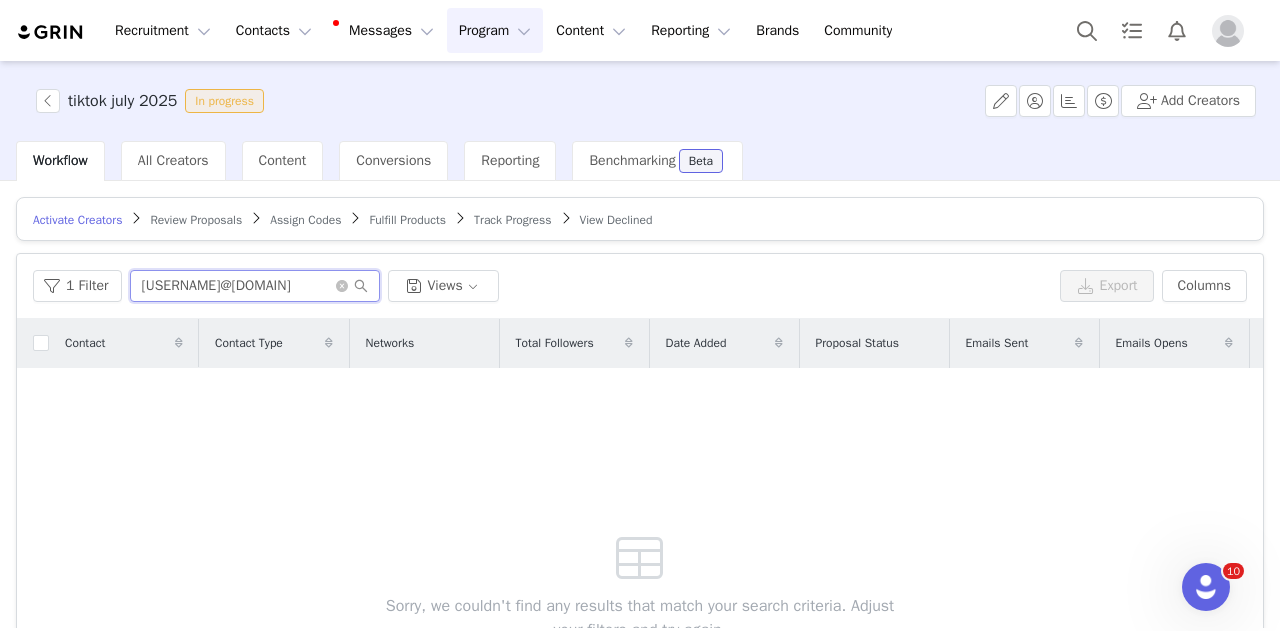 click on "pilarnavarroperez18@gmail.com" at bounding box center [255, 286] 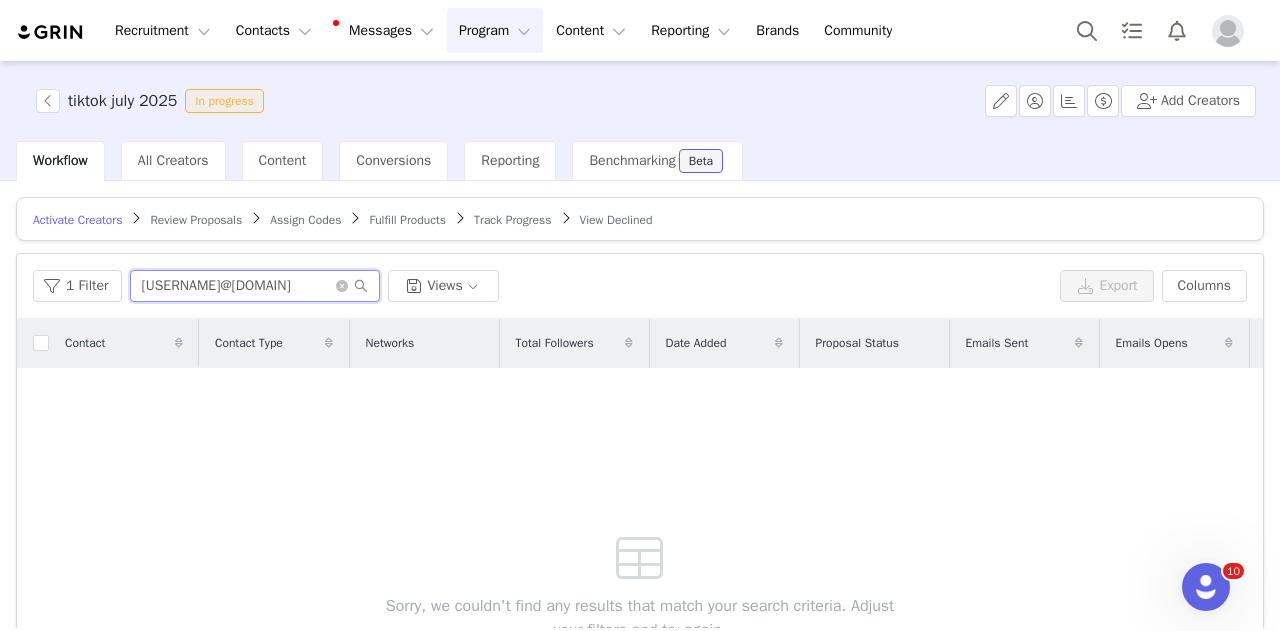 type on "adoreabby15@outlook.com" 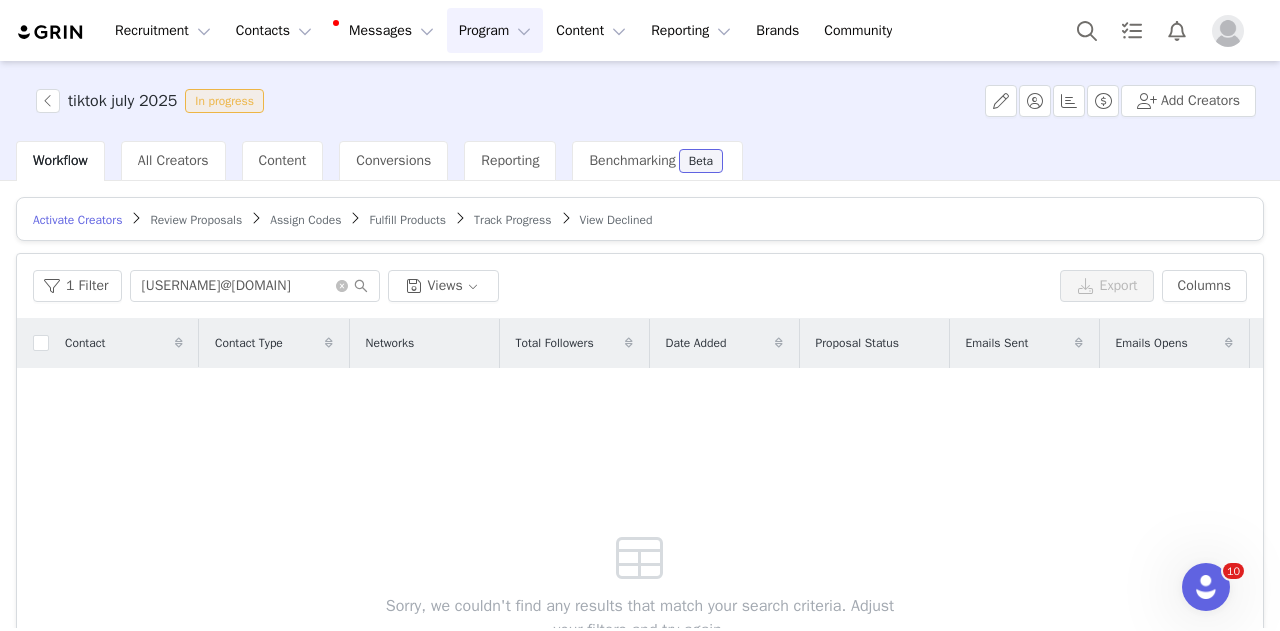 click on "Review Proposals" at bounding box center (196, 220) 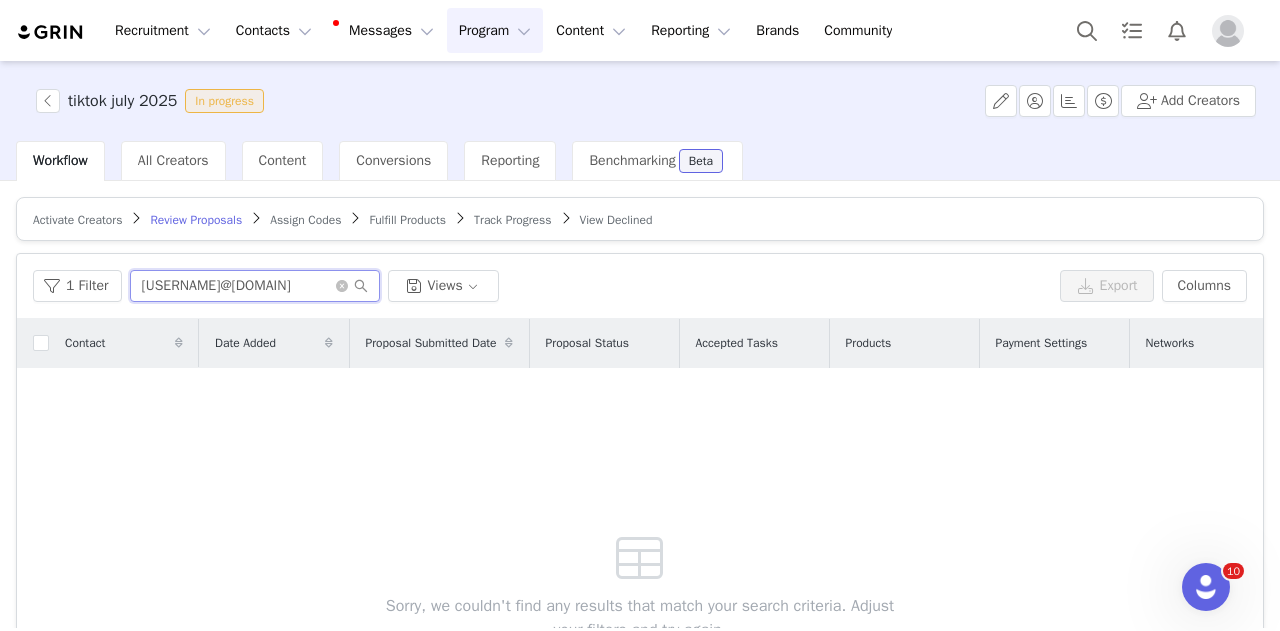 click on "riekemonschein@gmail.com" at bounding box center (255, 286) 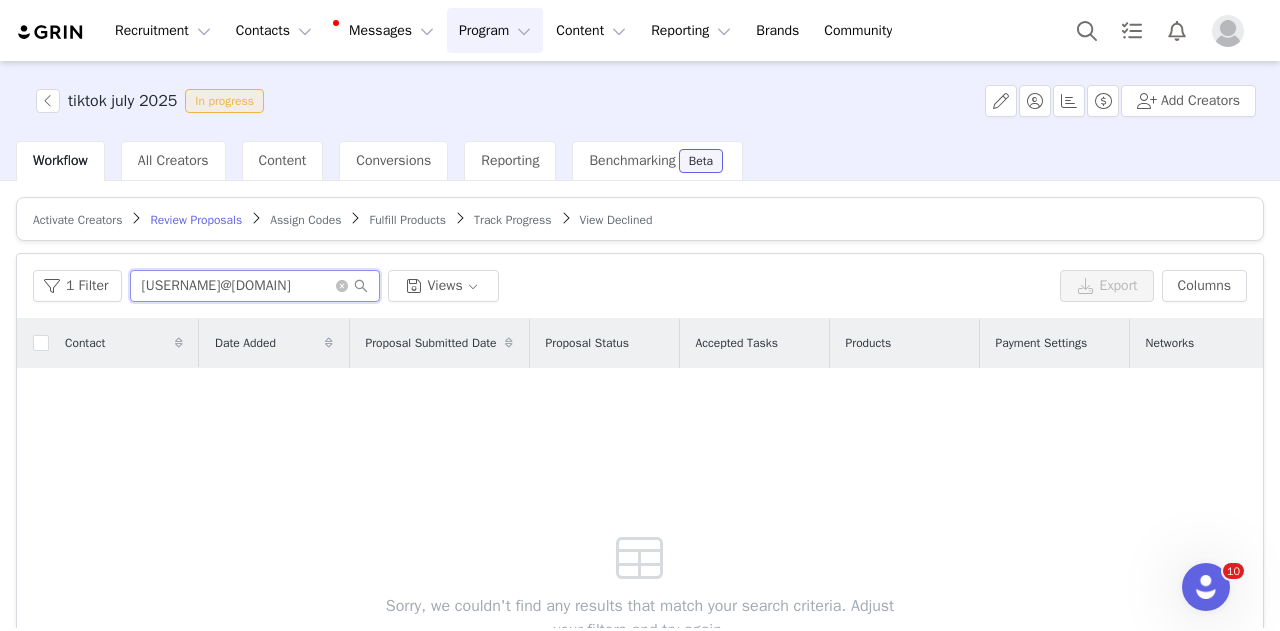 type on "adoreabby15@outlook.com" 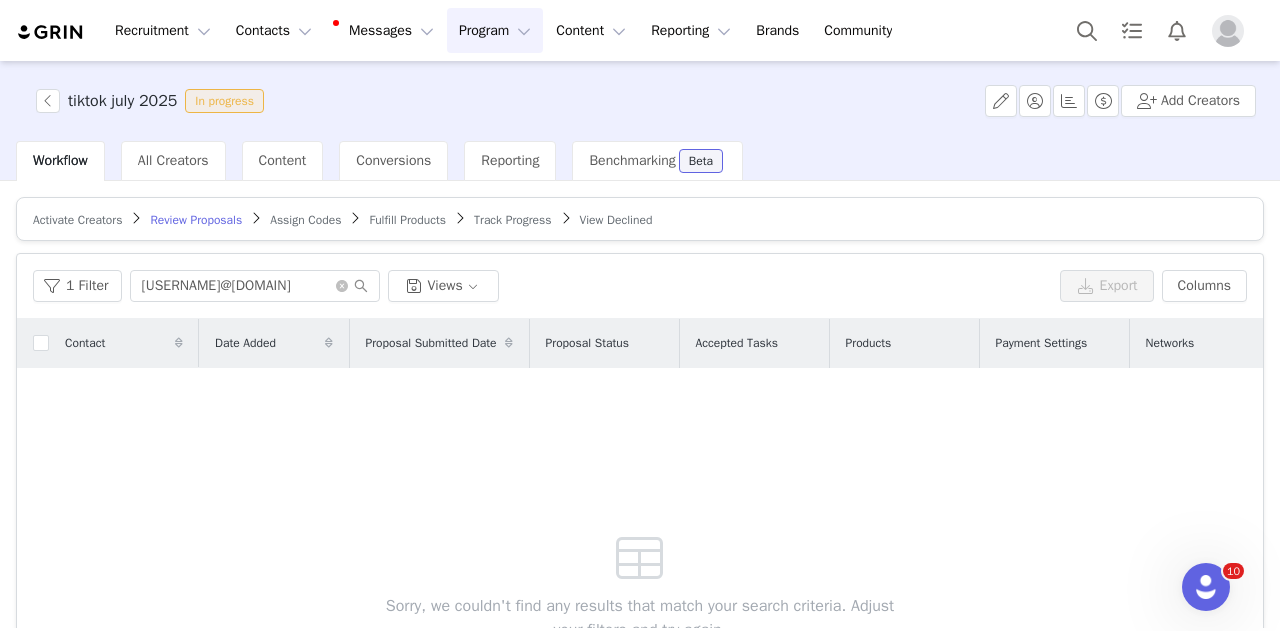 click on "Track Progress" at bounding box center [512, 220] 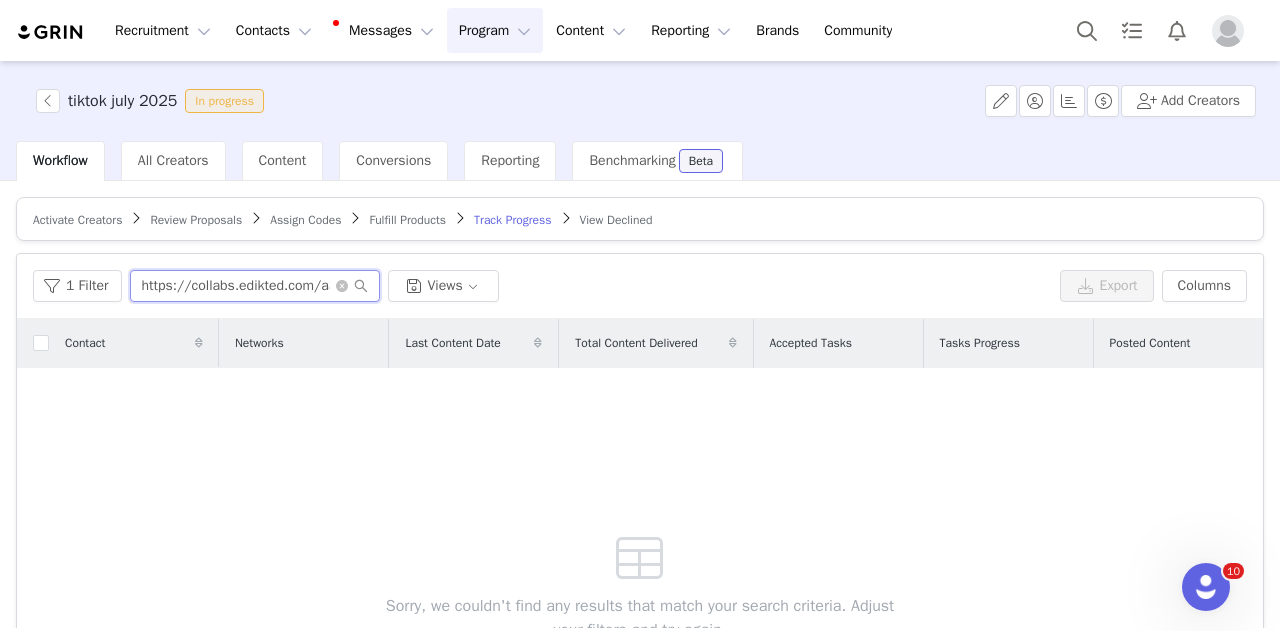 click on "https://collabs.edikted.com/a38dd768-8390-48c3-8670-b47b9d6b9aa2" at bounding box center [255, 286] 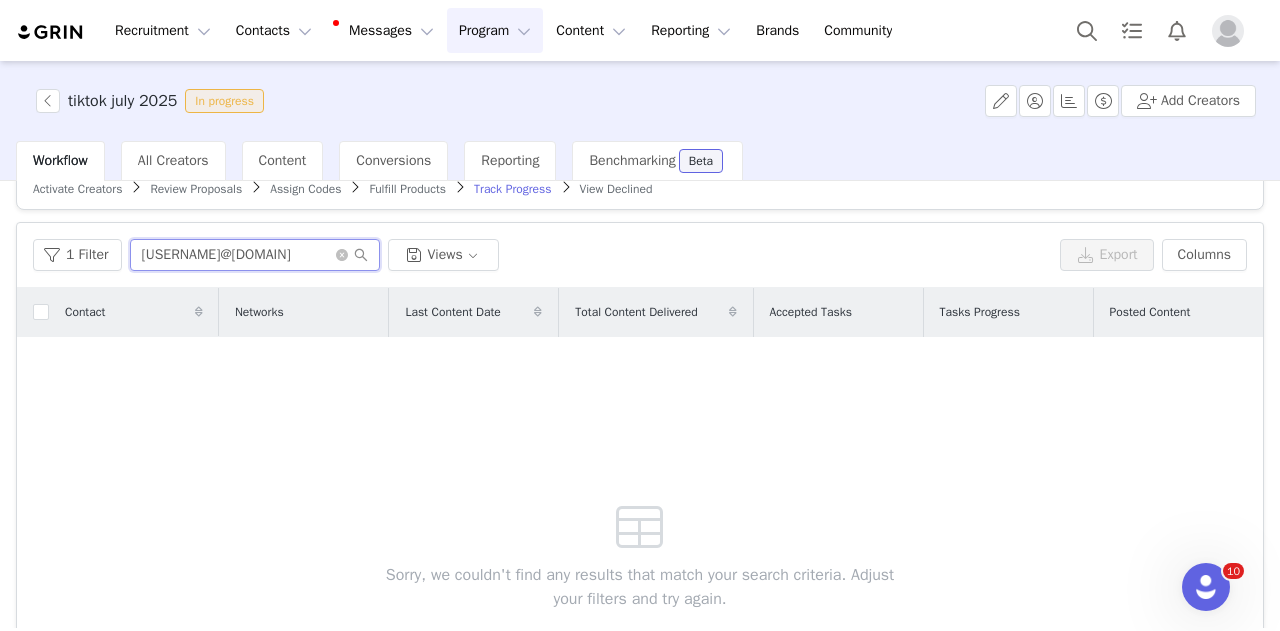 scroll, scrollTop: 0, scrollLeft: 0, axis: both 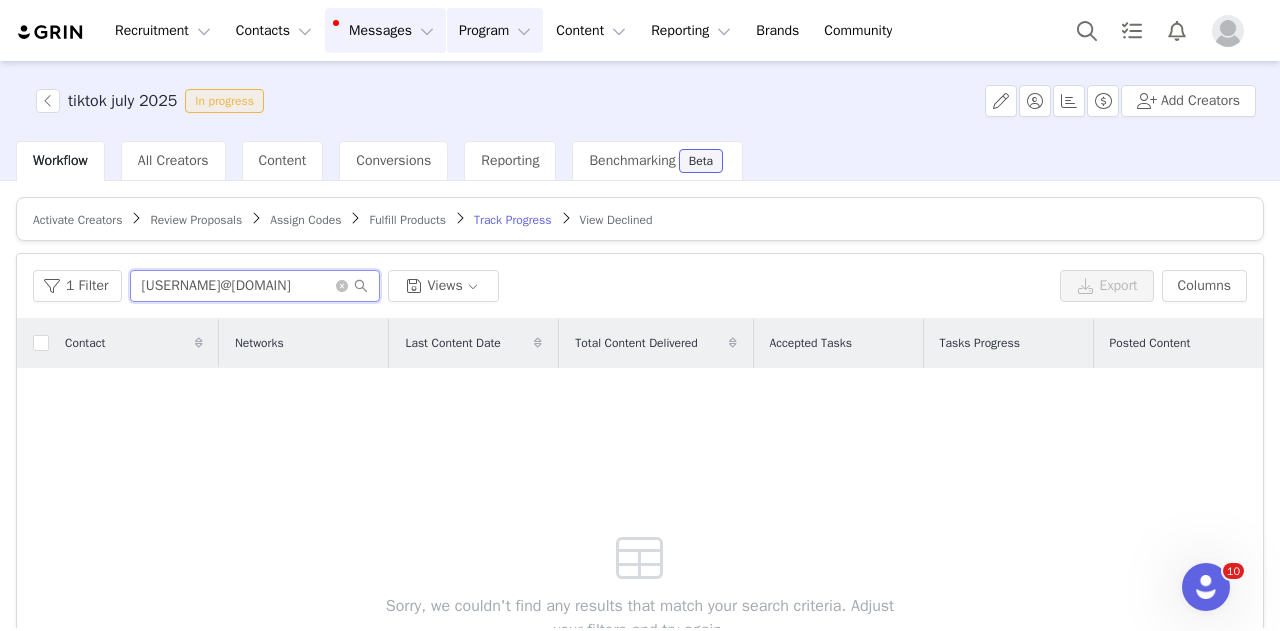 type on "adoreabby15@outlook.com" 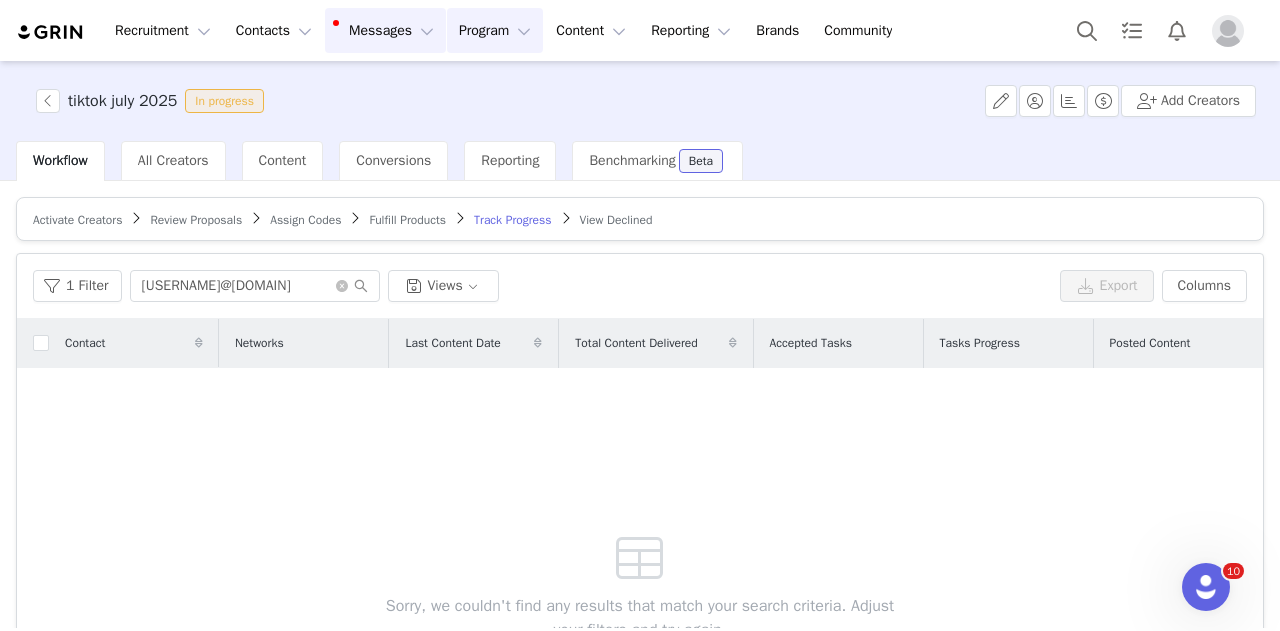 click on "Messages Messages" at bounding box center [385, 30] 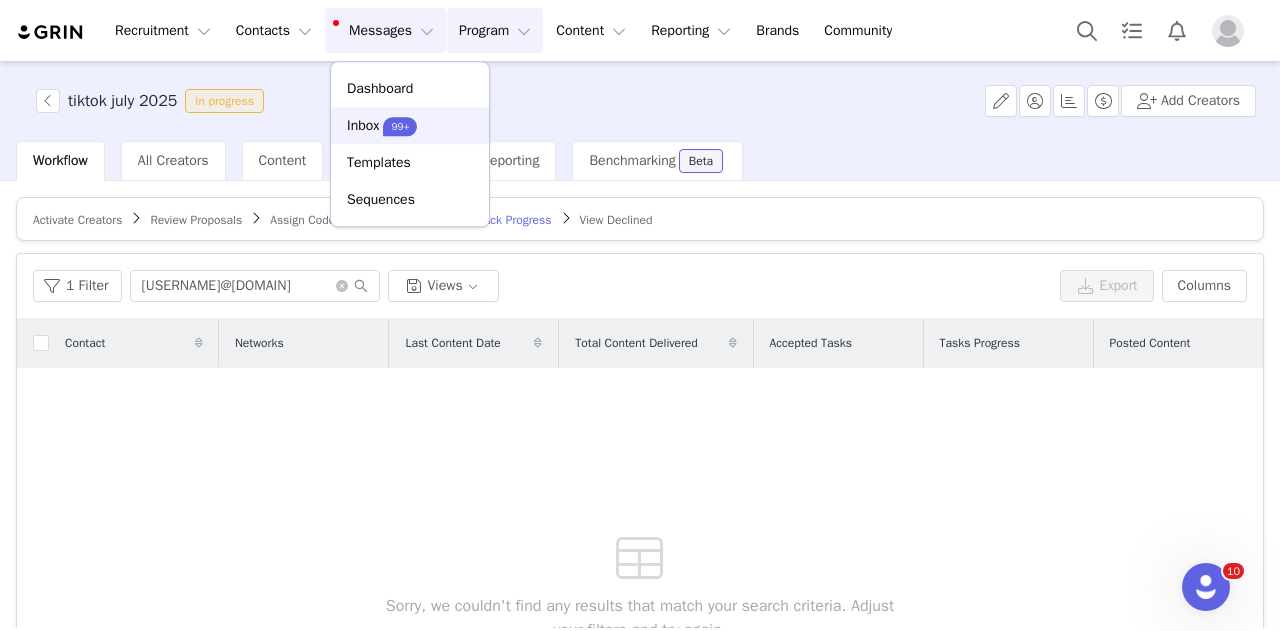 click on "Inbox 99+" at bounding box center [410, 125] 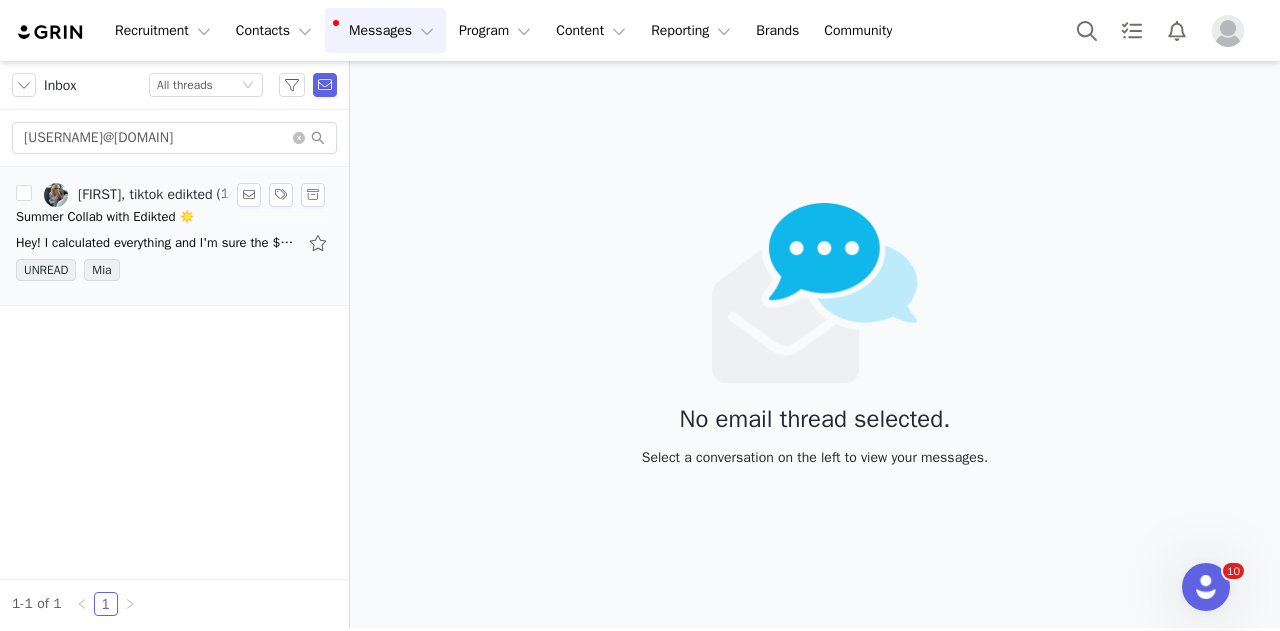 click on "Summer Collab with Edikted ☀️" at bounding box center [174, 217] 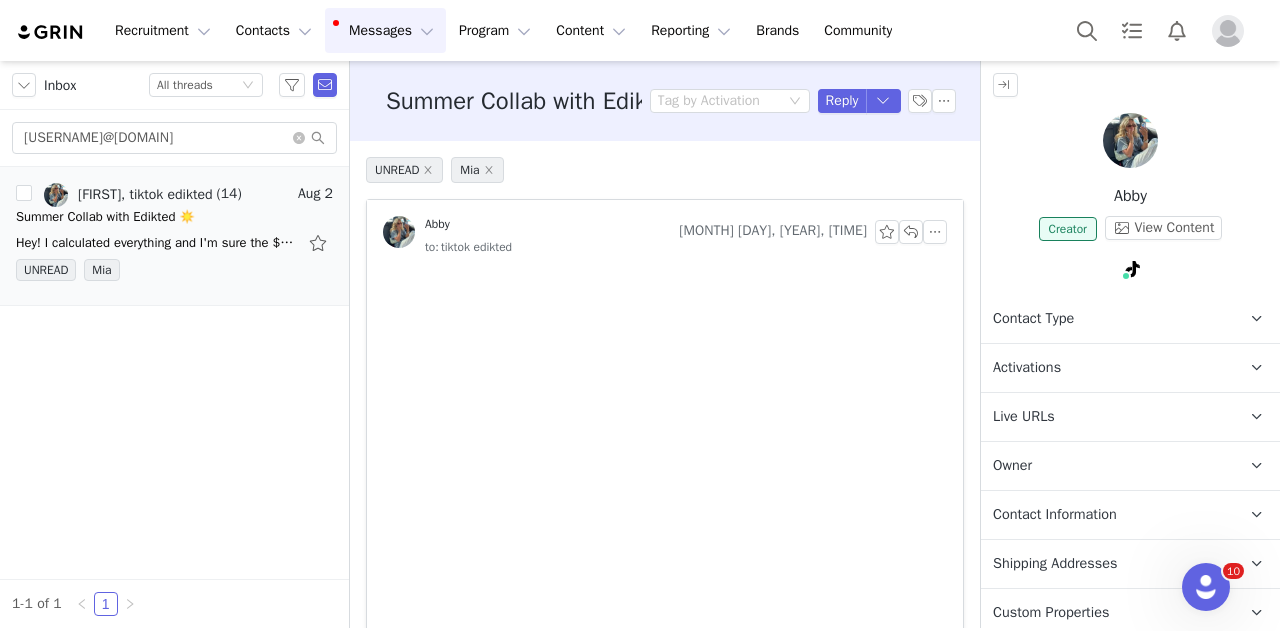 click on "Activations" at bounding box center [1106, 368] 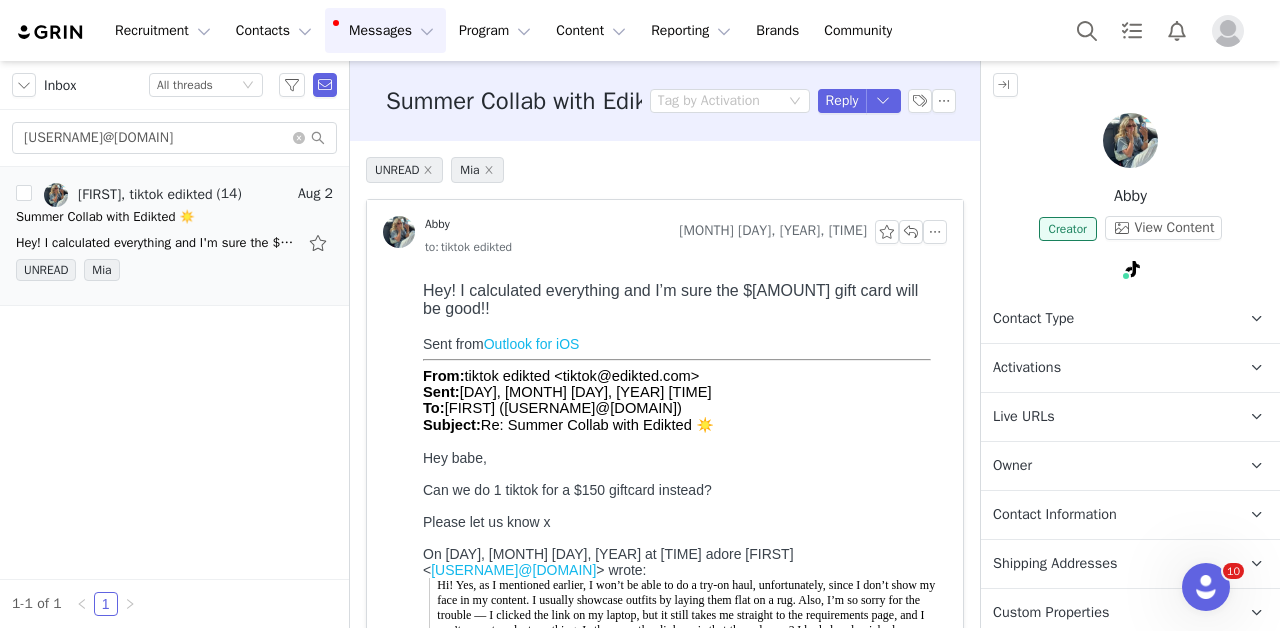 scroll, scrollTop: 0, scrollLeft: 0, axis: both 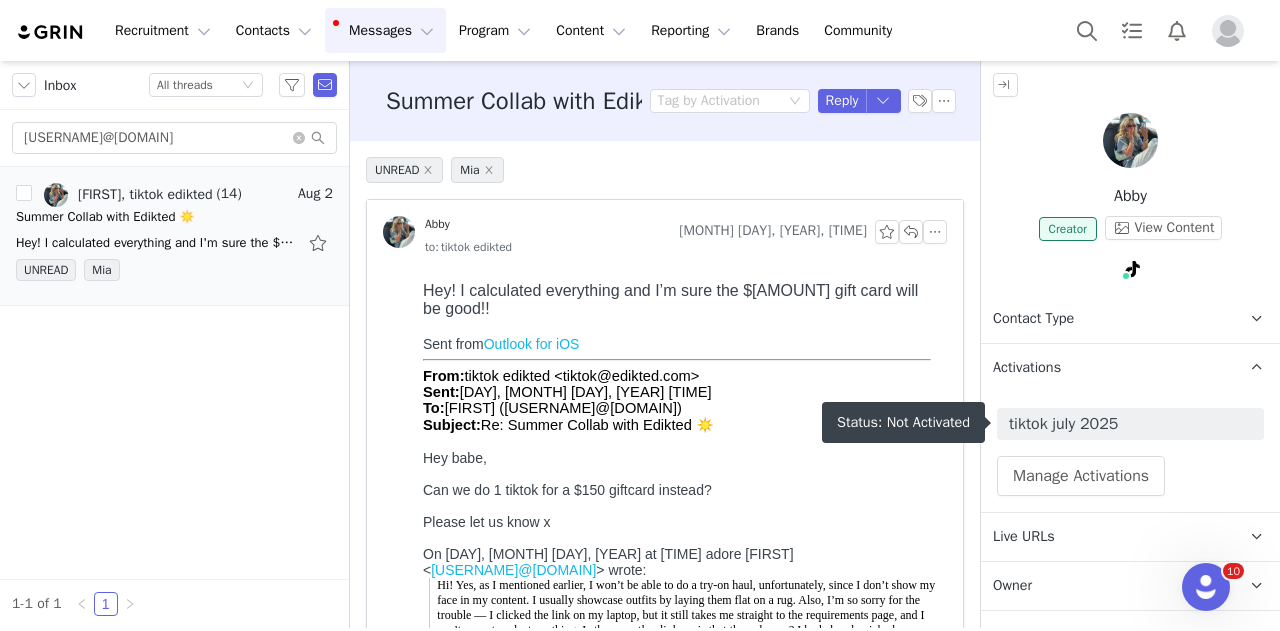 click on "tiktok july 2025" at bounding box center (1130, 424) 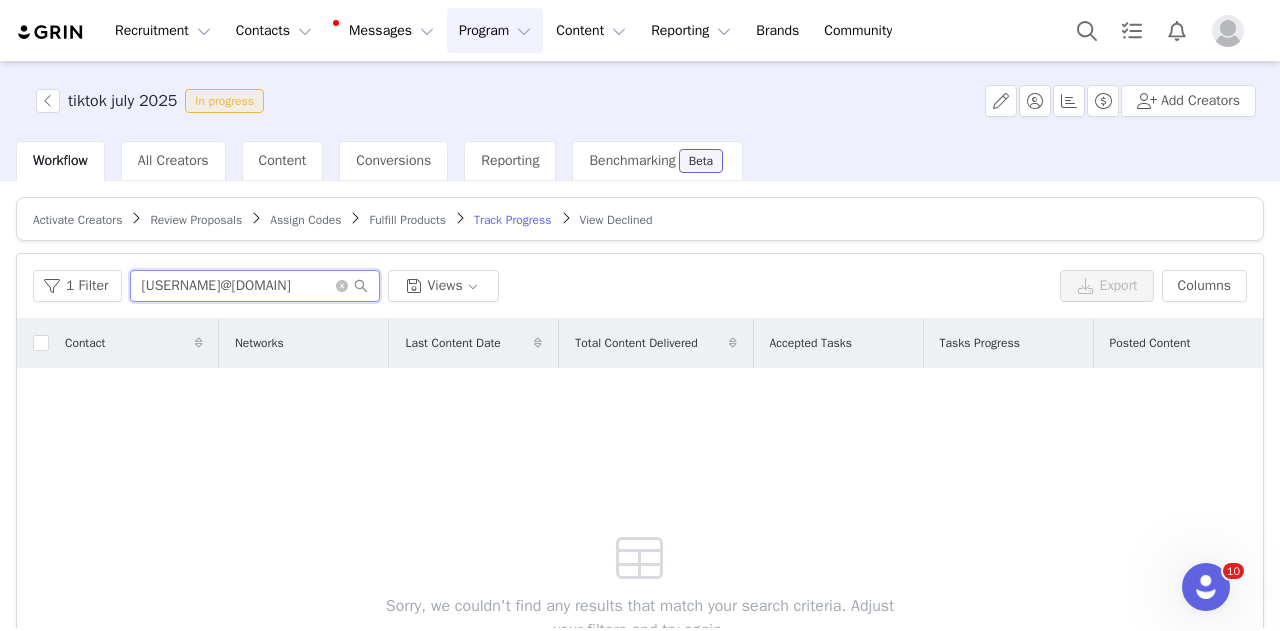 click on "adoreabby15@outlook.com" at bounding box center (255, 286) 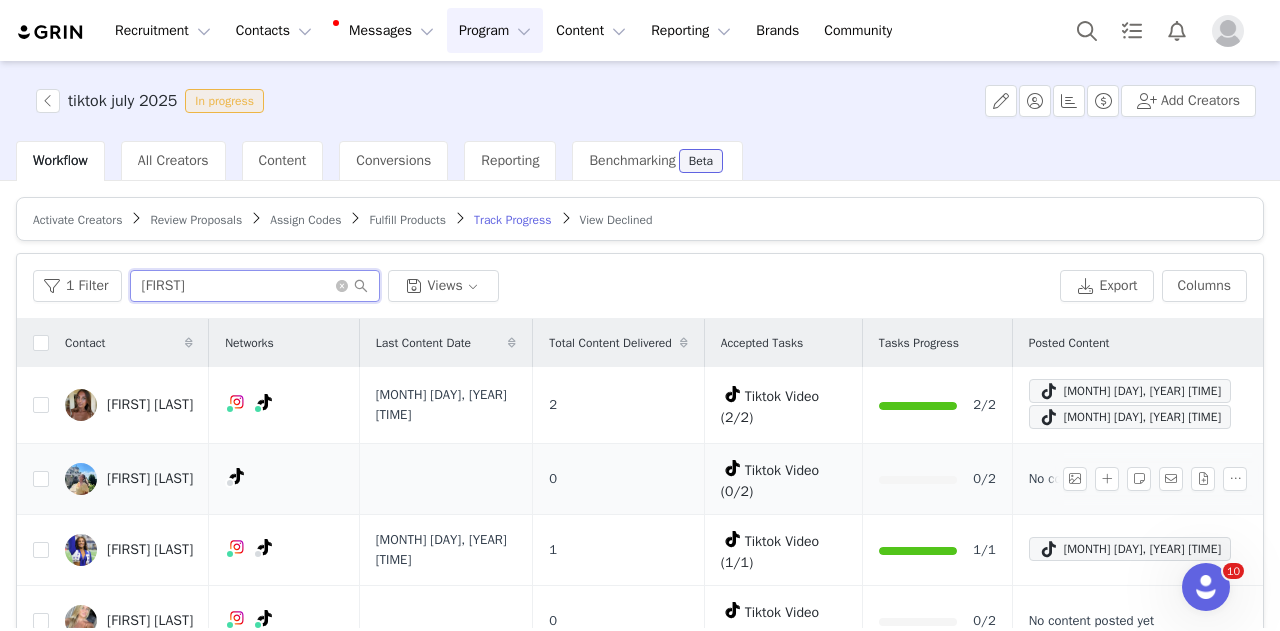 scroll, scrollTop: 200, scrollLeft: 0, axis: vertical 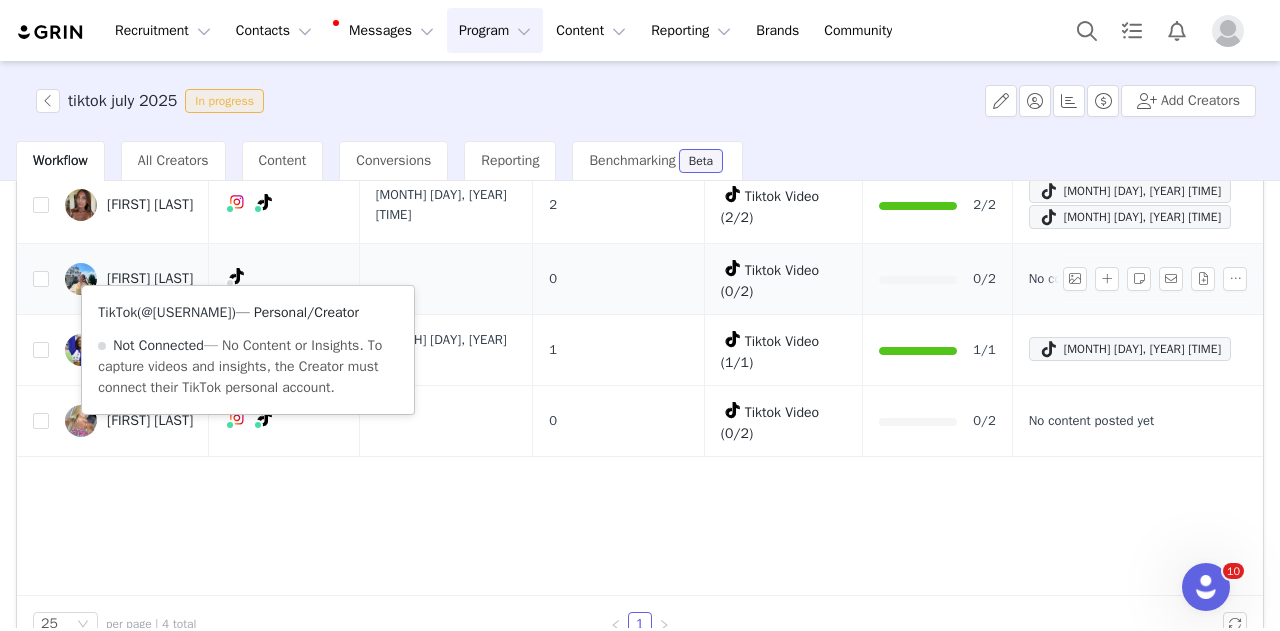 type on "abby" 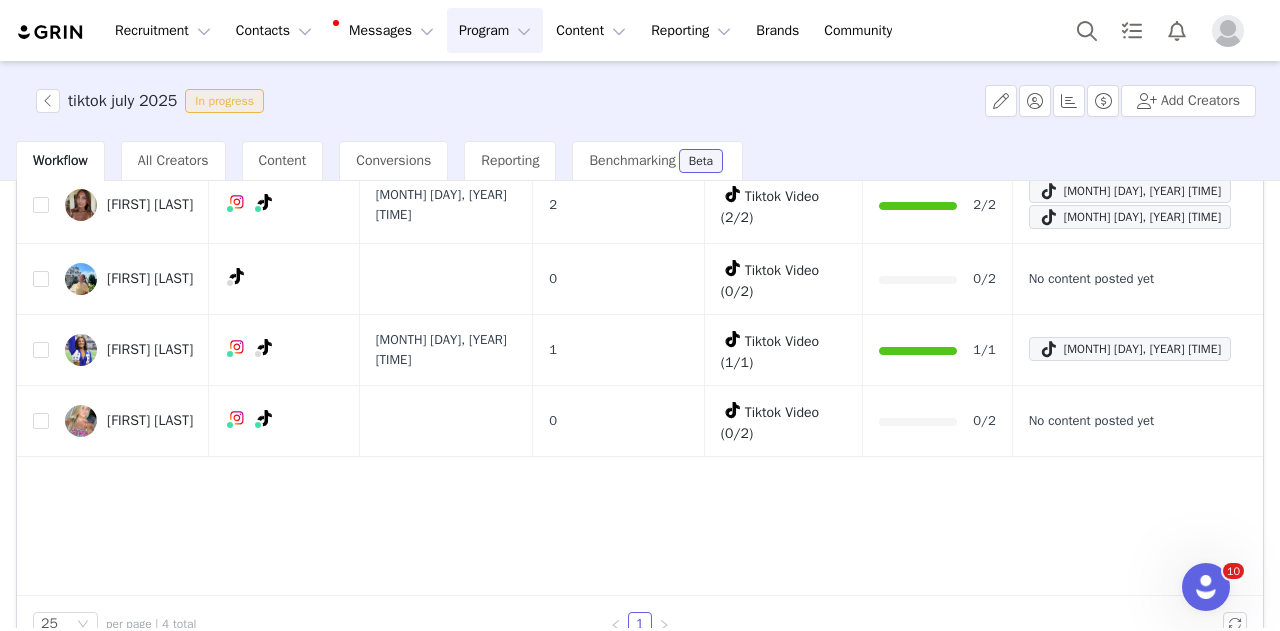scroll, scrollTop: 0, scrollLeft: 0, axis: both 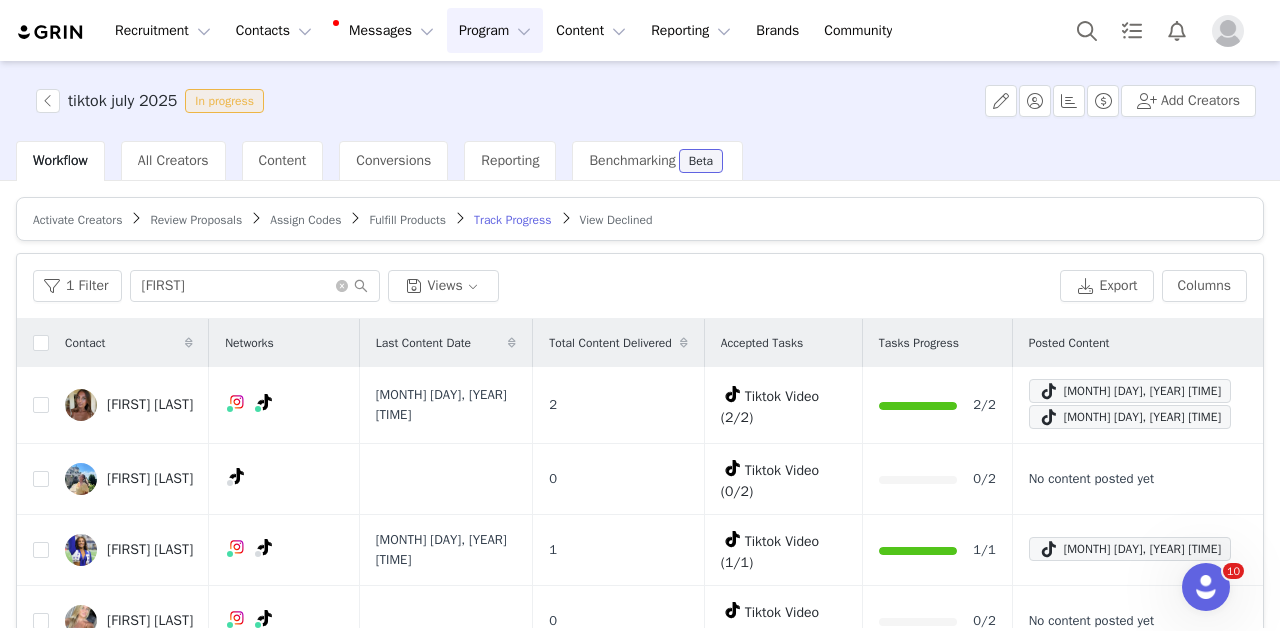 click on "Activate Creators" at bounding box center [77, 220] 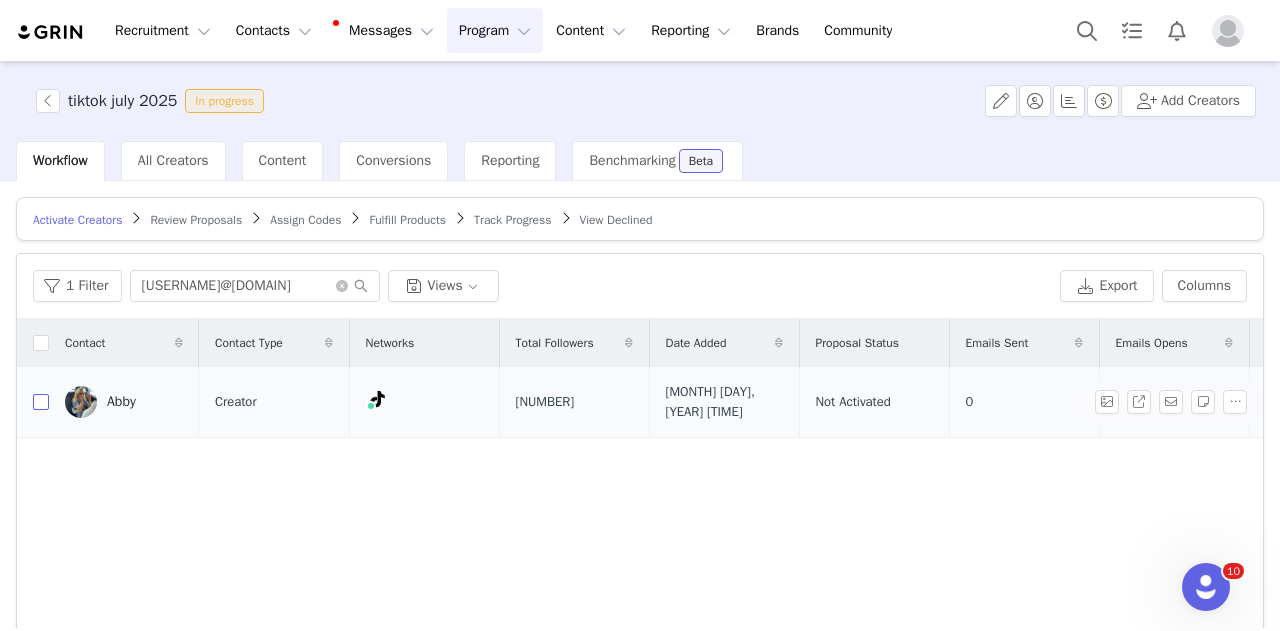 click at bounding box center (41, 402) 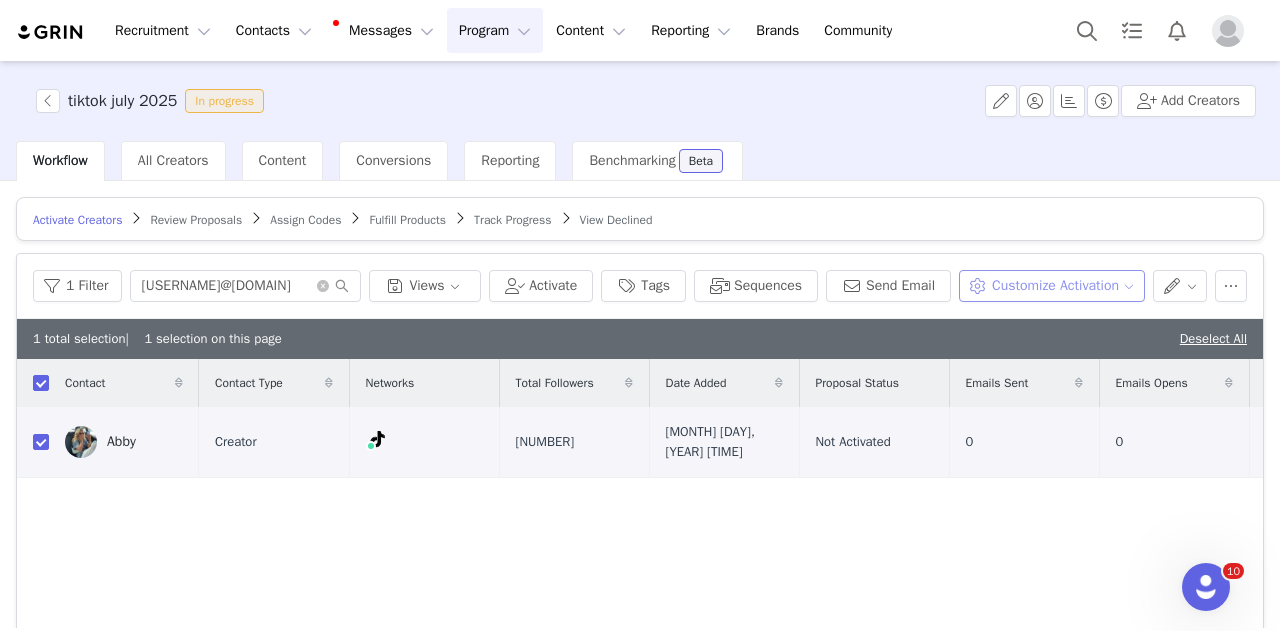 click on "Customize Activation" at bounding box center (1051, 286) 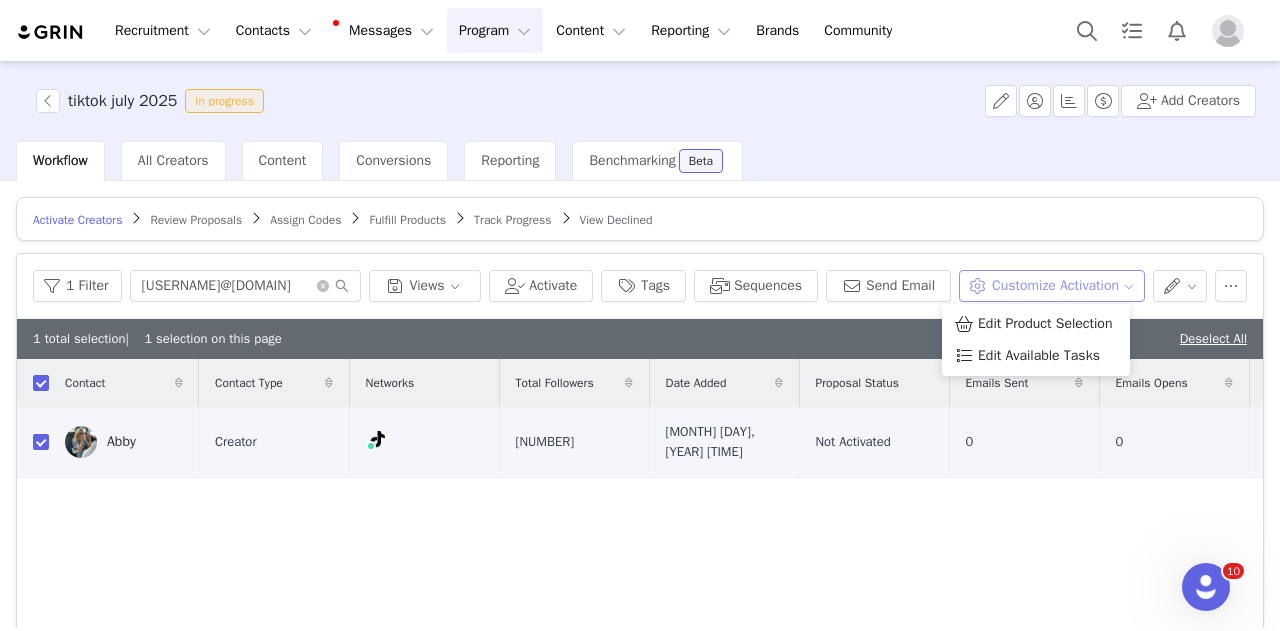 click on "Edit Product Selection Edit Available Tasks" at bounding box center (1036, 340) 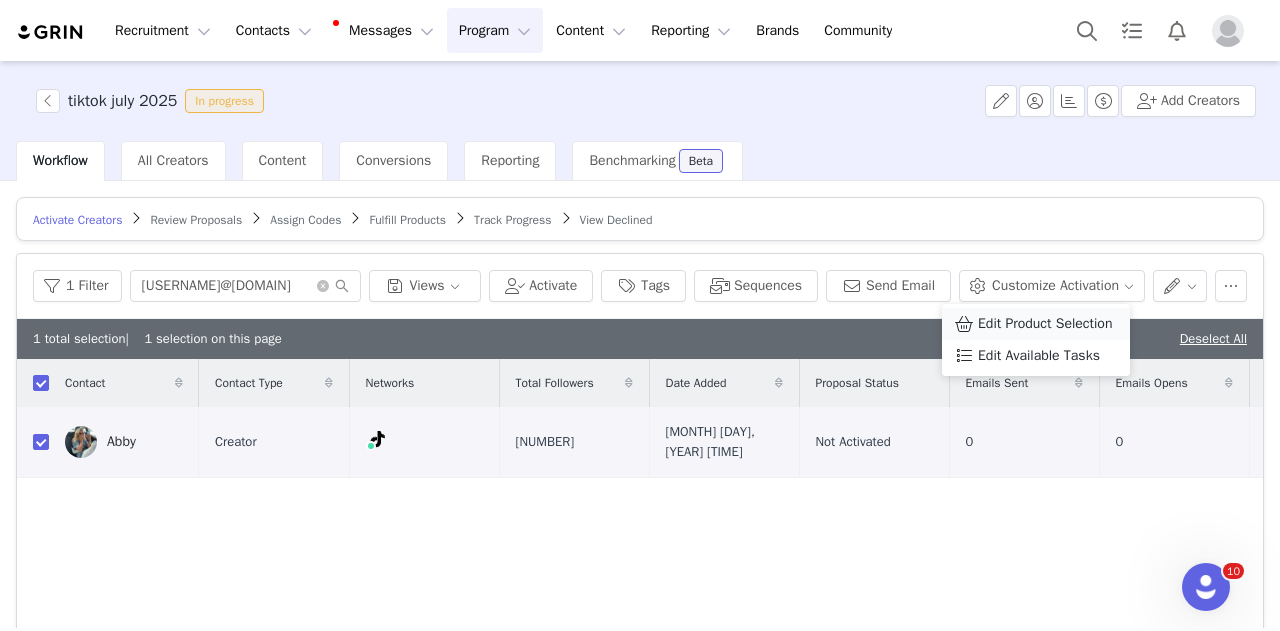 click on "Edit Product Selection" at bounding box center (1045, 324) 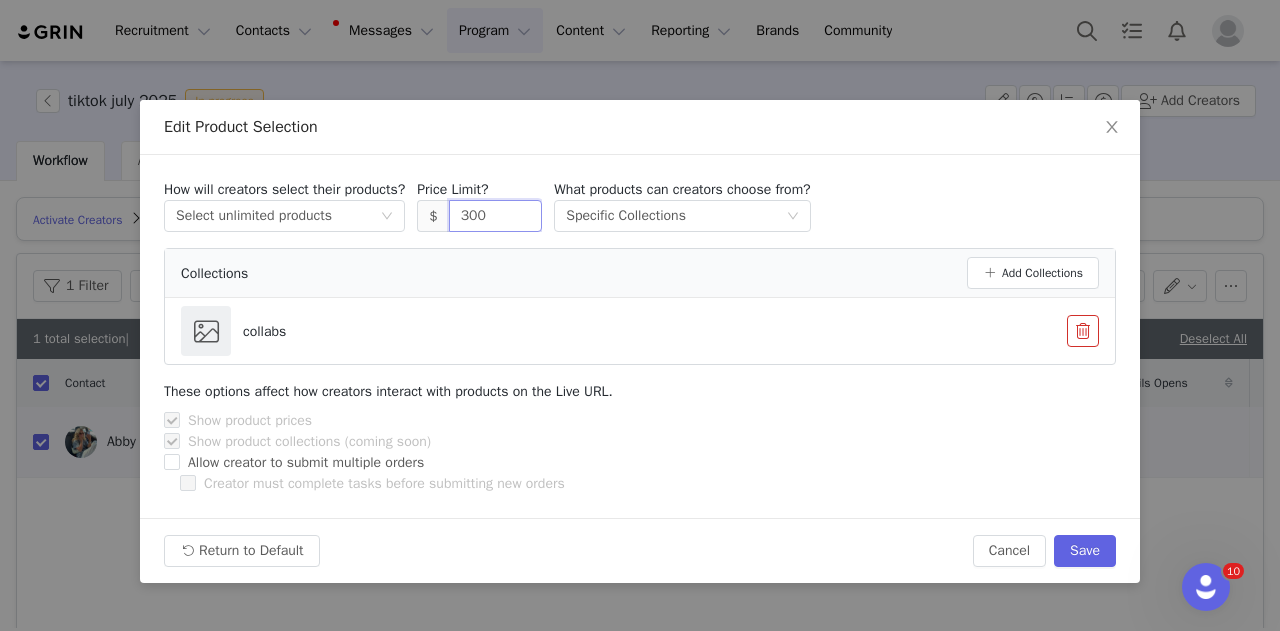 drag, startPoint x: 498, startPoint y: 221, endPoint x: 445, endPoint y: 226, distance: 53.235325 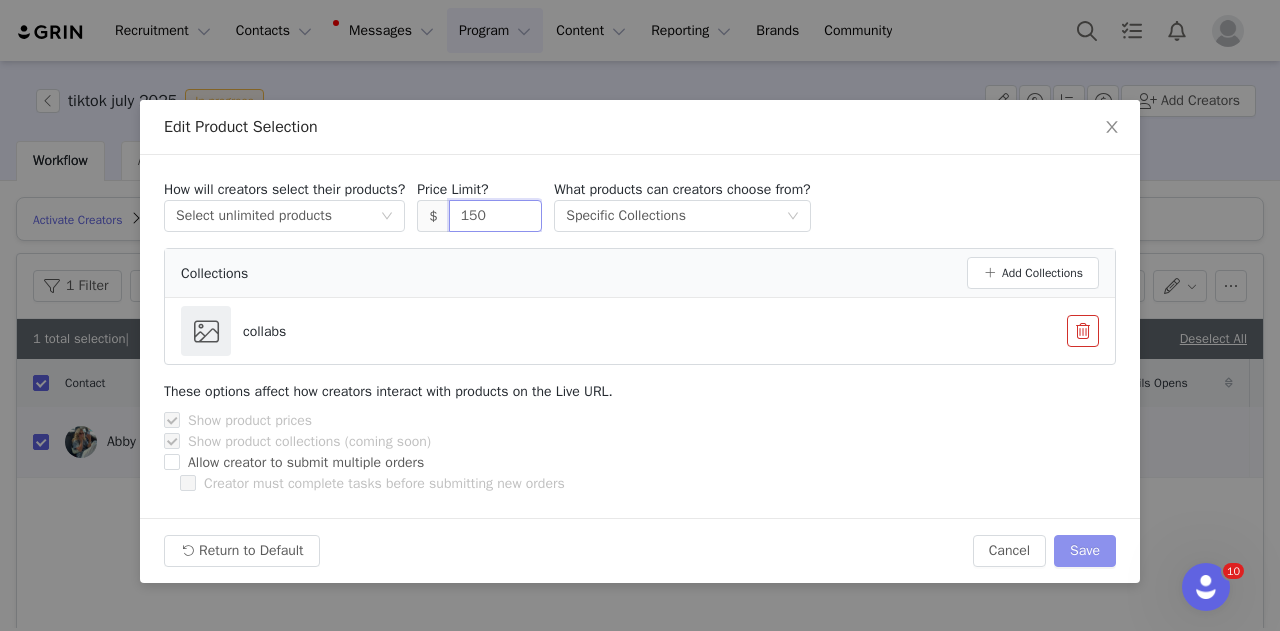 click on "Save" at bounding box center [1085, 551] 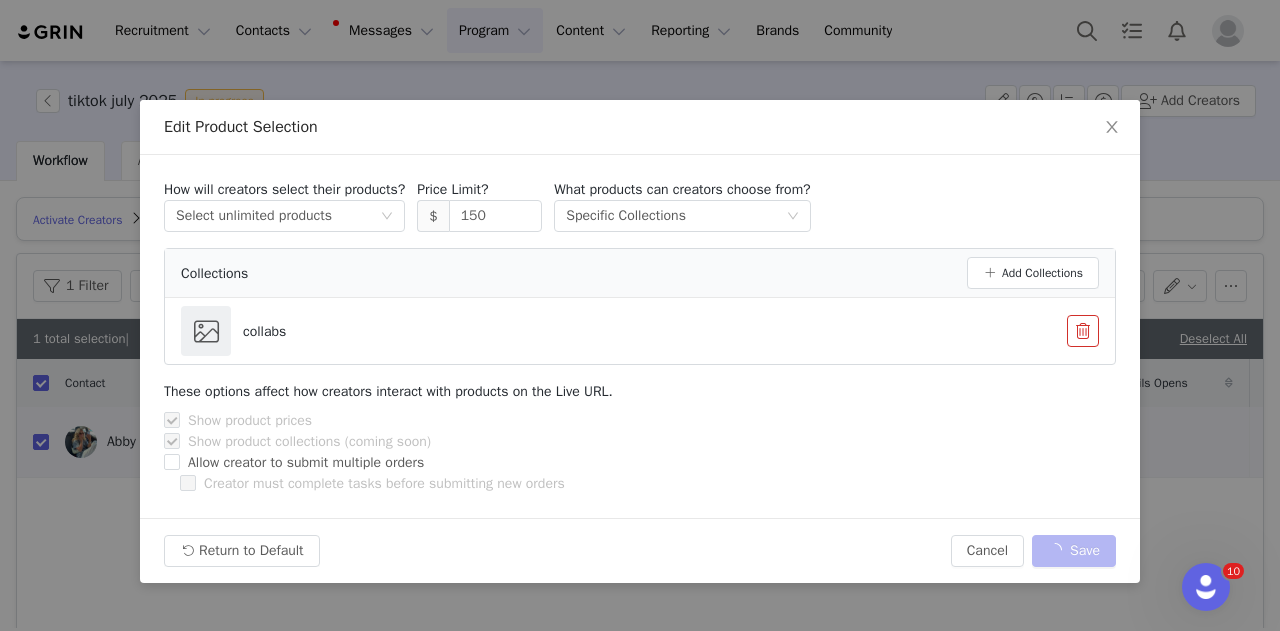 type on "300" 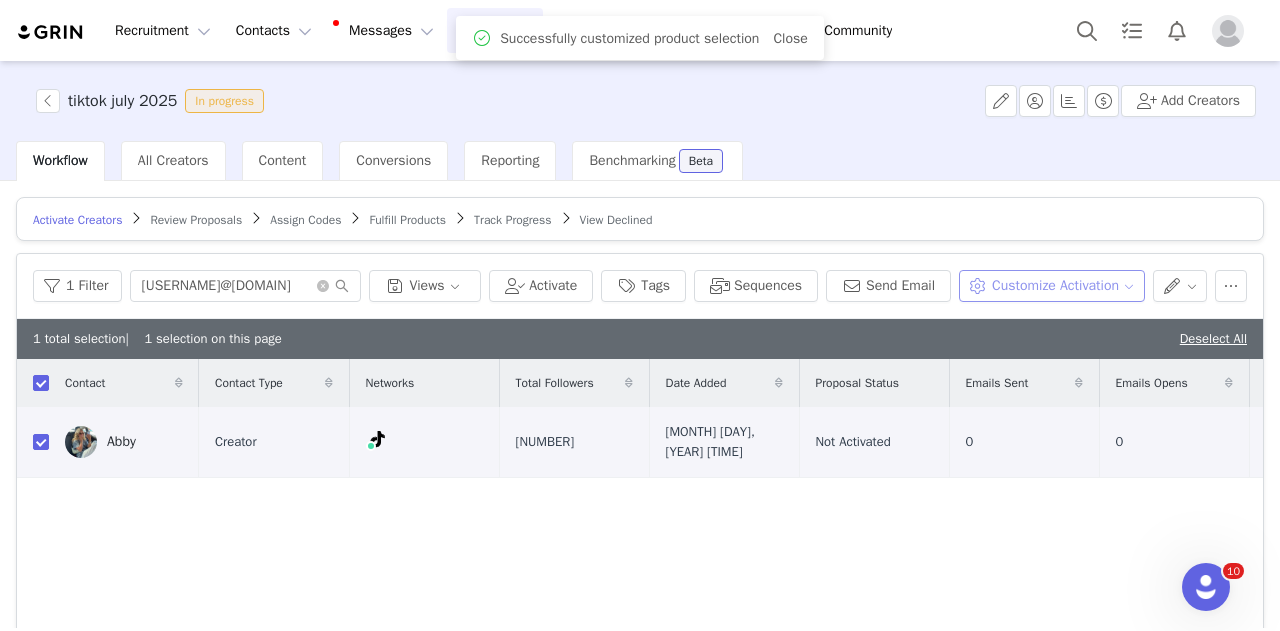 click on "Customize Activation" at bounding box center [1051, 286] 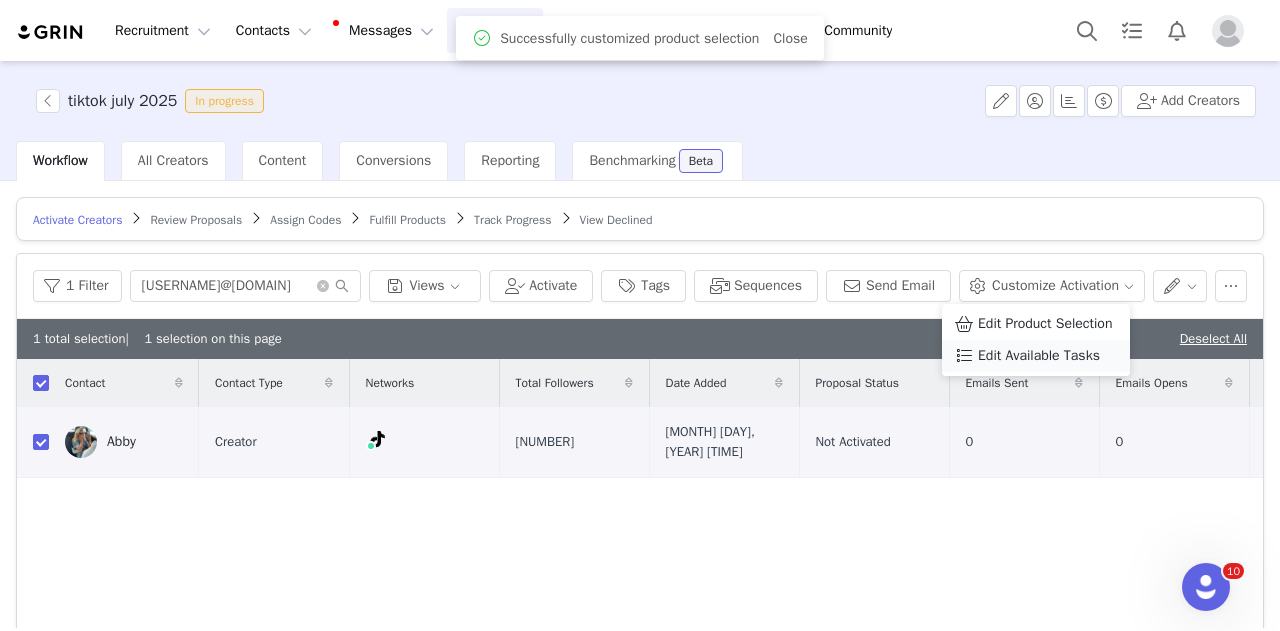 click on "Edit Available Tasks" at bounding box center (1039, 356) 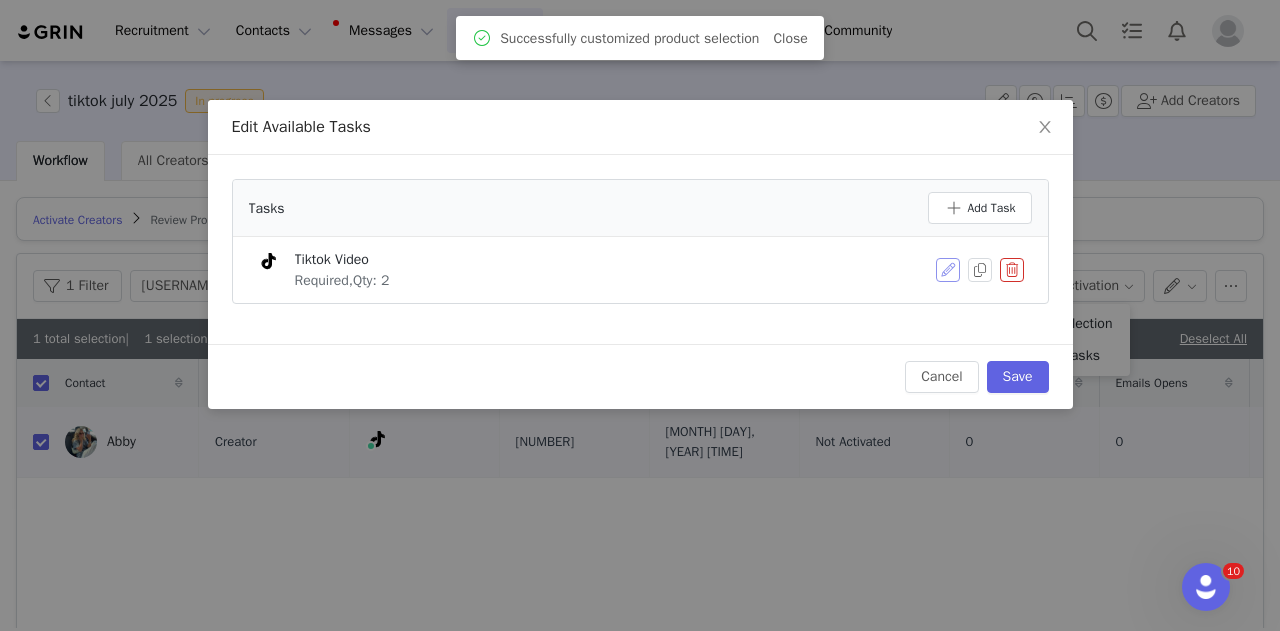 click at bounding box center (948, 270) 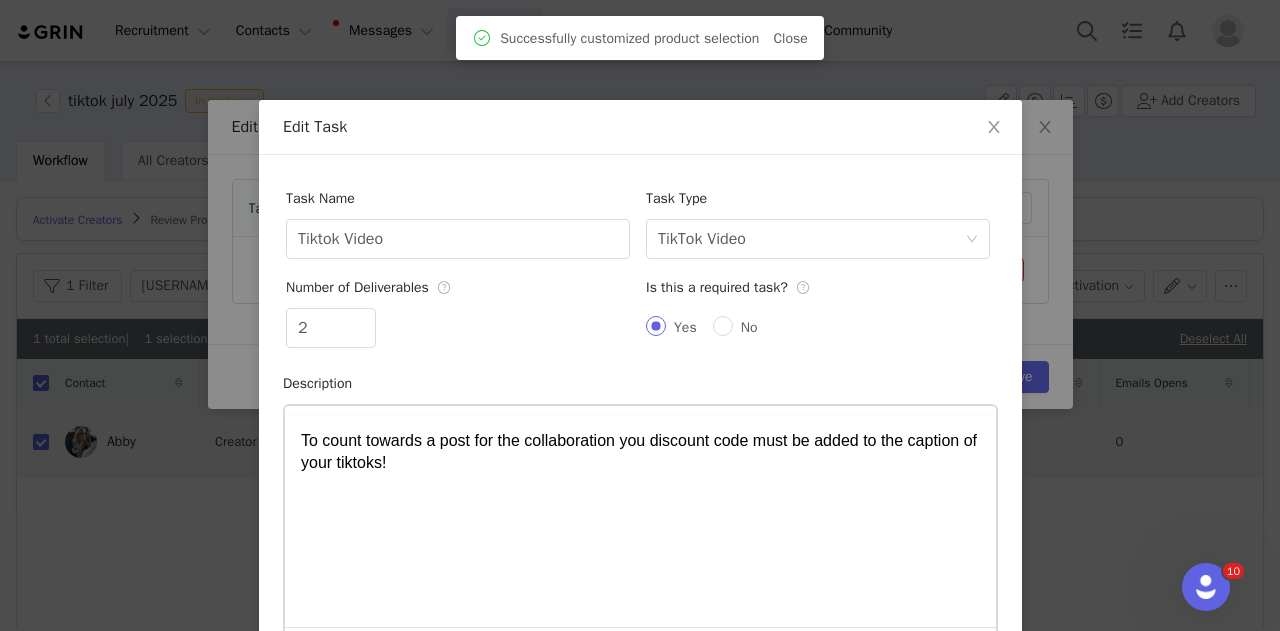 scroll, scrollTop: 0, scrollLeft: 0, axis: both 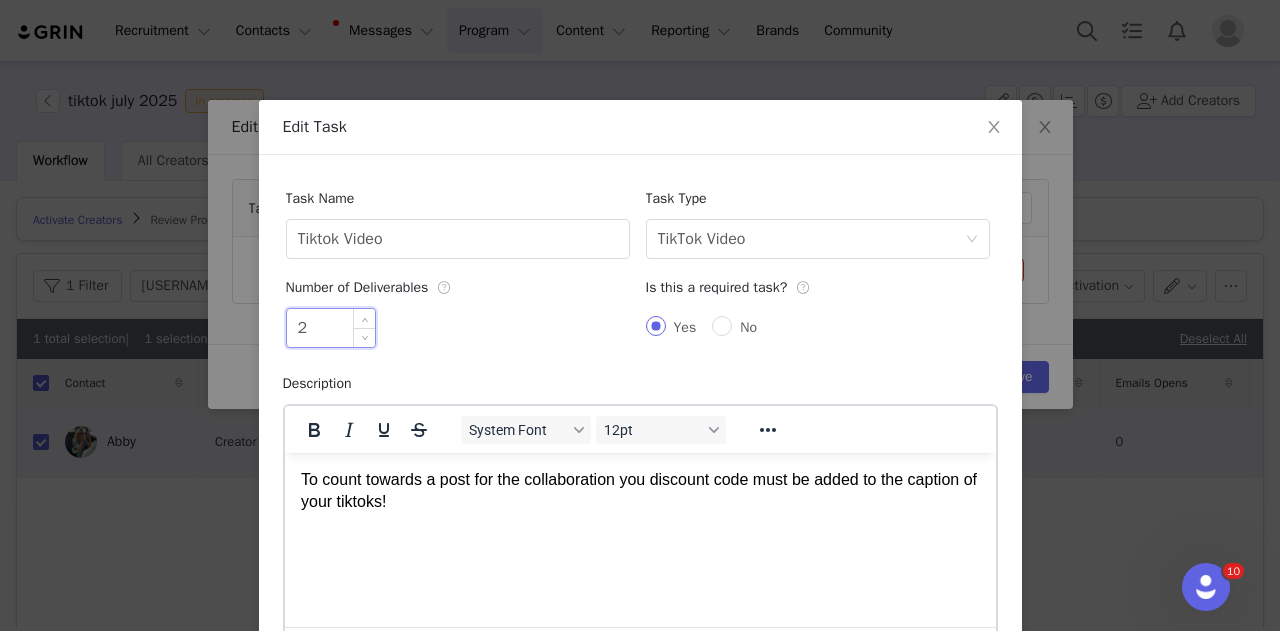 drag, startPoint x: 304, startPoint y: 317, endPoint x: 290, endPoint y: 330, distance: 19.104973 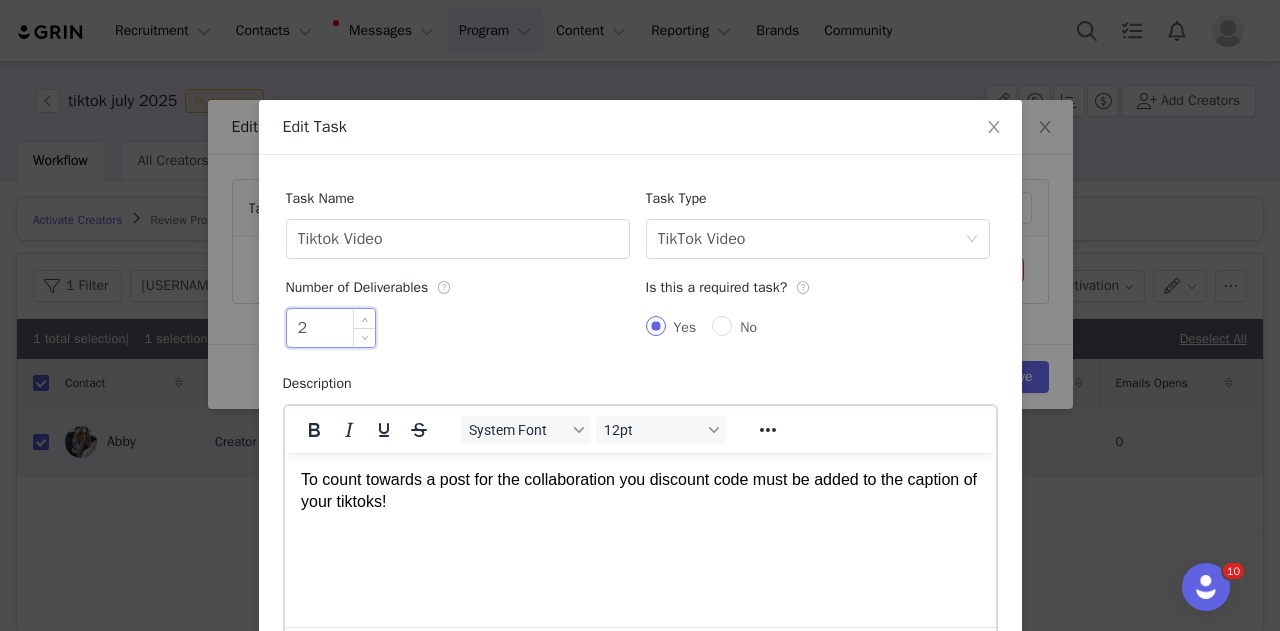 click on "2" at bounding box center [331, 328] 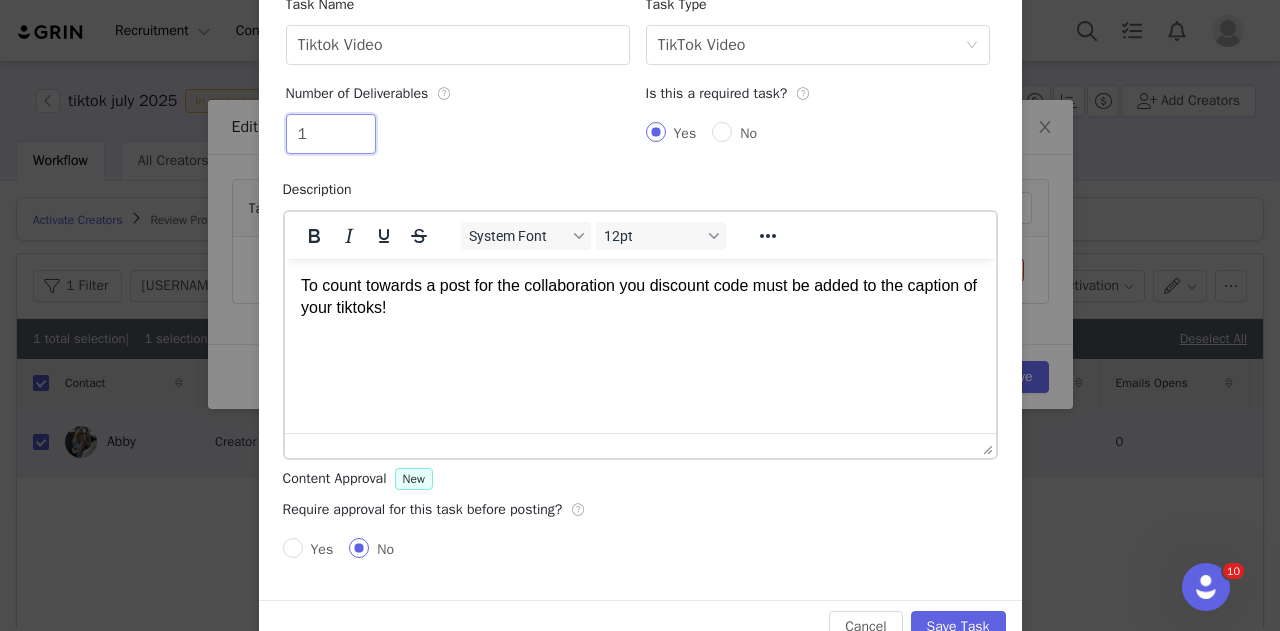 scroll, scrollTop: 239, scrollLeft: 0, axis: vertical 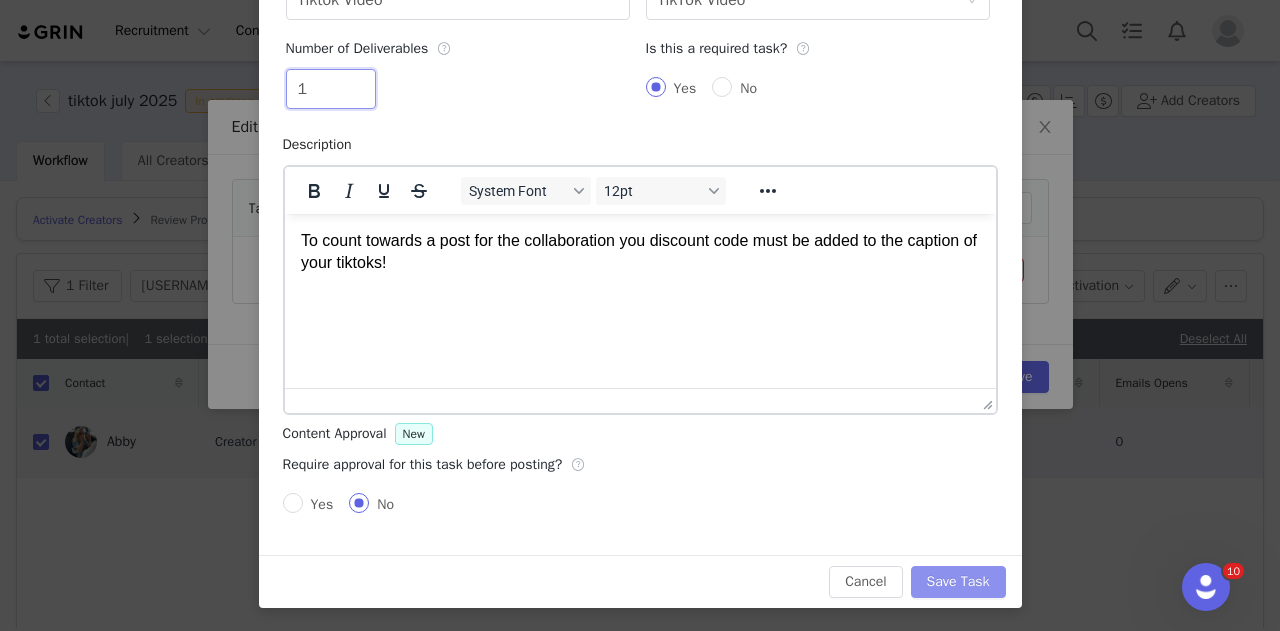 type on "1" 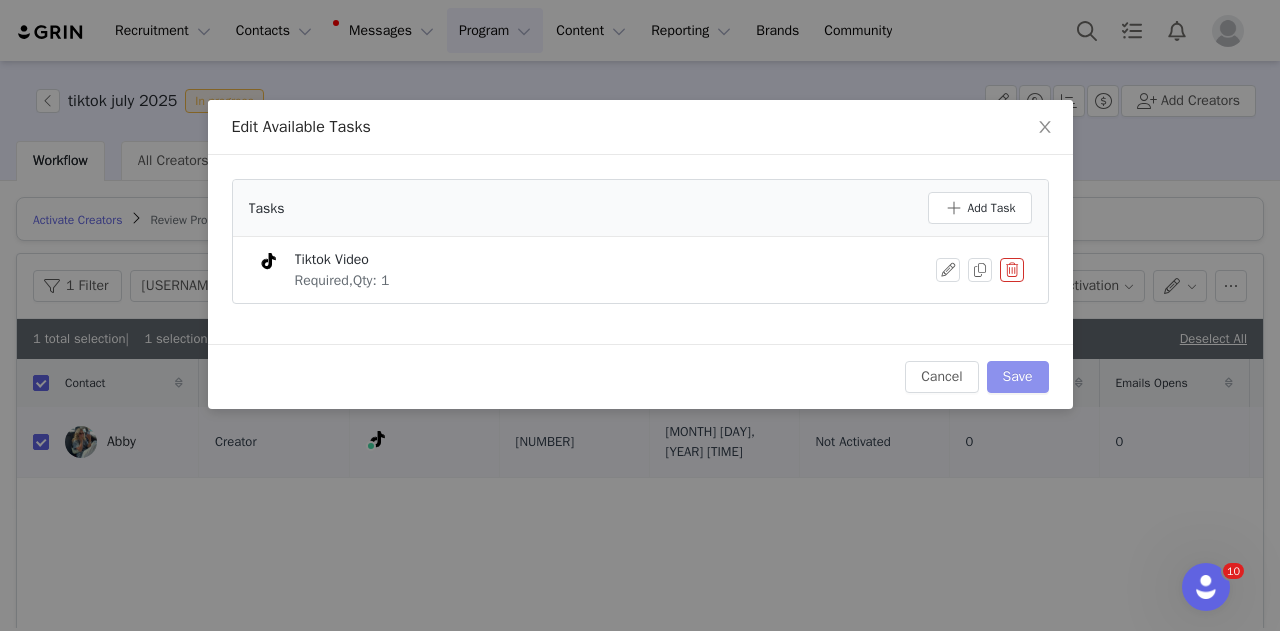 click on "Save" at bounding box center [1018, 377] 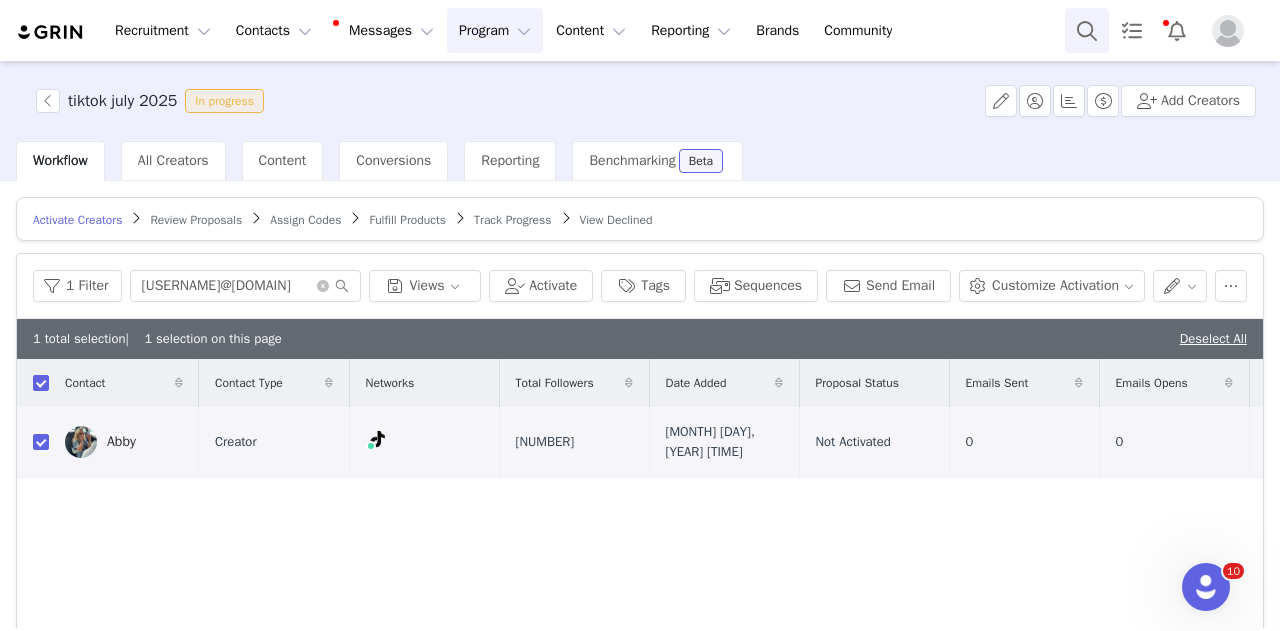 click at bounding box center (1087, 30) 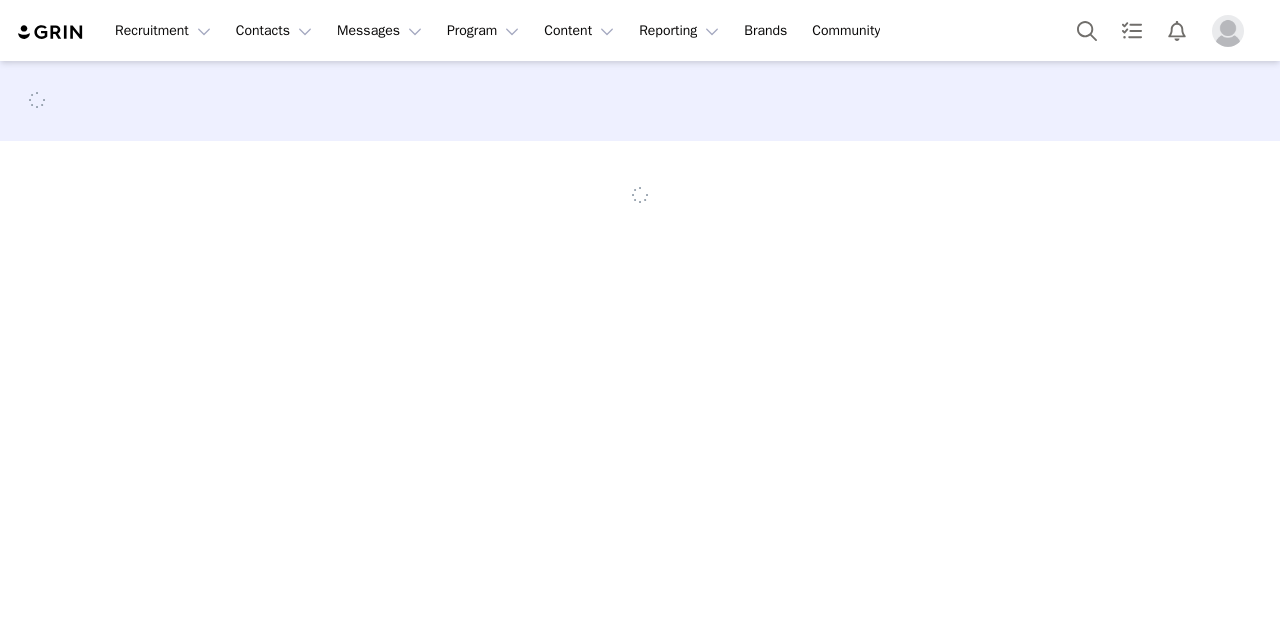 scroll, scrollTop: 0, scrollLeft: 0, axis: both 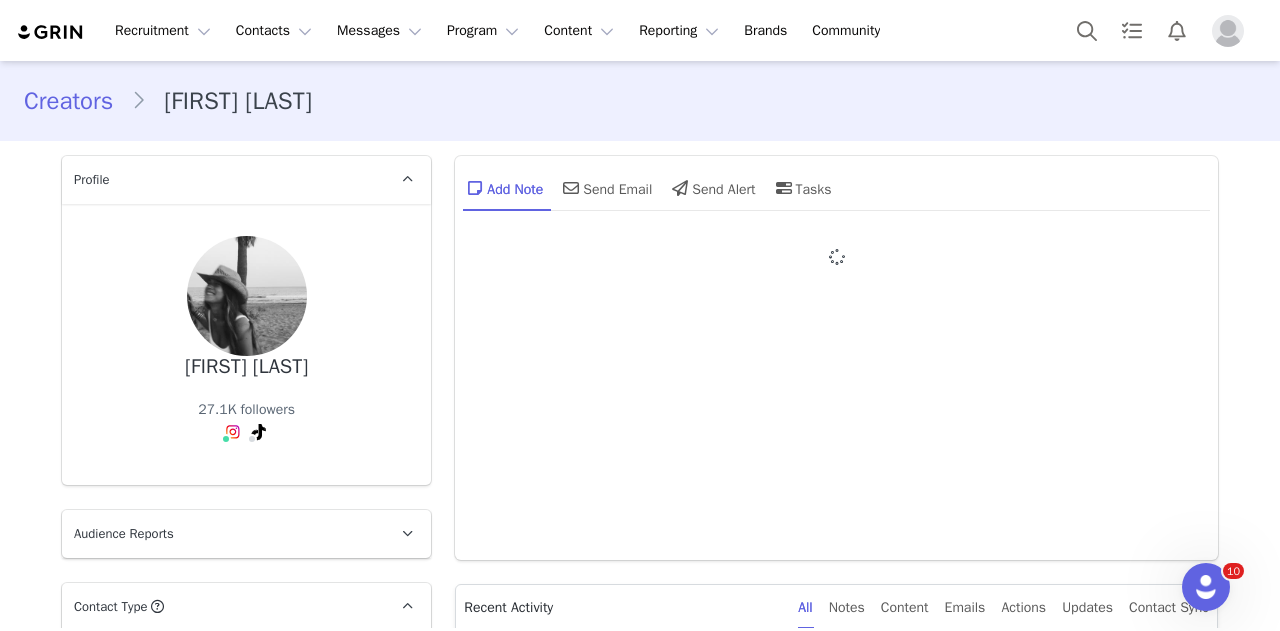 type on "+1 (United States)" 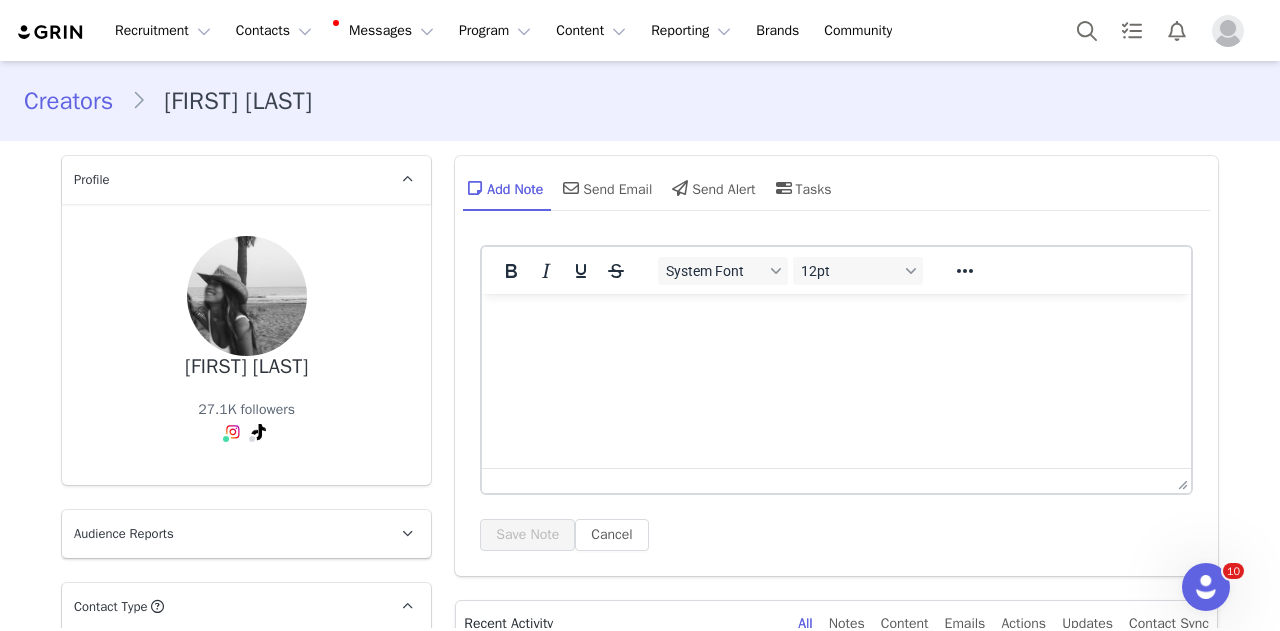 scroll, scrollTop: 0, scrollLeft: 0, axis: both 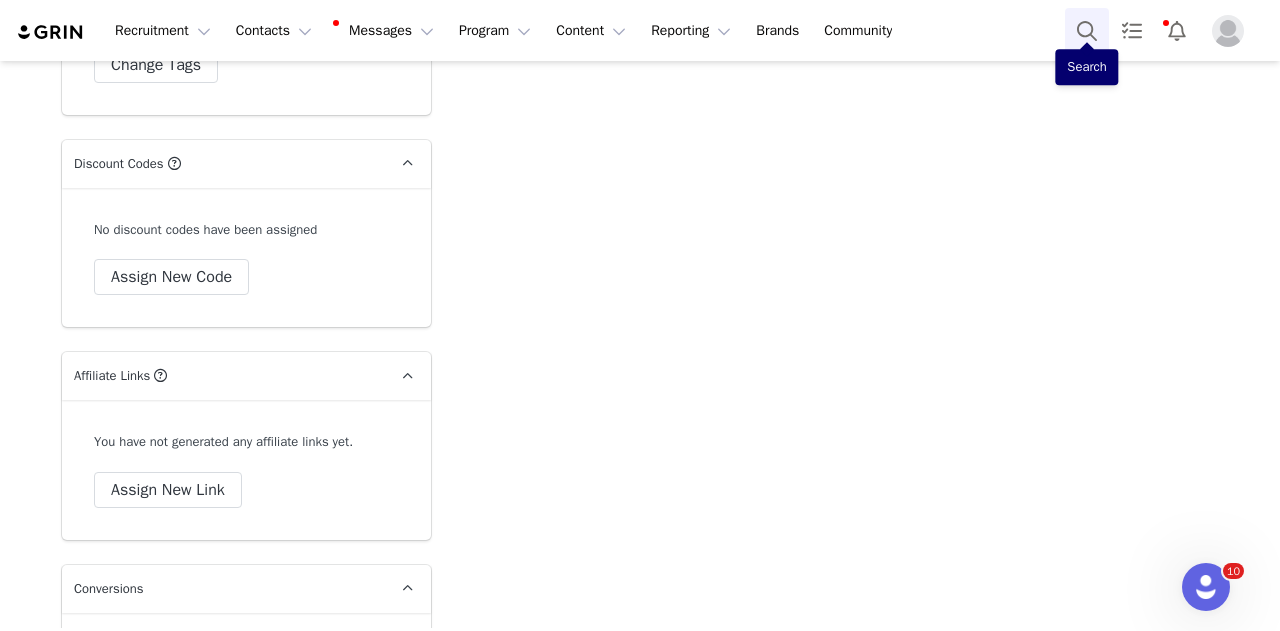 click at bounding box center (1087, 30) 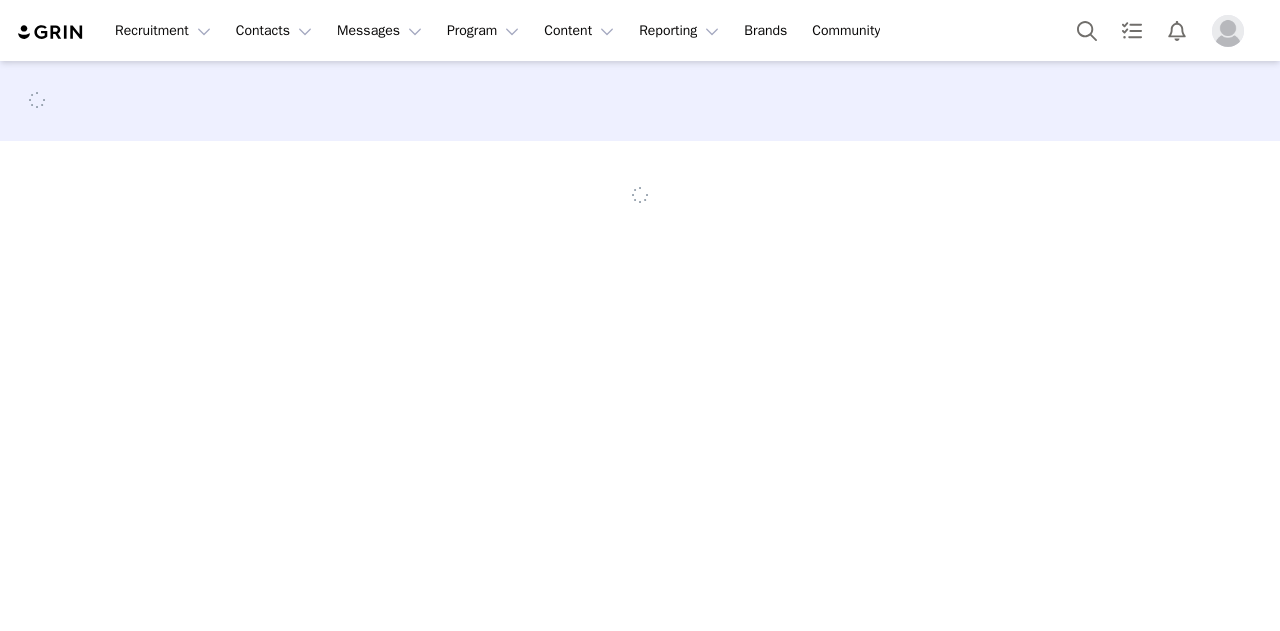 scroll, scrollTop: 0, scrollLeft: 0, axis: both 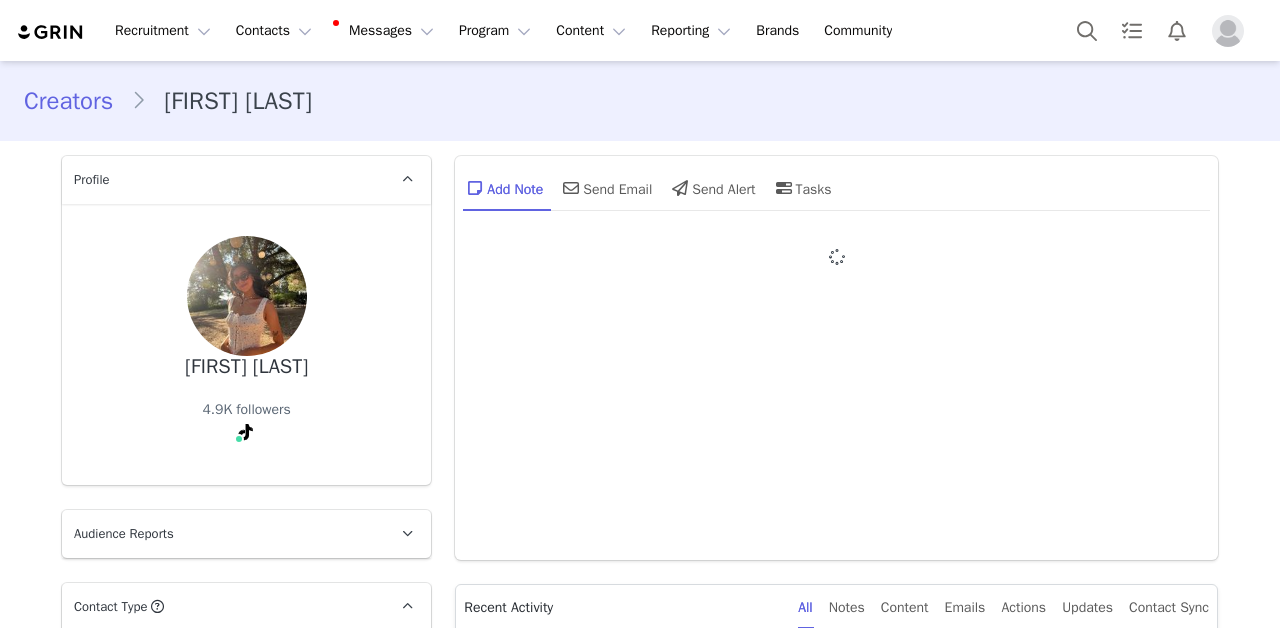type on "+1 (United States)" 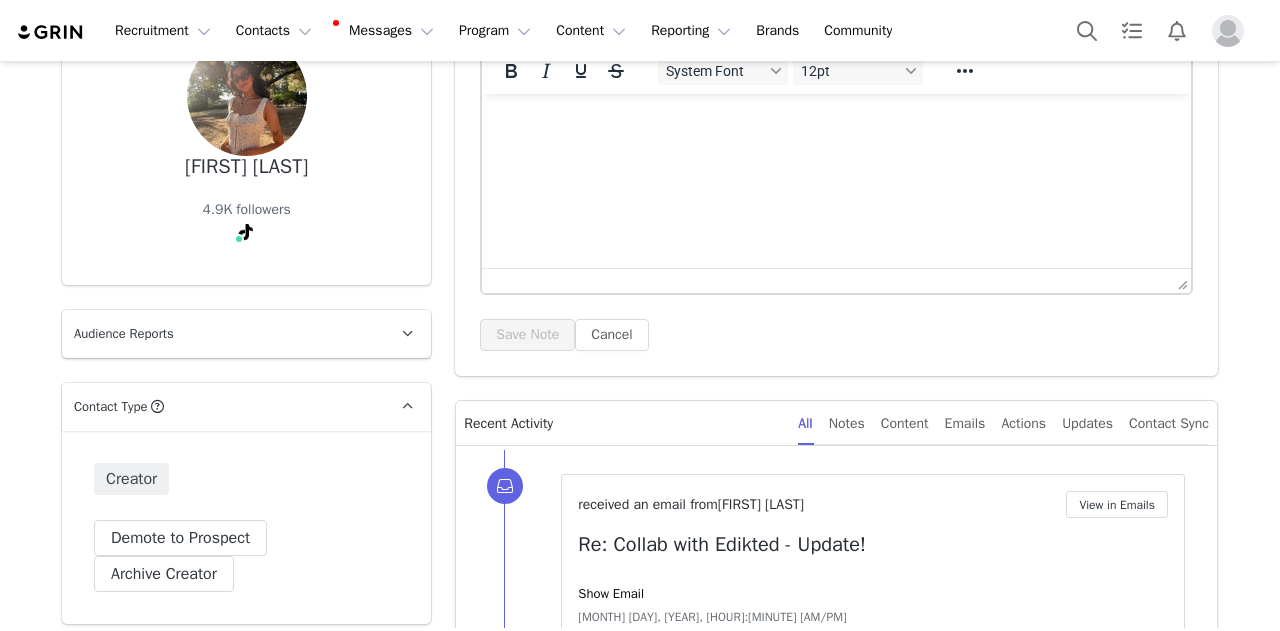 scroll, scrollTop: 0, scrollLeft: 0, axis: both 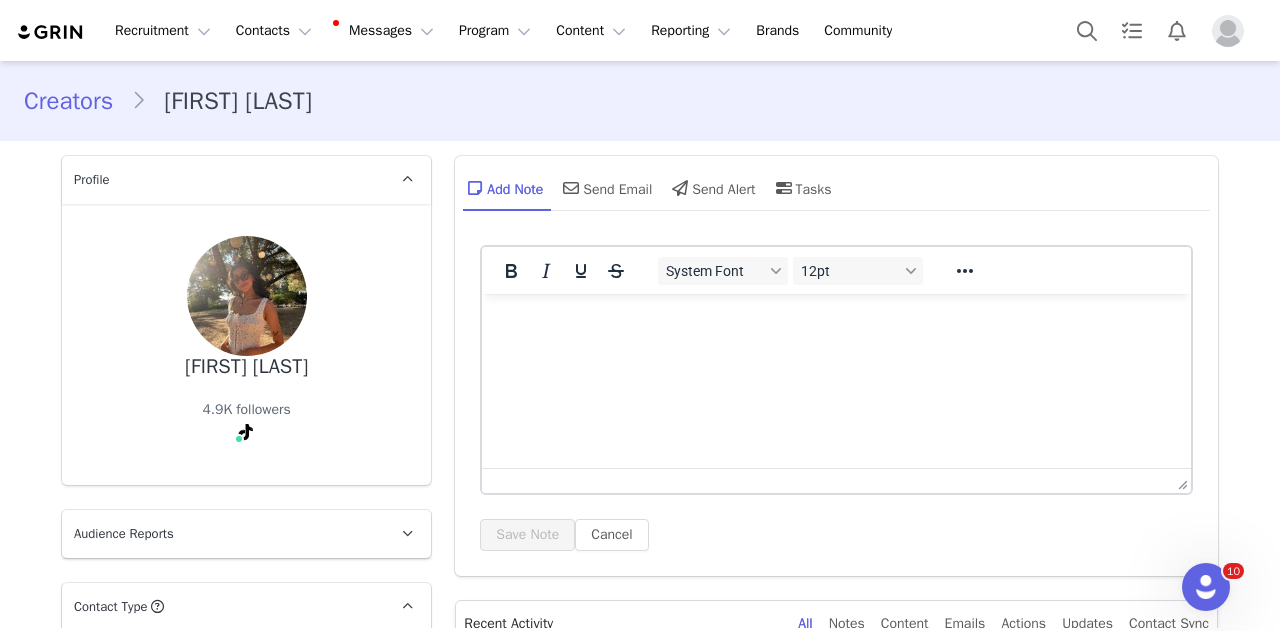 drag, startPoint x: 883, startPoint y: 623, endPoint x: 883, endPoint y: 585, distance: 38 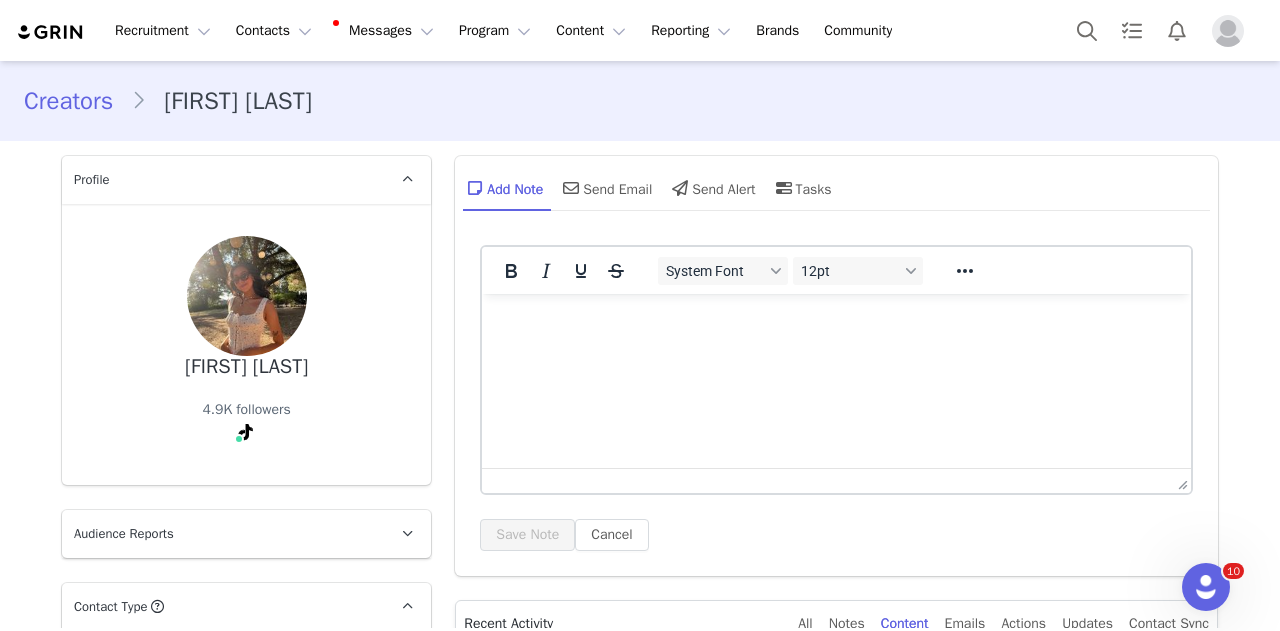 scroll, scrollTop: 400, scrollLeft: 0, axis: vertical 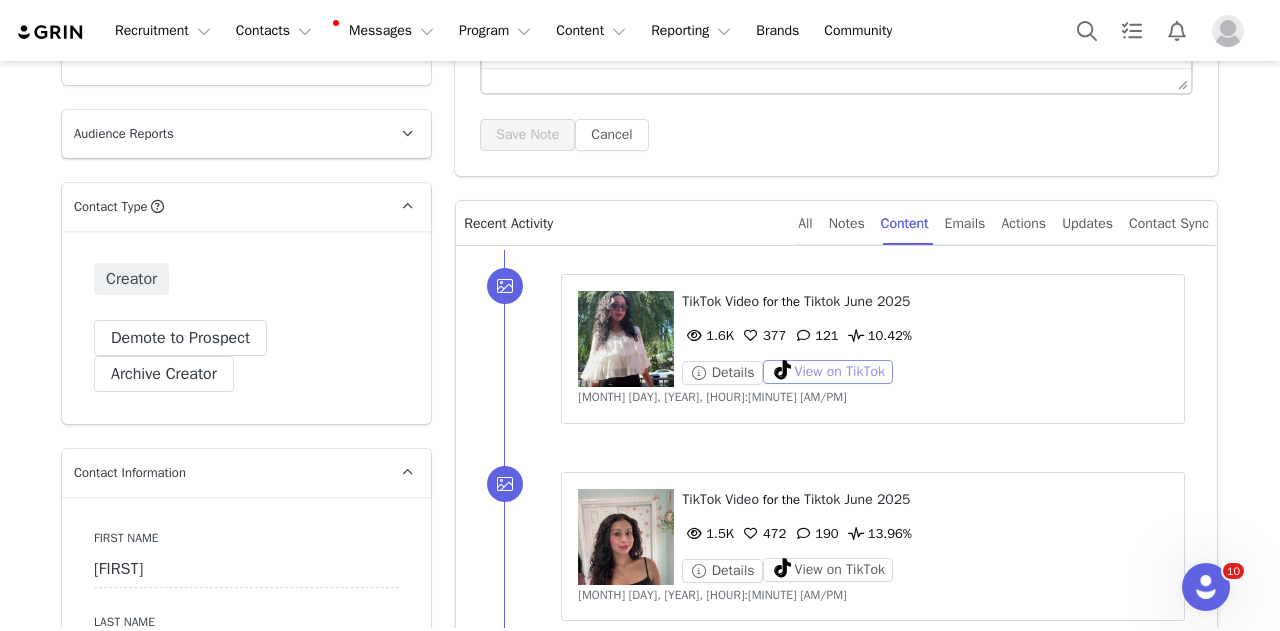 click on "View on TikTok" at bounding box center (828, 372) 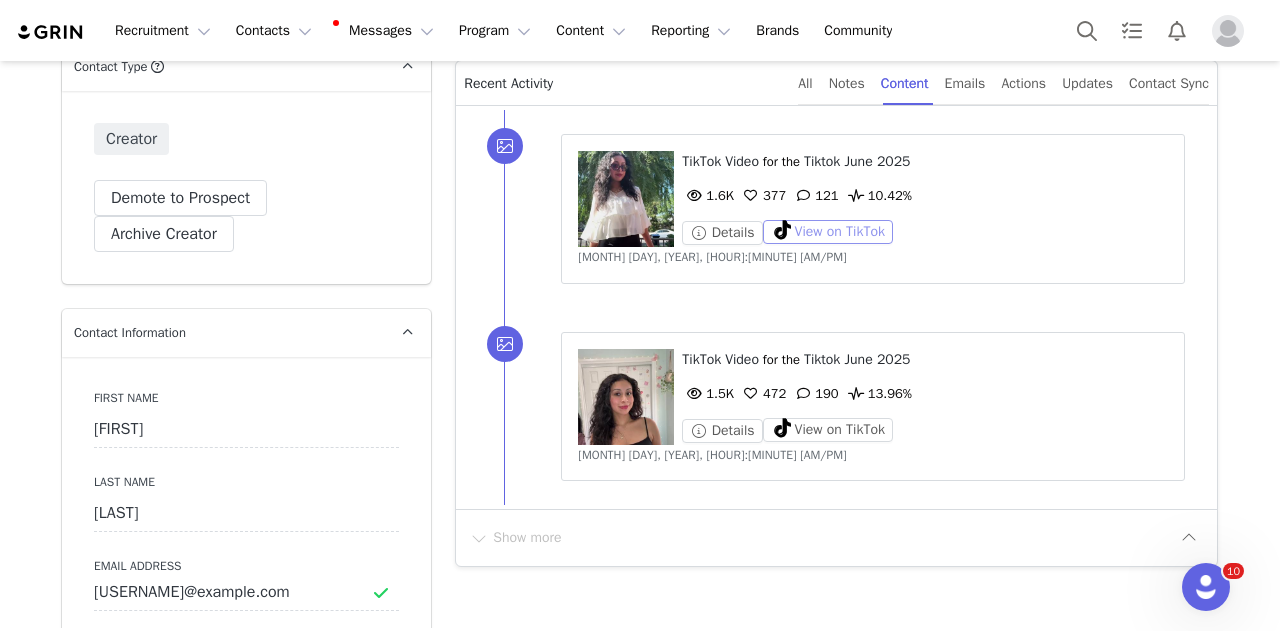 scroll, scrollTop: 600, scrollLeft: 0, axis: vertical 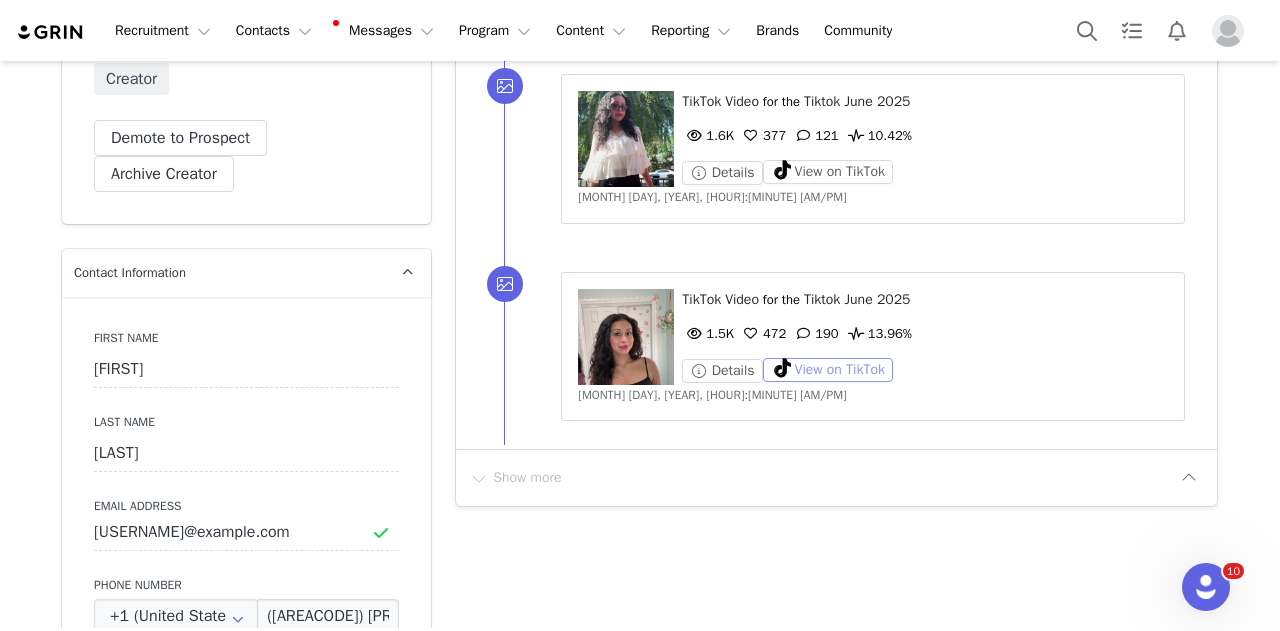 click on "View on TikTok" at bounding box center (828, 370) 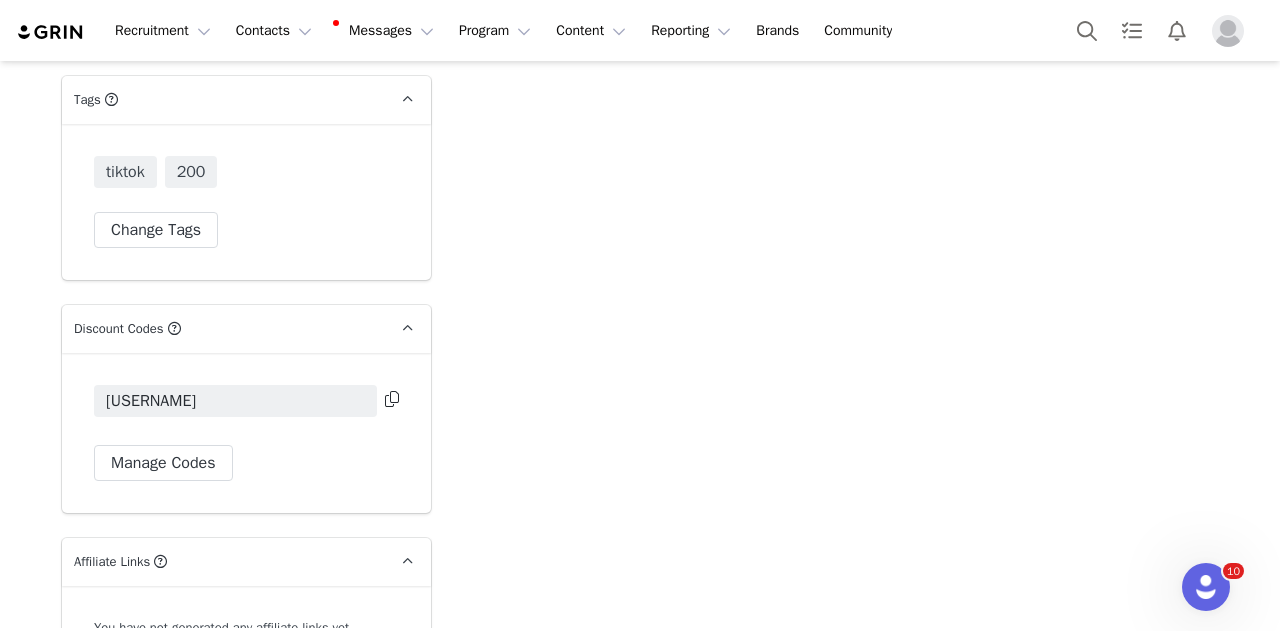 scroll, scrollTop: 5700, scrollLeft: 0, axis: vertical 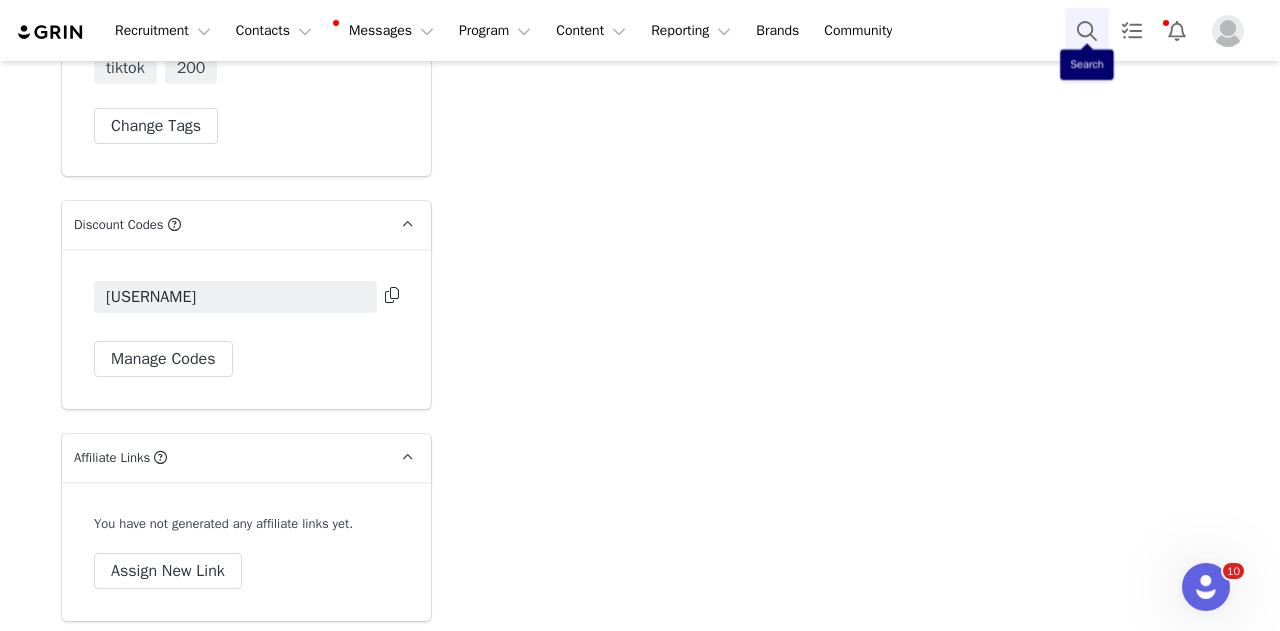 click at bounding box center (1087, 30) 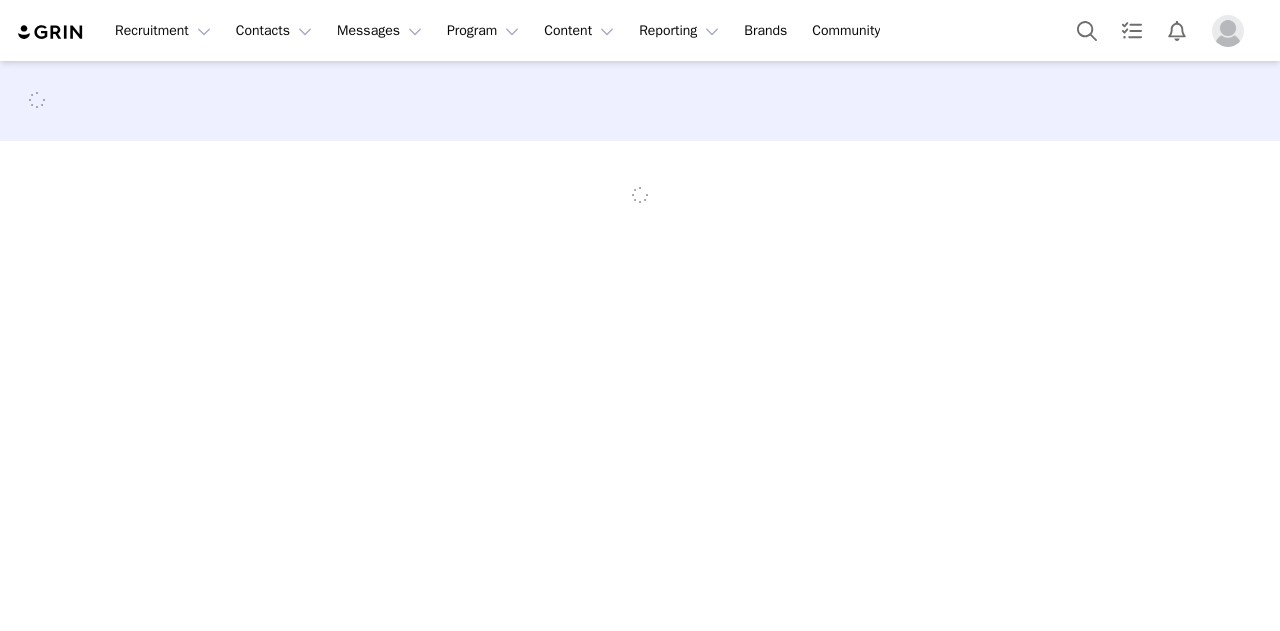 scroll, scrollTop: 0, scrollLeft: 0, axis: both 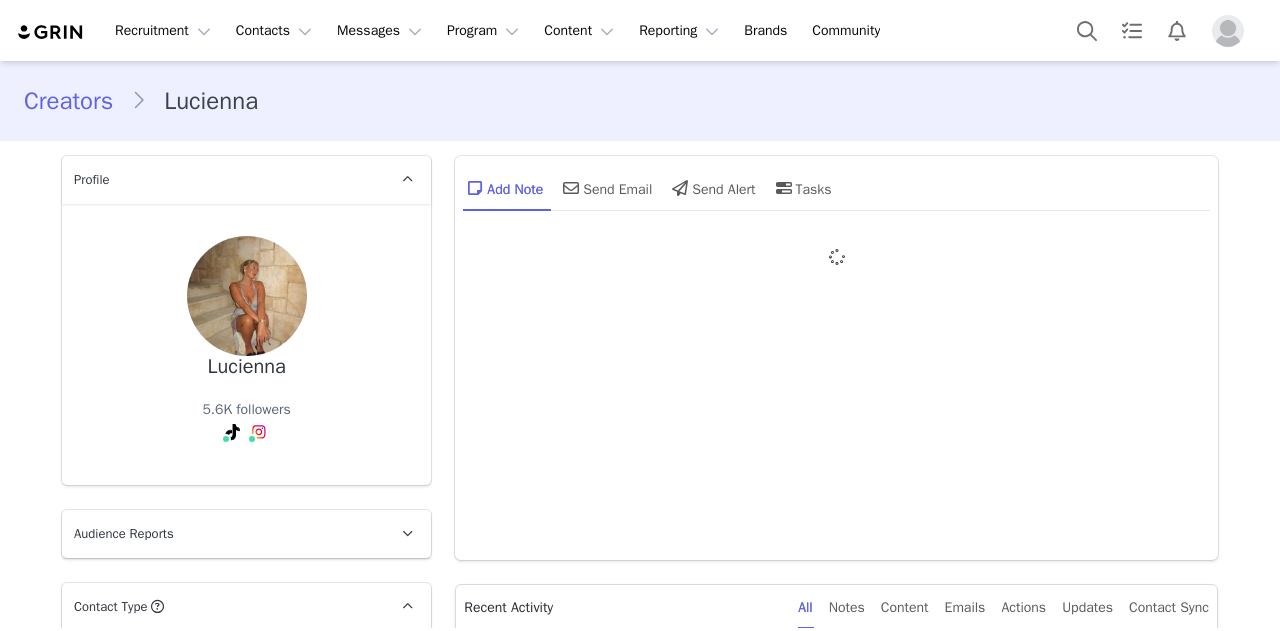 type on "+1 (United States)" 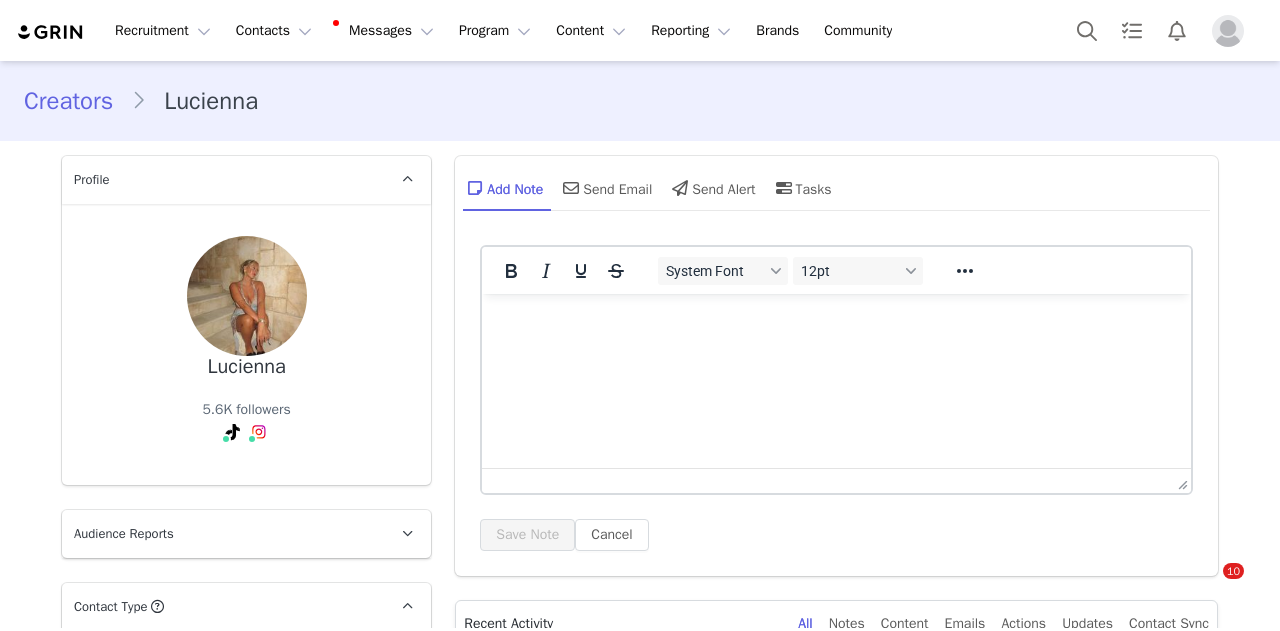 scroll, scrollTop: 0, scrollLeft: 0, axis: both 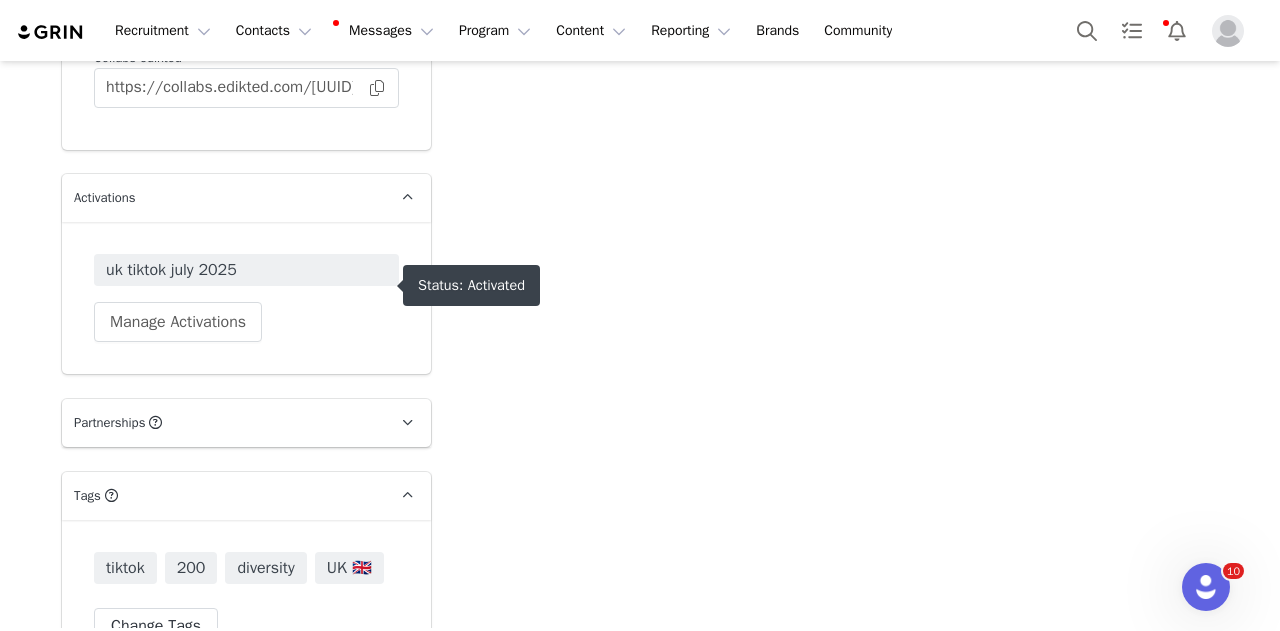 click on "uk tiktok july 2025" at bounding box center (246, 270) 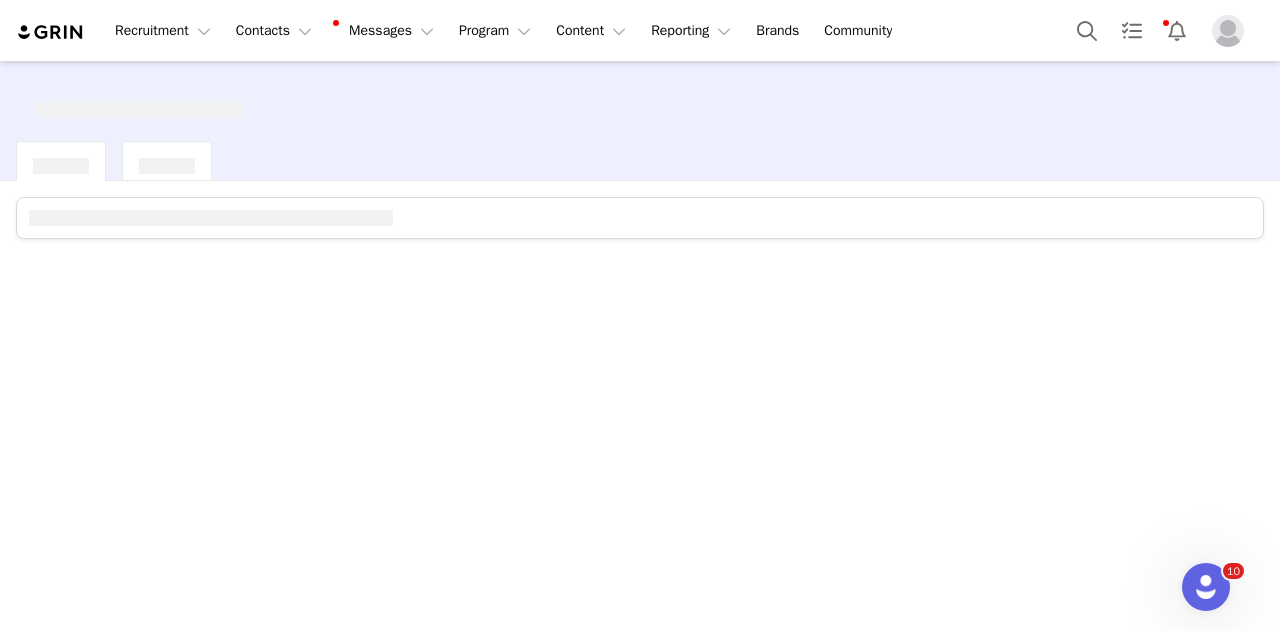 scroll, scrollTop: 0, scrollLeft: 0, axis: both 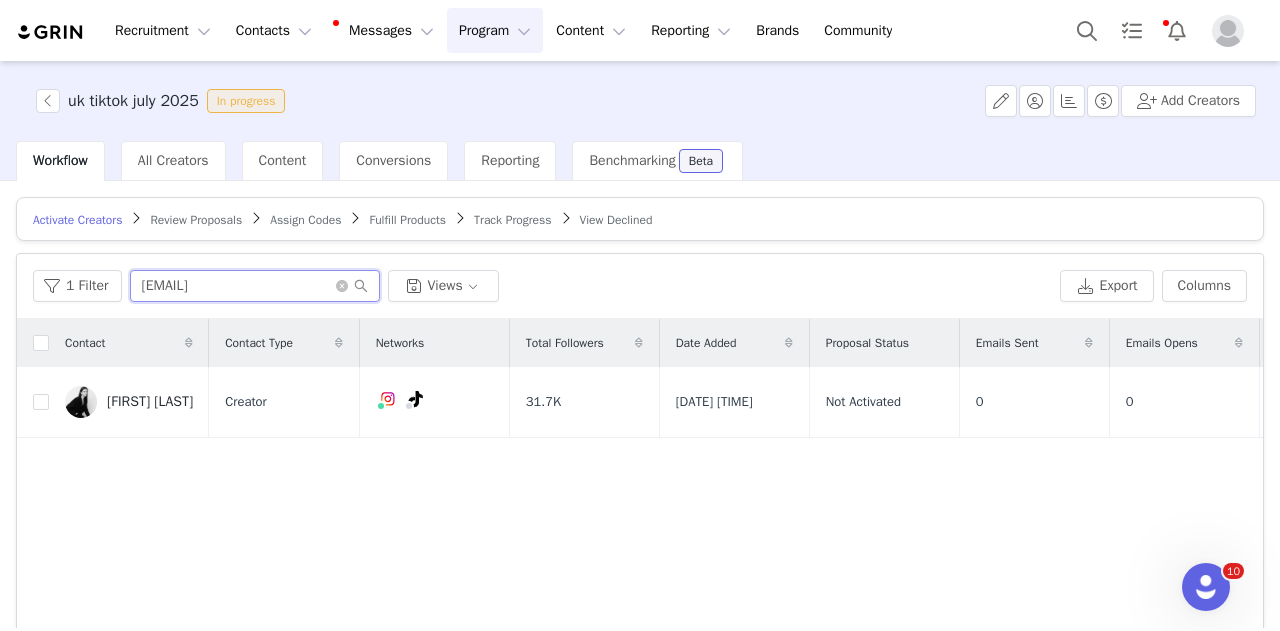 click on "miakallie@icloud.com" at bounding box center [255, 286] 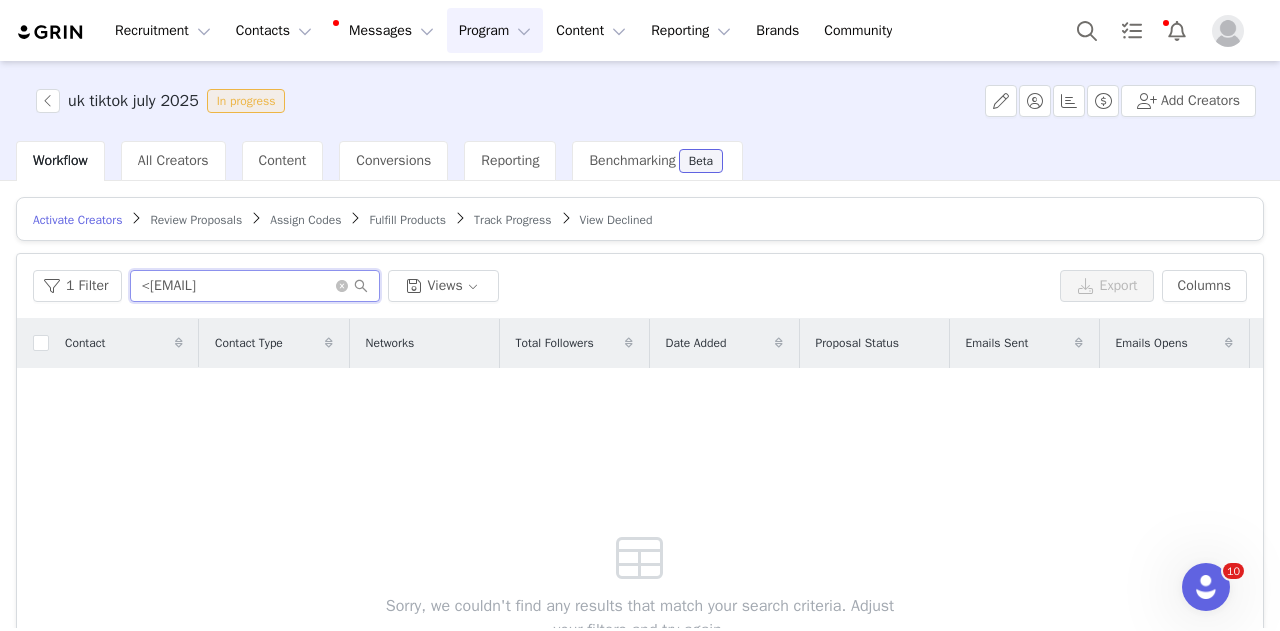 click on "<luciennarico@icloud.com" at bounding box center (255, 286) 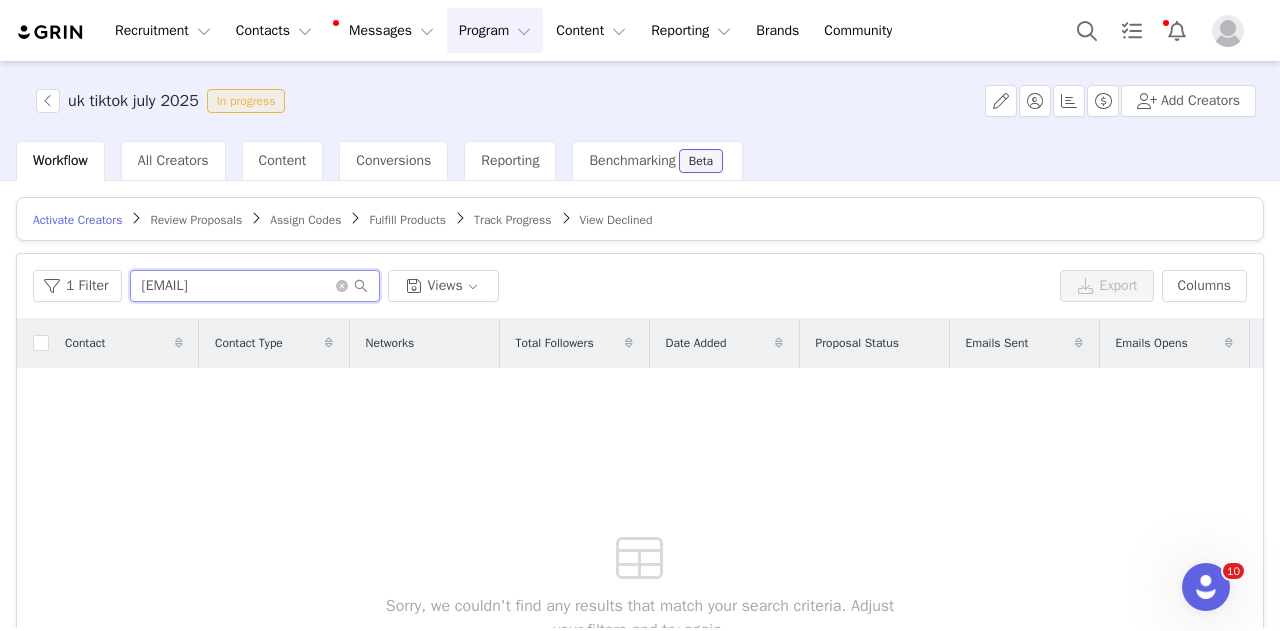 type on "luciennarico@icloud.com" 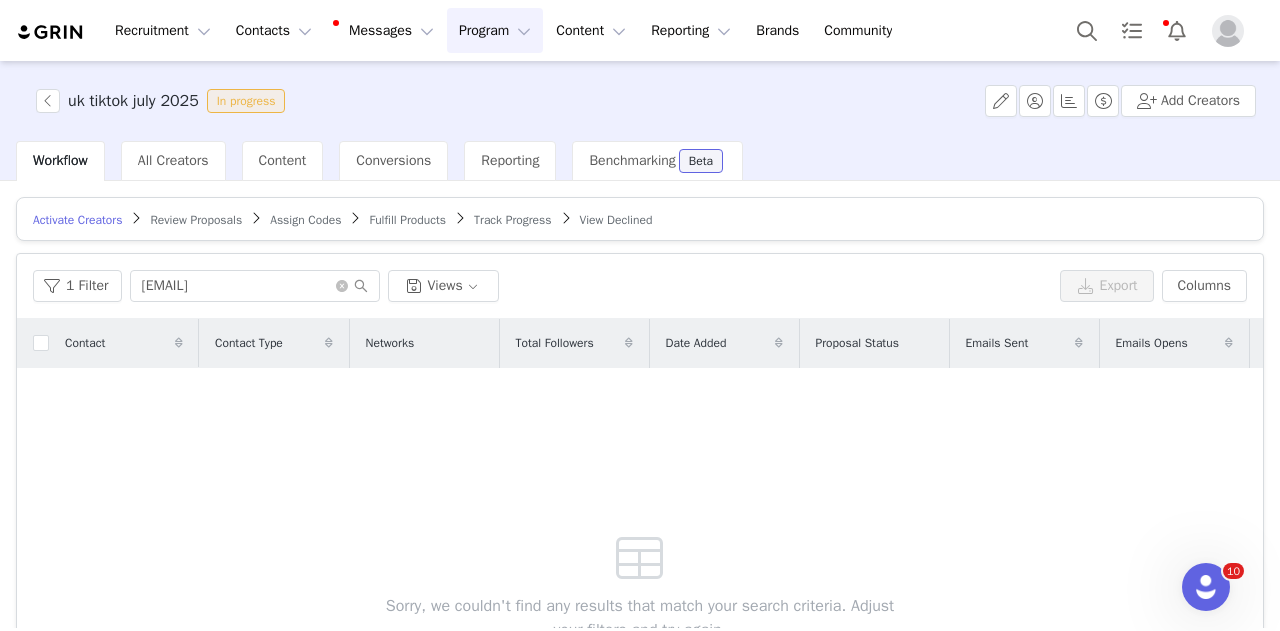 click on "Track Progress" at bounding box center (512, 220) 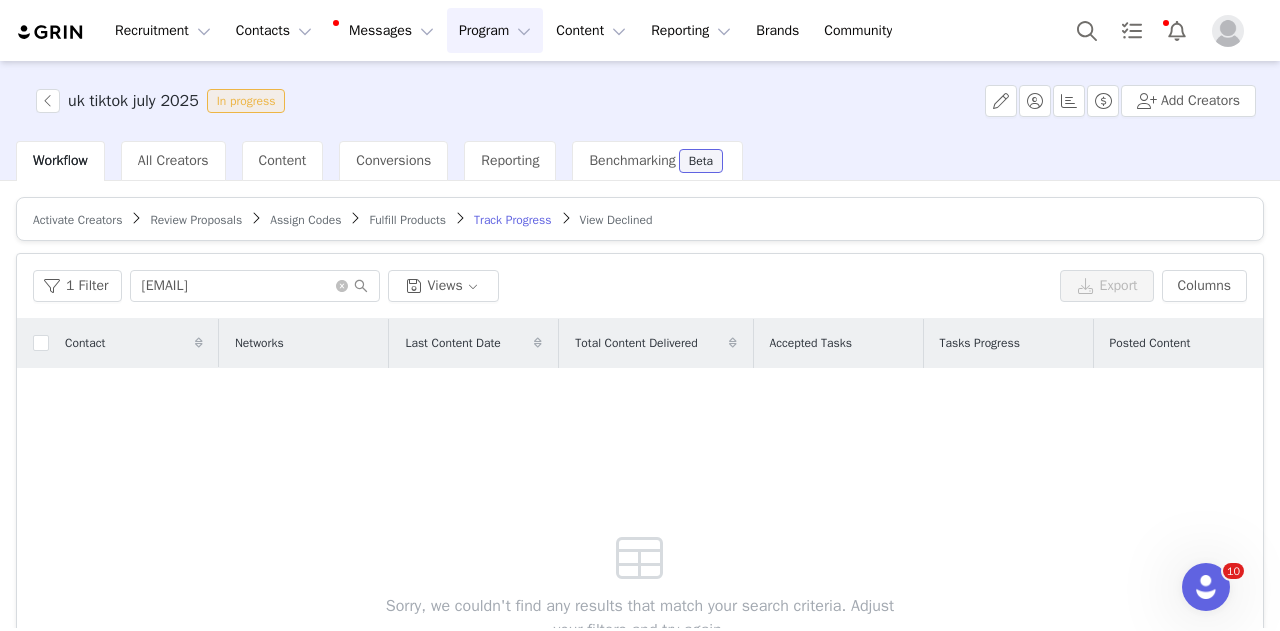 click on "summersmith75@icloud.com" at bounding box center (255, 286) 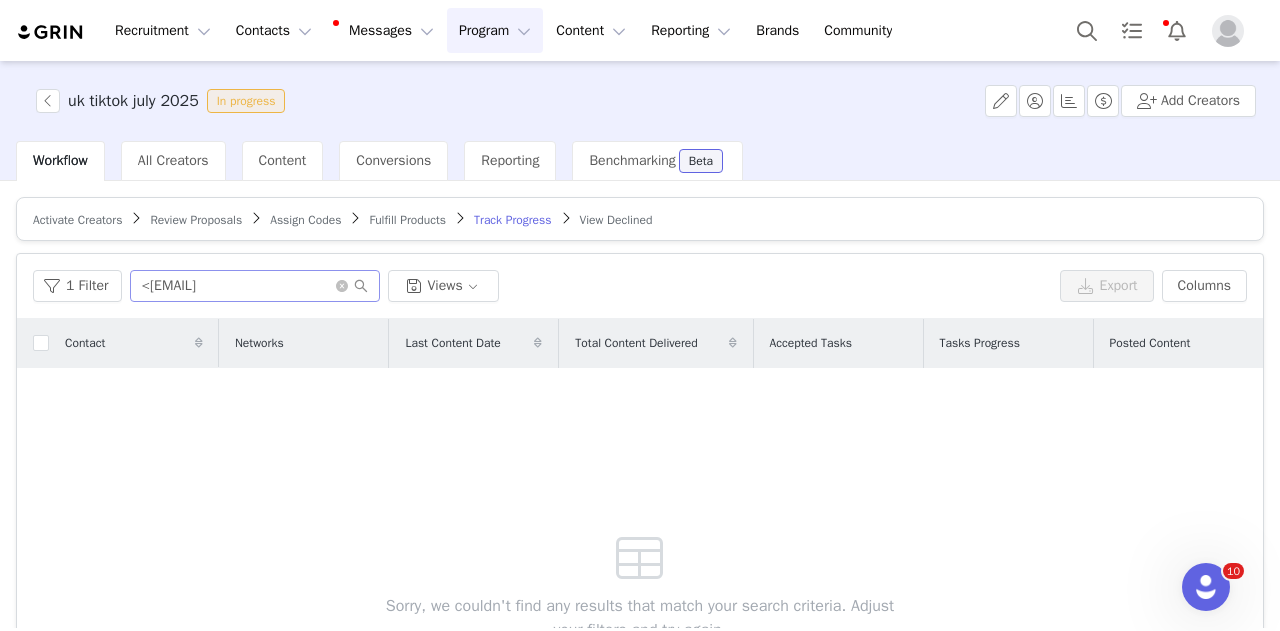 click on "<luciennarico@icloud.com" at bounding box center (255, 286) 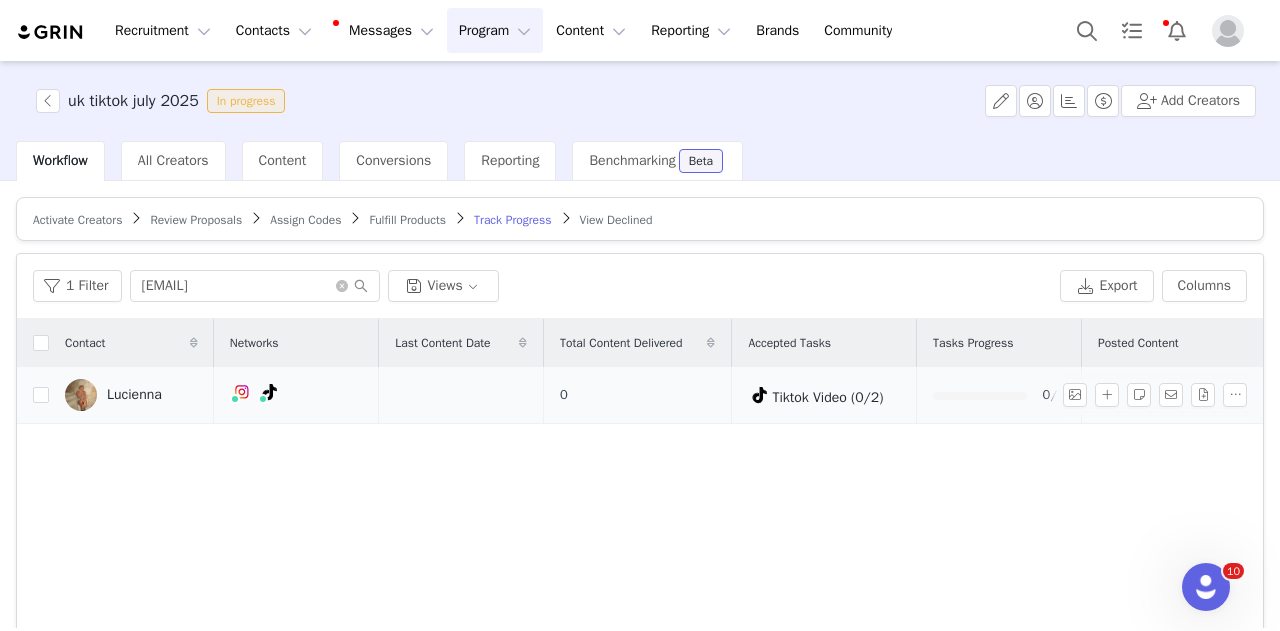 type on "luciennarico@icloud.com" 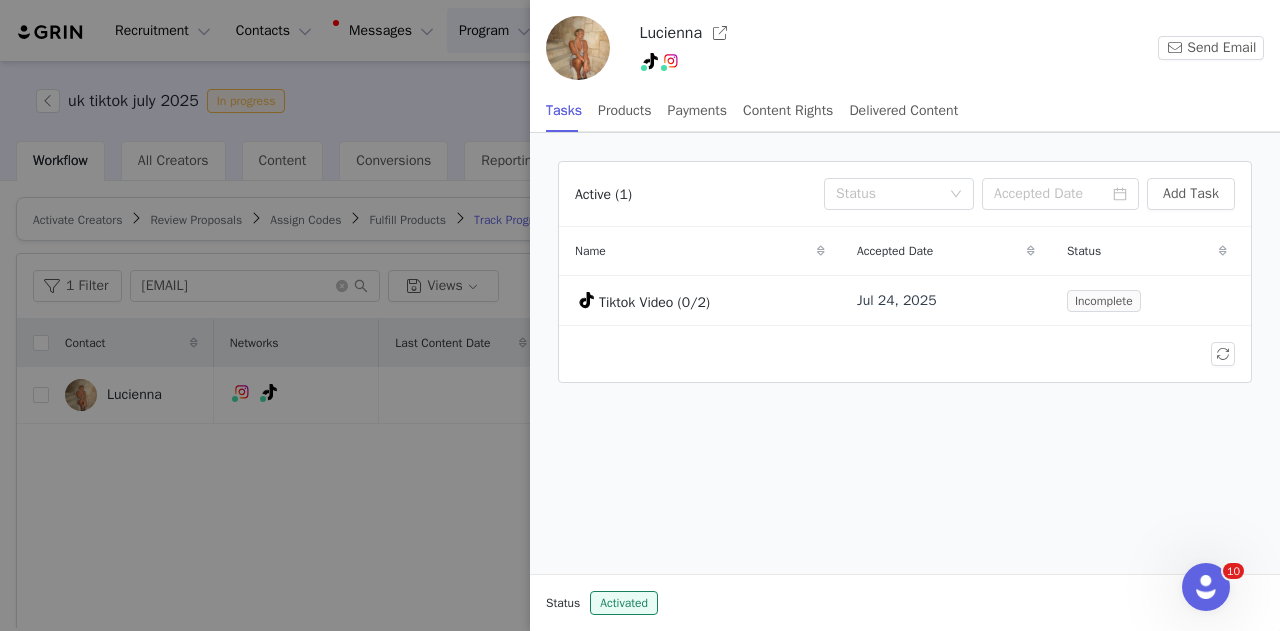 click at bounding box center [640, 315] 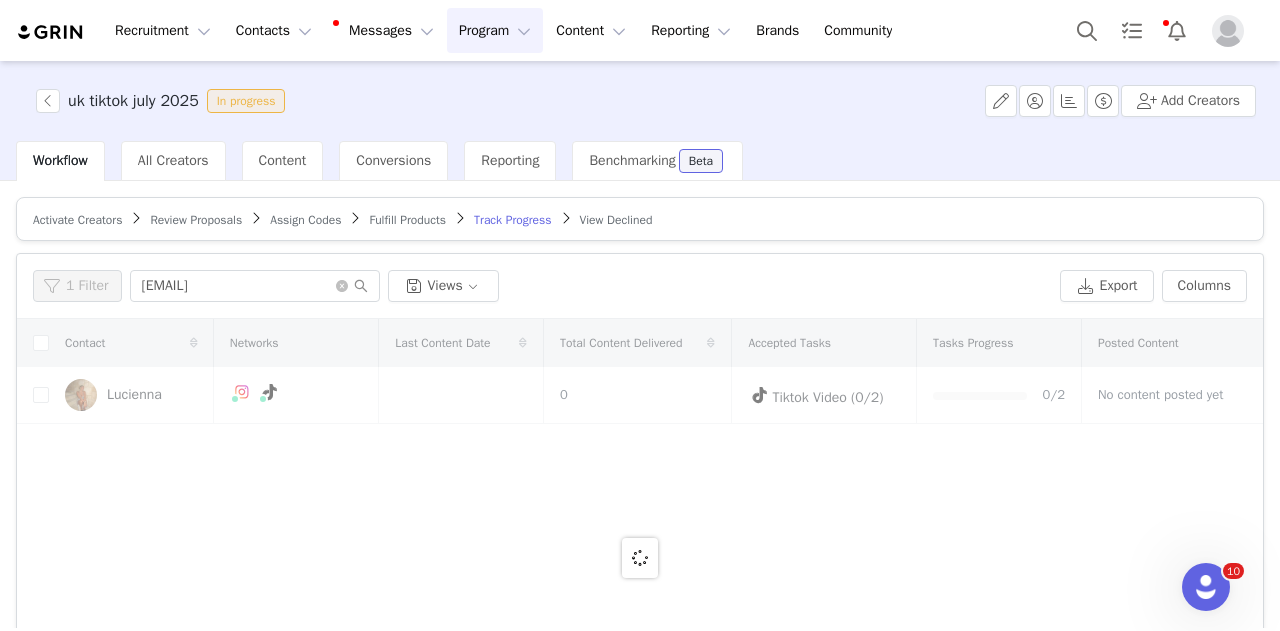 click on "Fulfill Products" at bounding box center [407, 220] 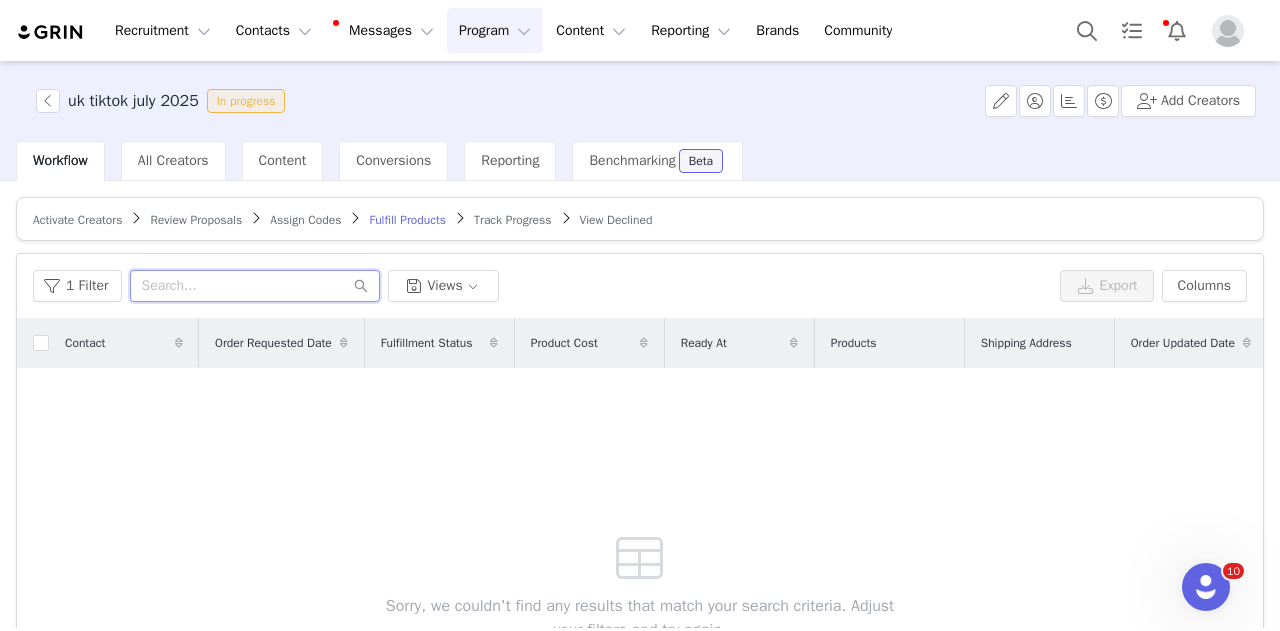 click at bounding box center [255, 286] 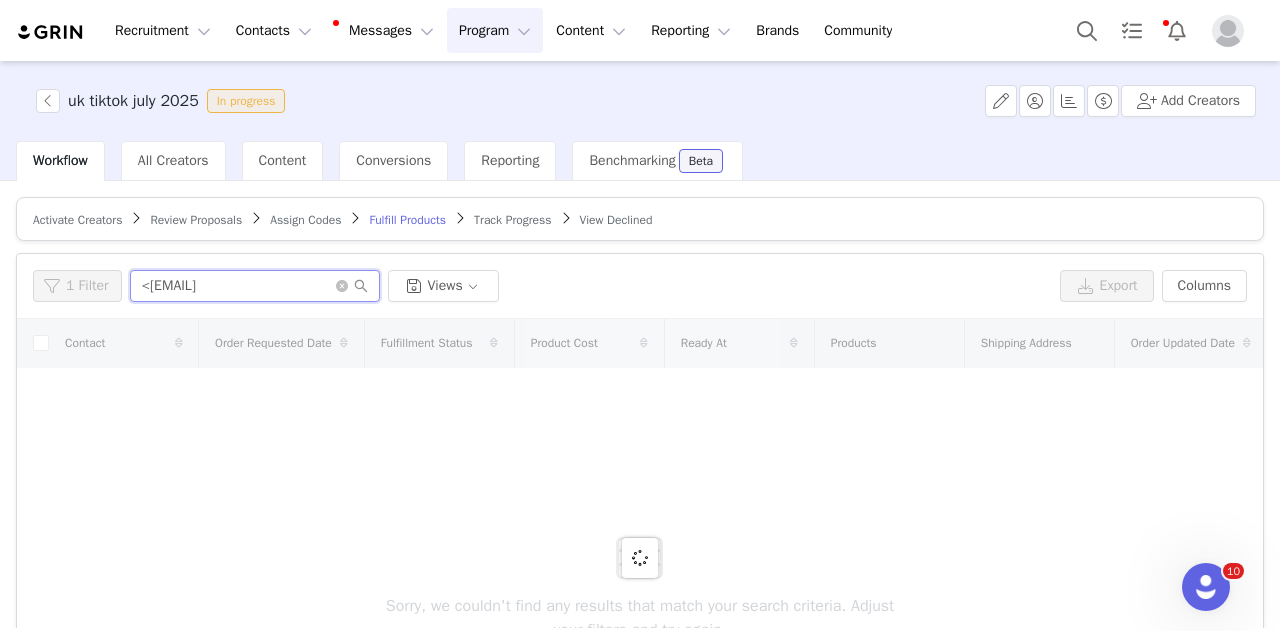 click on "<luciennarico@icloud.com" at bounding box center (255, 286) 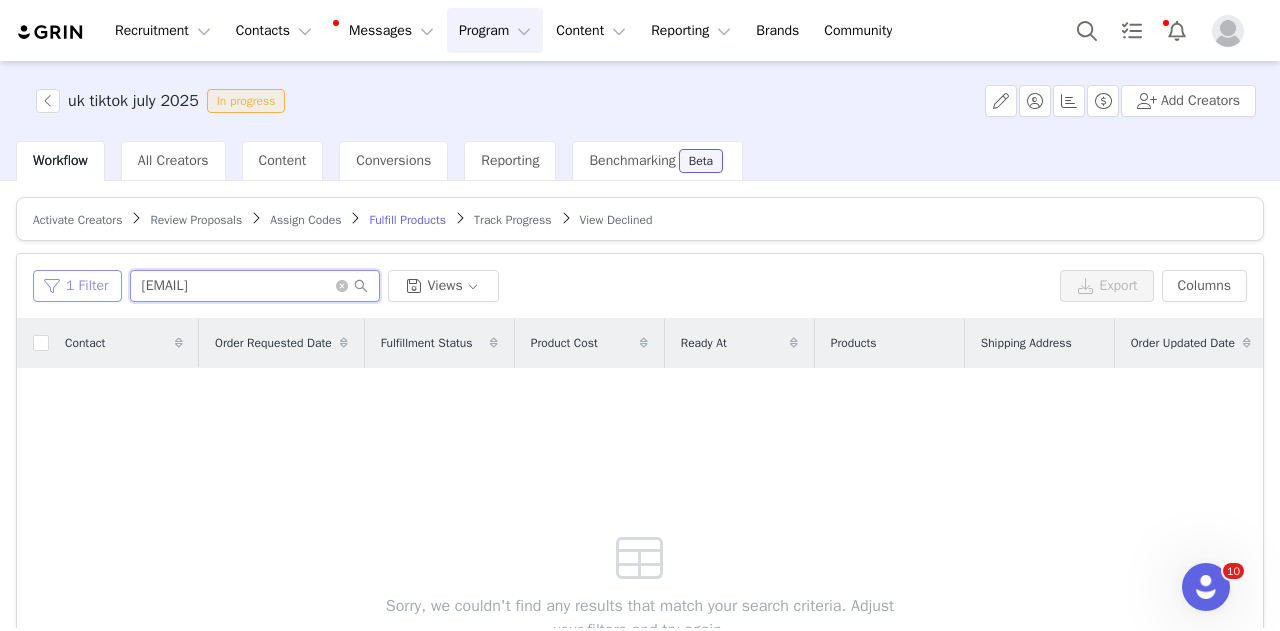type on "luciennarico@icloud.com" 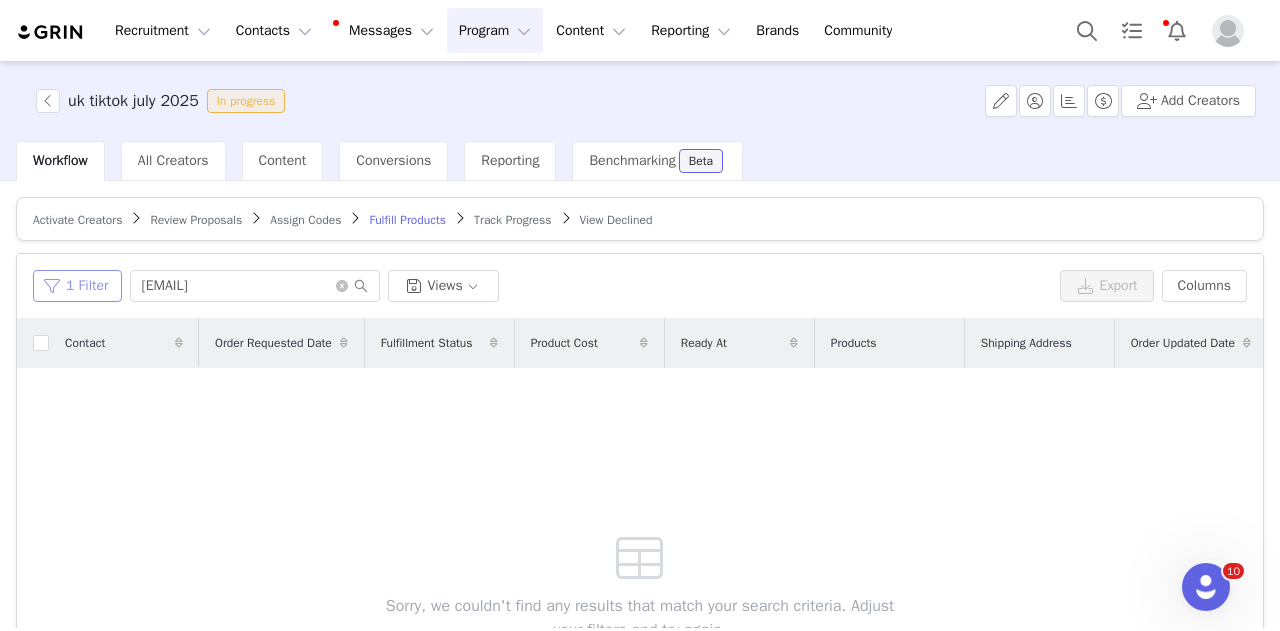 click on "1 Filter" at bounding box center [77, 286] 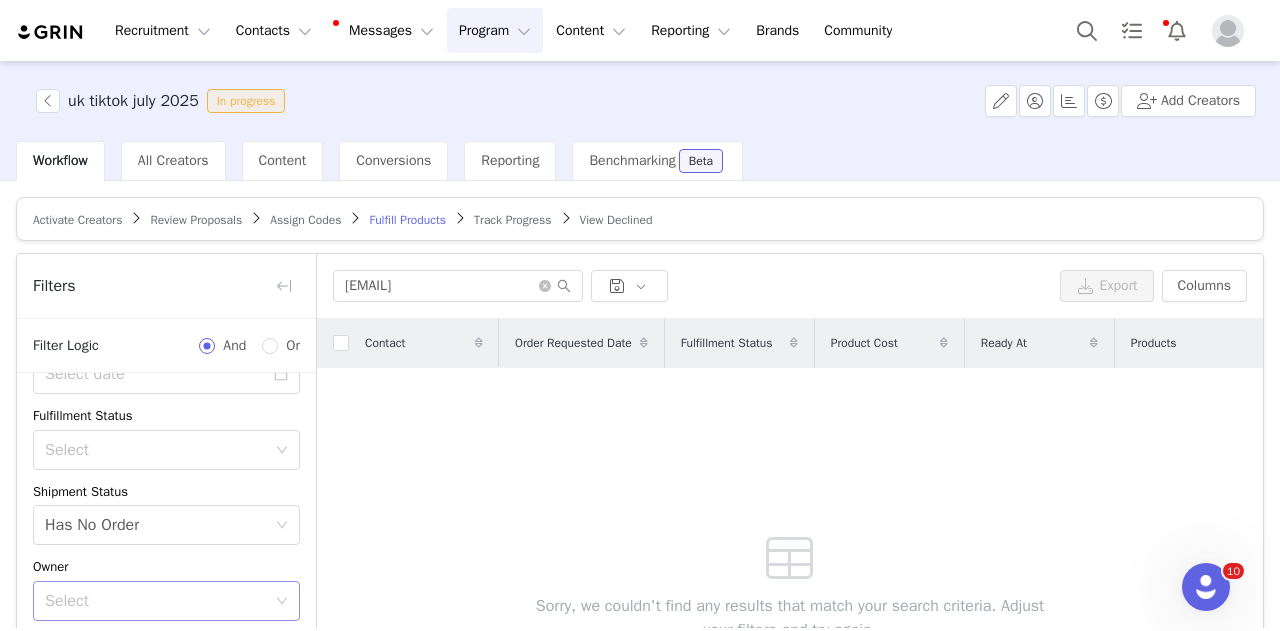 scroll, scrollTop: 205, scrollLeft: 0, axis: vertical 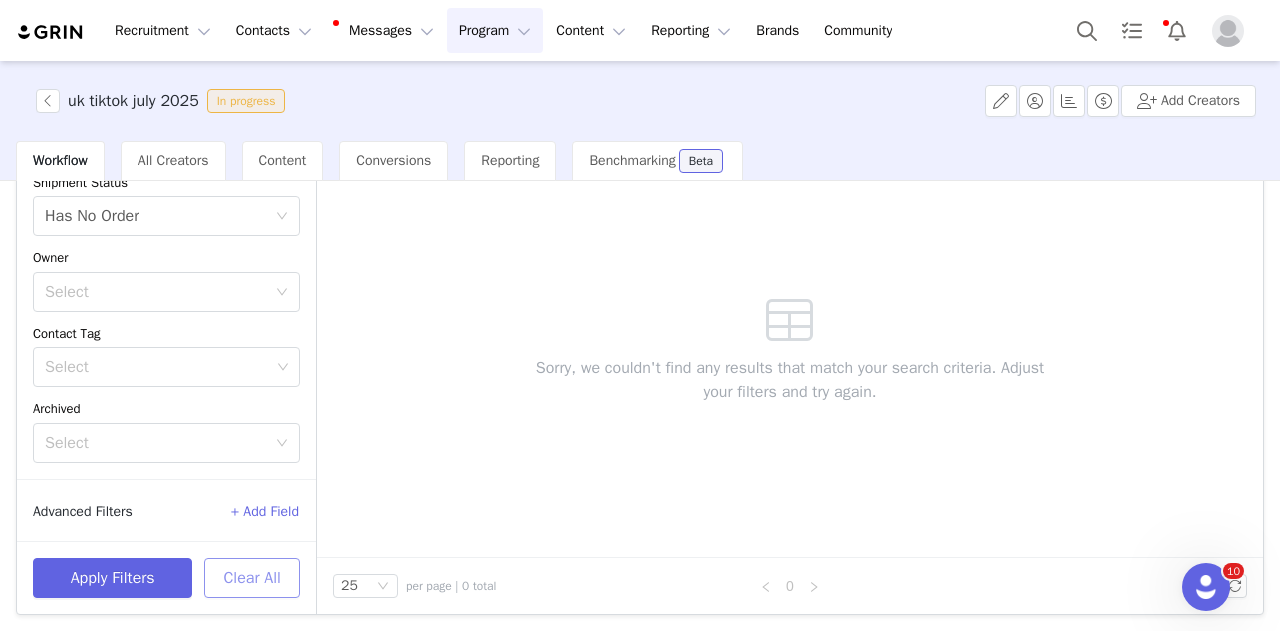 click on "Clear All" at bounding box center [252, 578] 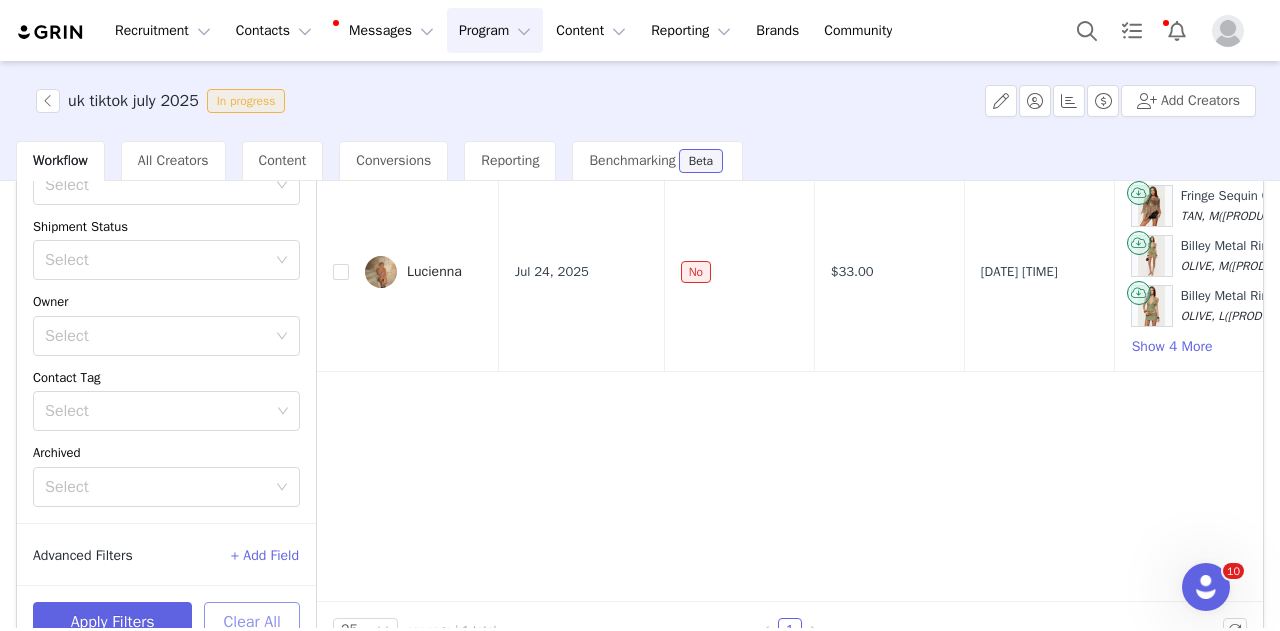scroll, scrollTop: 238, scrollLeft: 0, axis: vertical 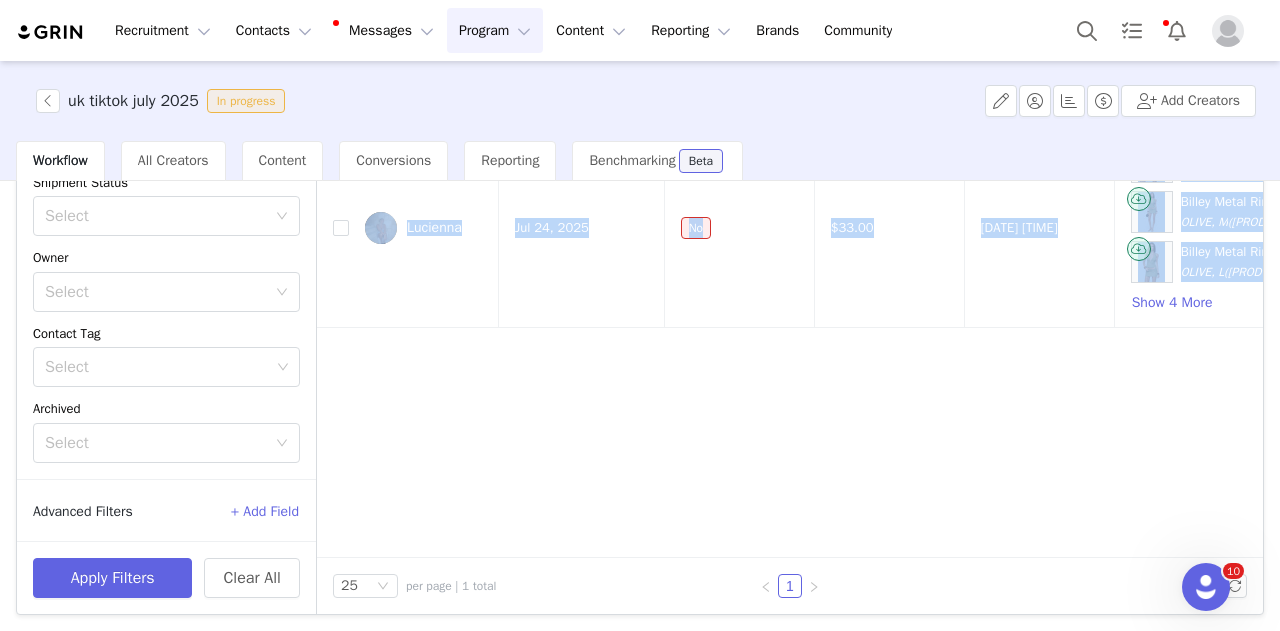 drag, startPoint x: 548, startPoint y: 549, endPoint x: 746, endPoint y: 557, distance: 198.16154 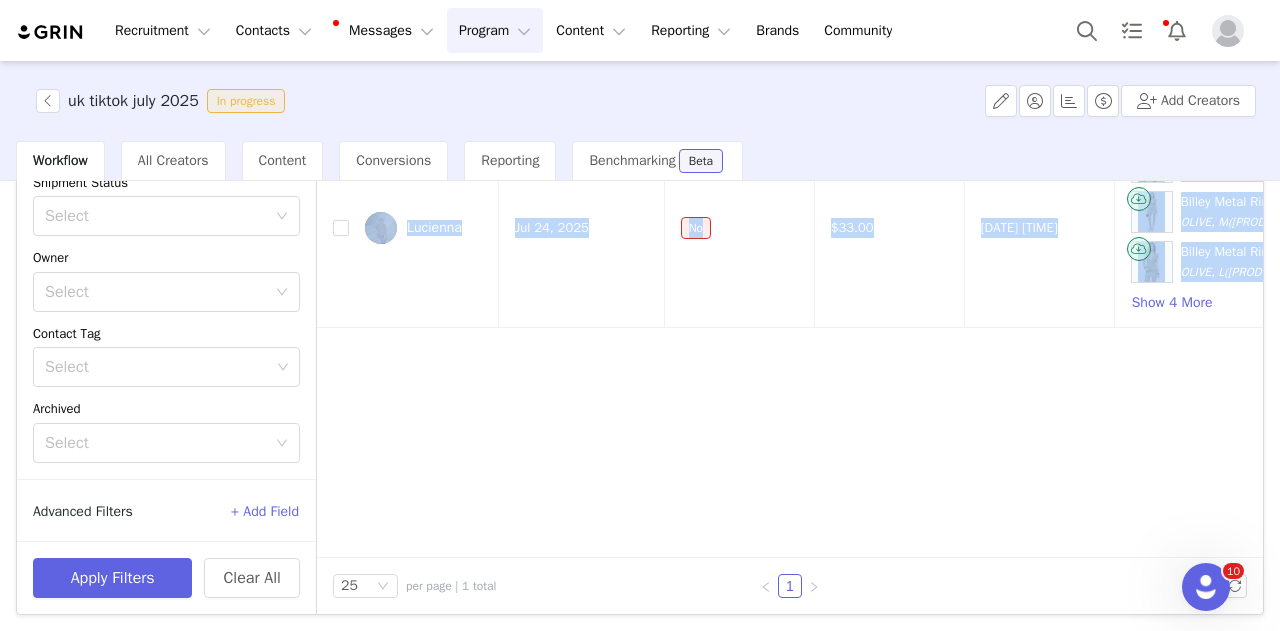 drag, startPoint x: 636, startPoint y: 451, endPoint x: 624, endPoint y: 490, distance: 40.804413 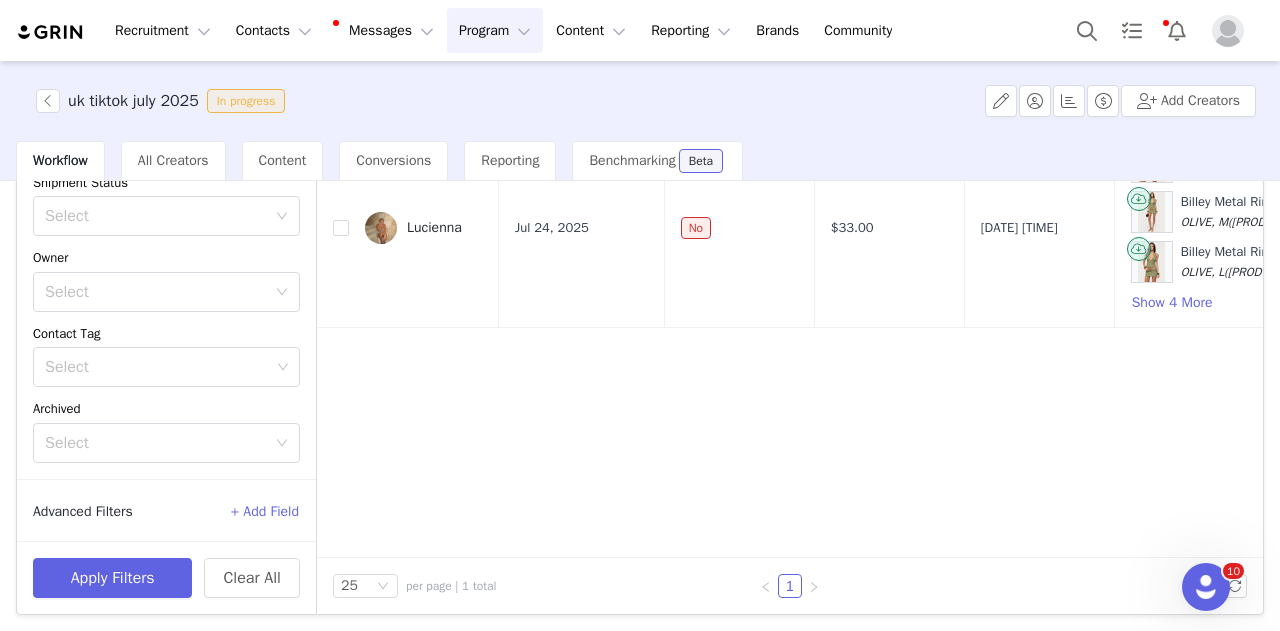 click on "25   per page | 1 total" at bounding box center [466, 586] 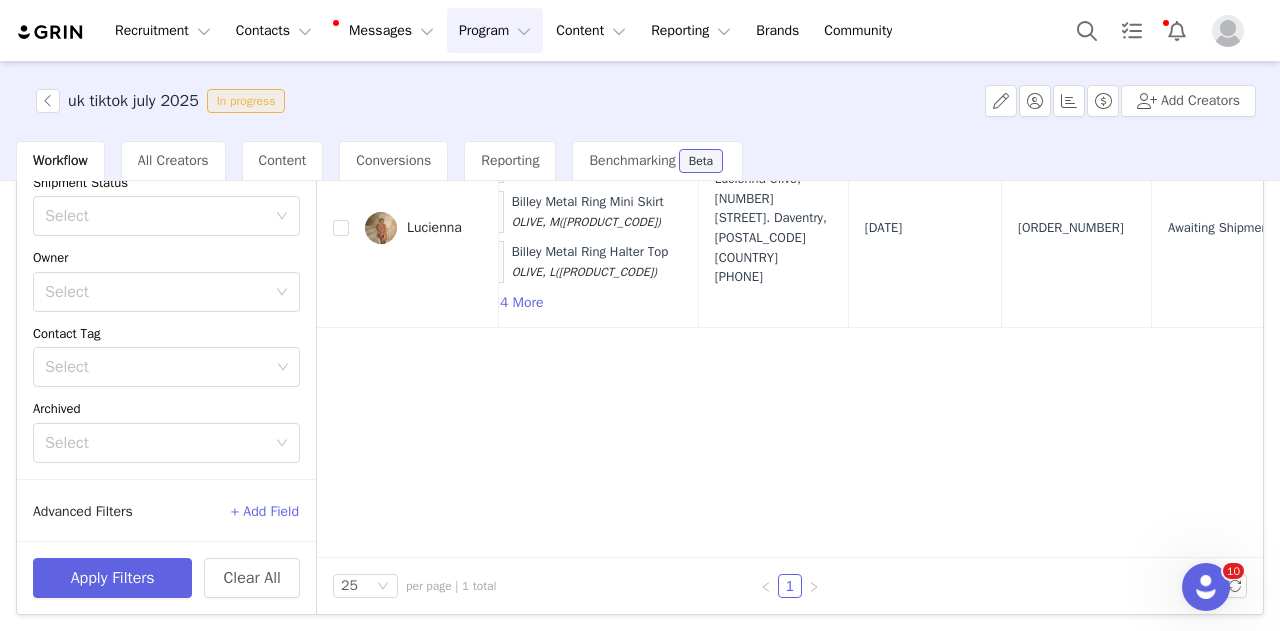 scroll, scrollTop: 0, scrollLeft: 747, axis: horizontal 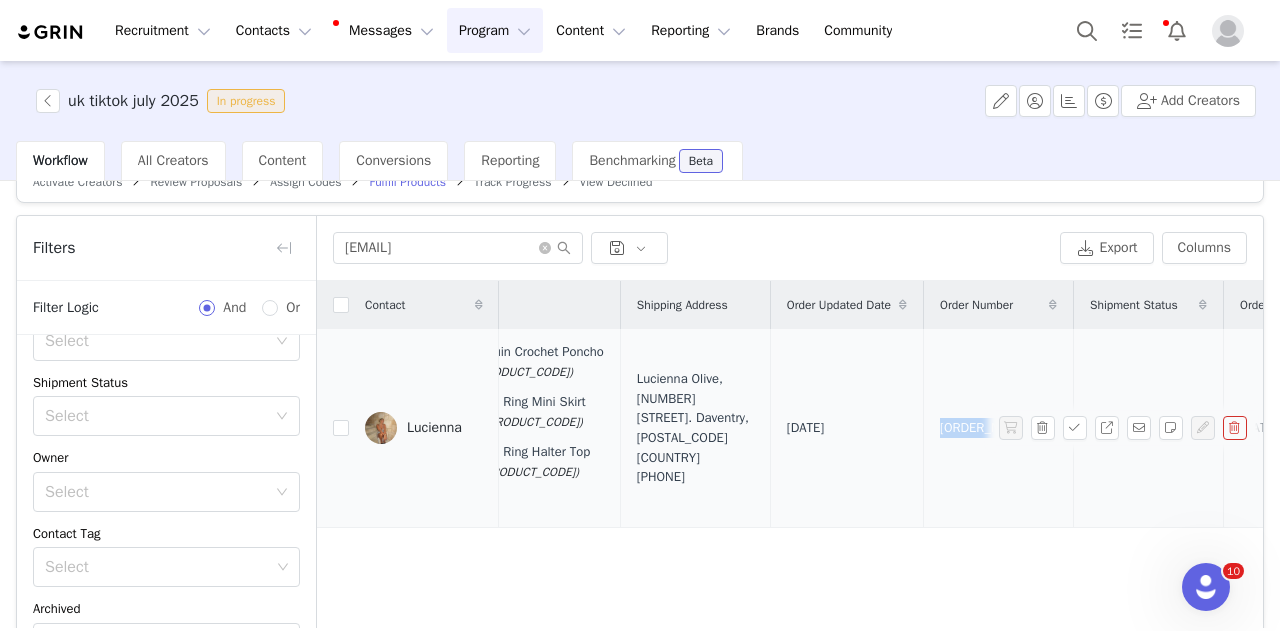 drag, startPoint x: 948, startPoint y: 403, endPoint x: 1032, endPoint y: 442, distance: 92.61209 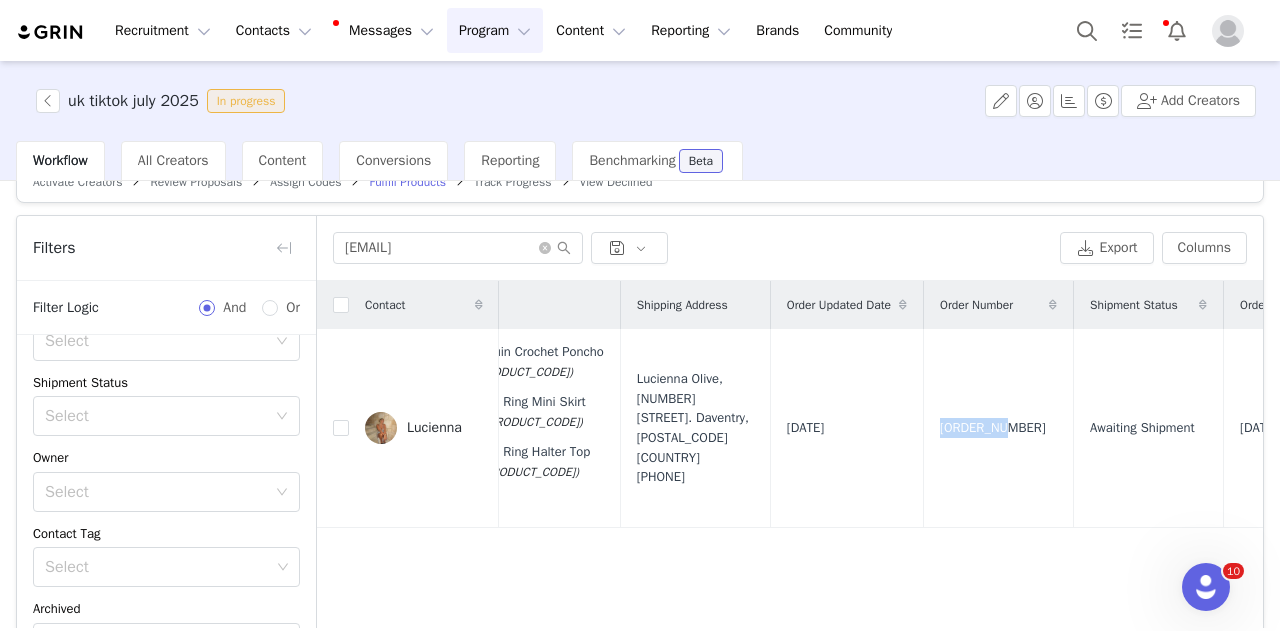 copy on "277470792" 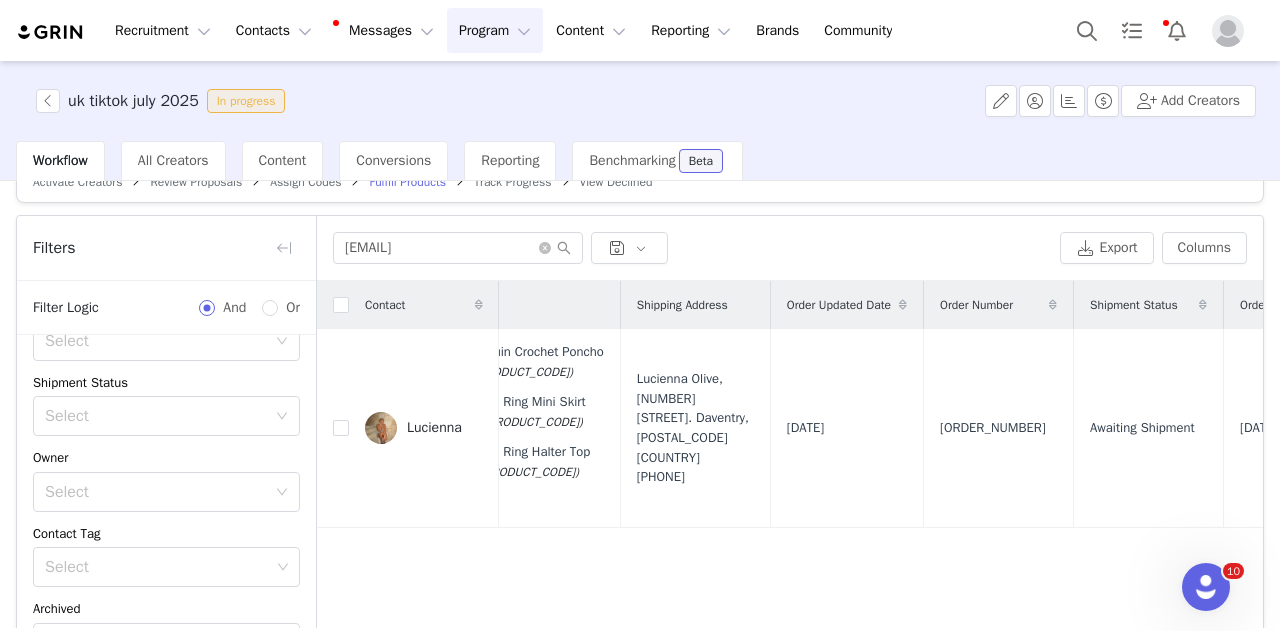 click on "Workflow All Creators Content Conversions Reporting Benchmarking Beta" at bounding box center [648, 161] 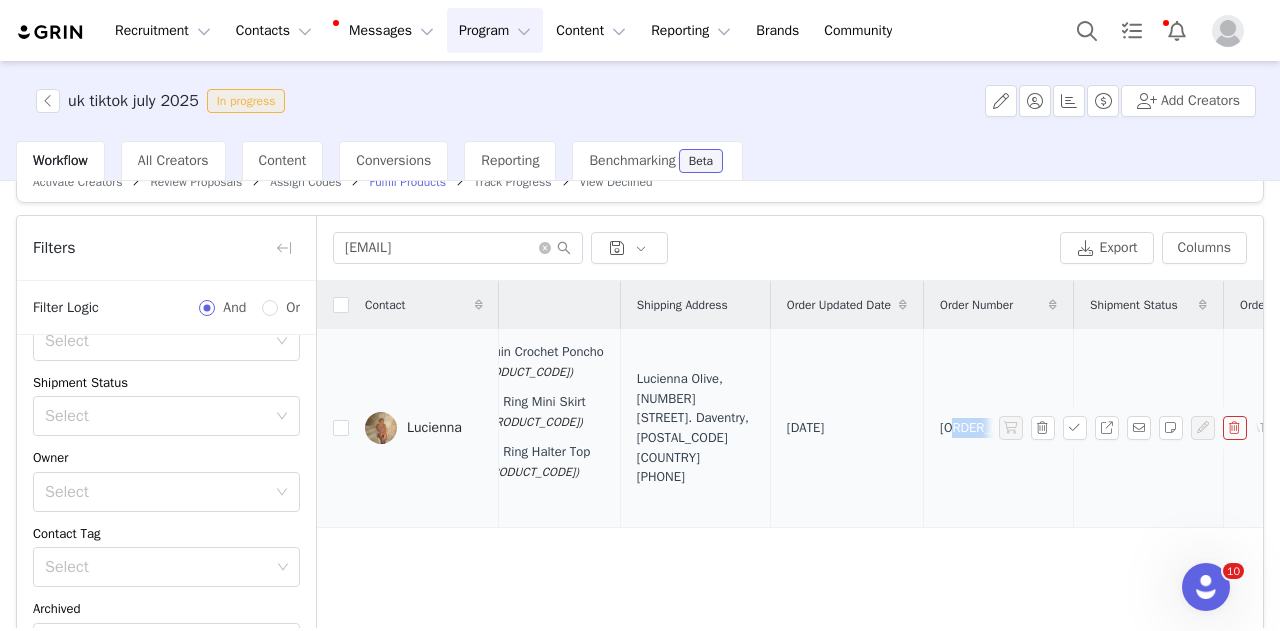 drag, startPoint x: 970, startPoint y: 492, endPoint x: 971, endPoint y: 415, distance: 77.00649 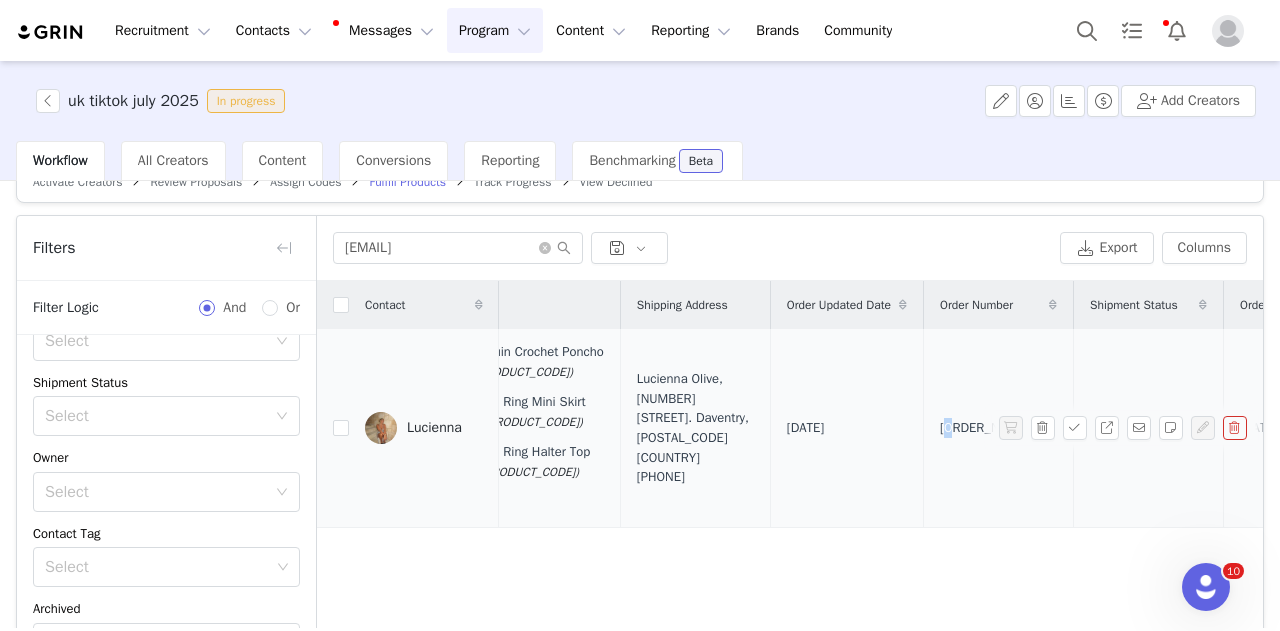 click on "277470792" at bounding box center [993, 428] 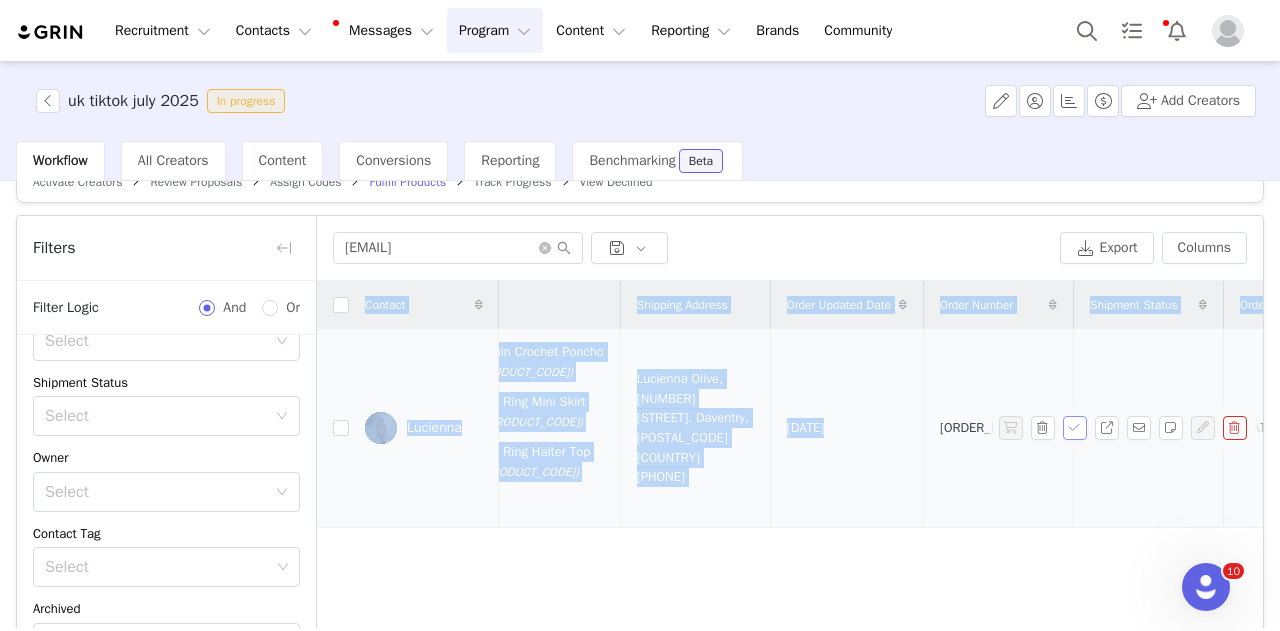 drag, startPoint x: 954, startPoint y: 413, endPoint x: 1065, endPoint y: 415, distance: 111.01801 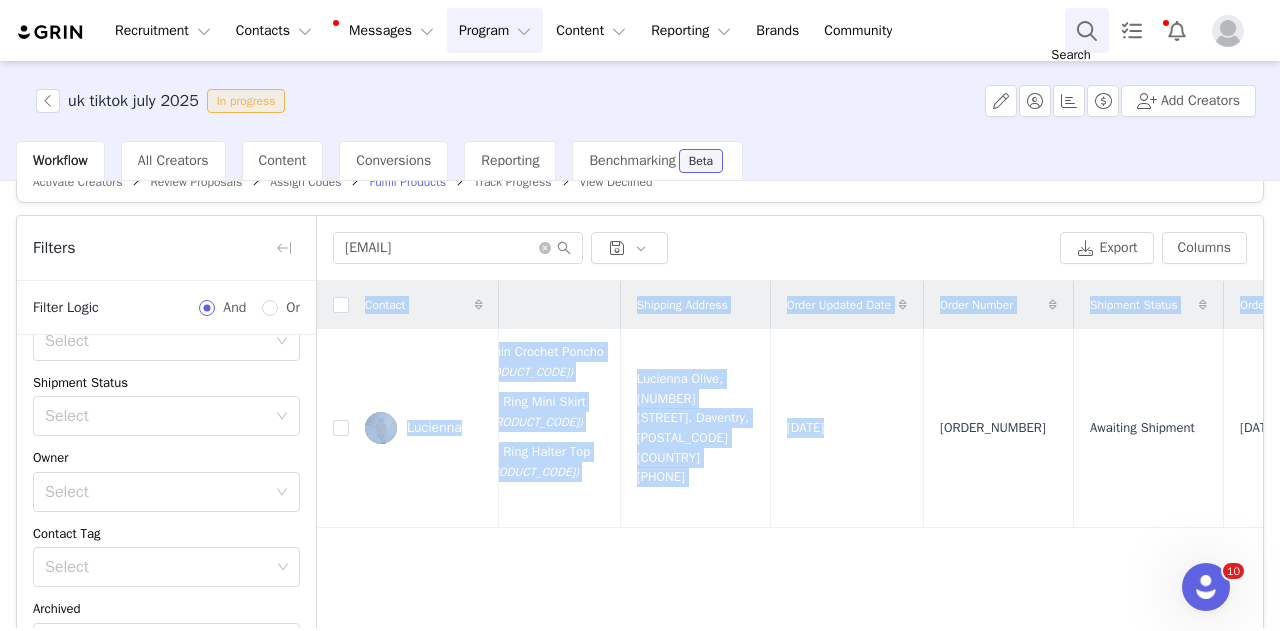 click at bounding box center (1087, 30) 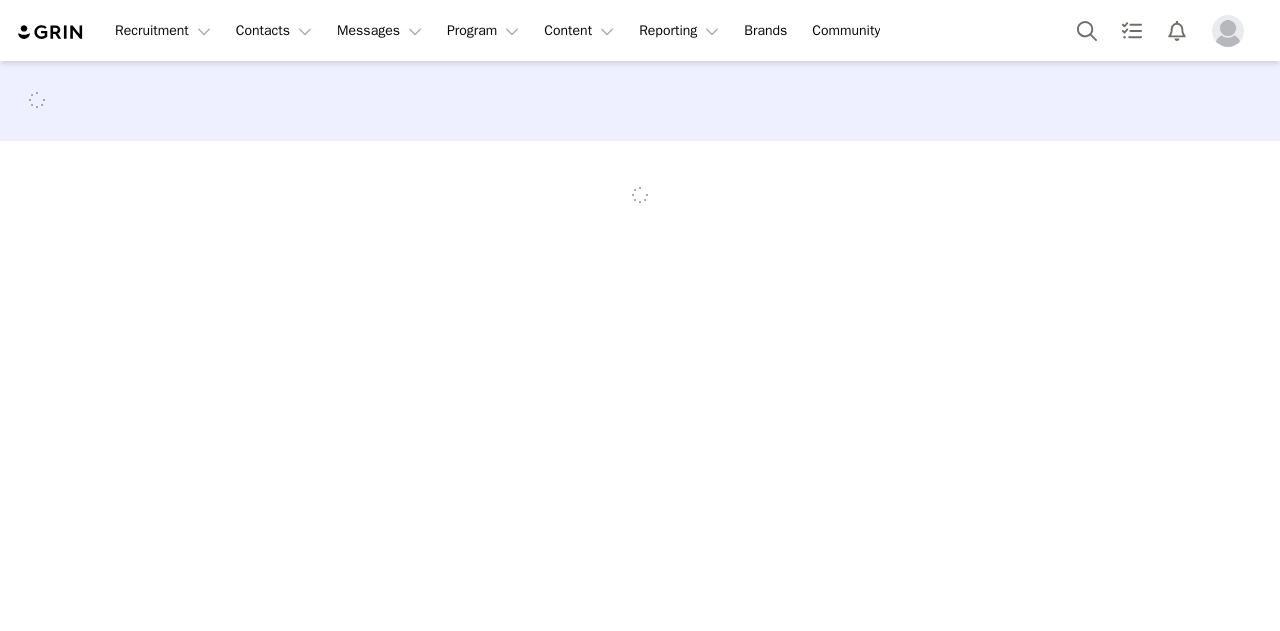 scroll, scrollTop: 0, scrollLeft: 0, axis: both 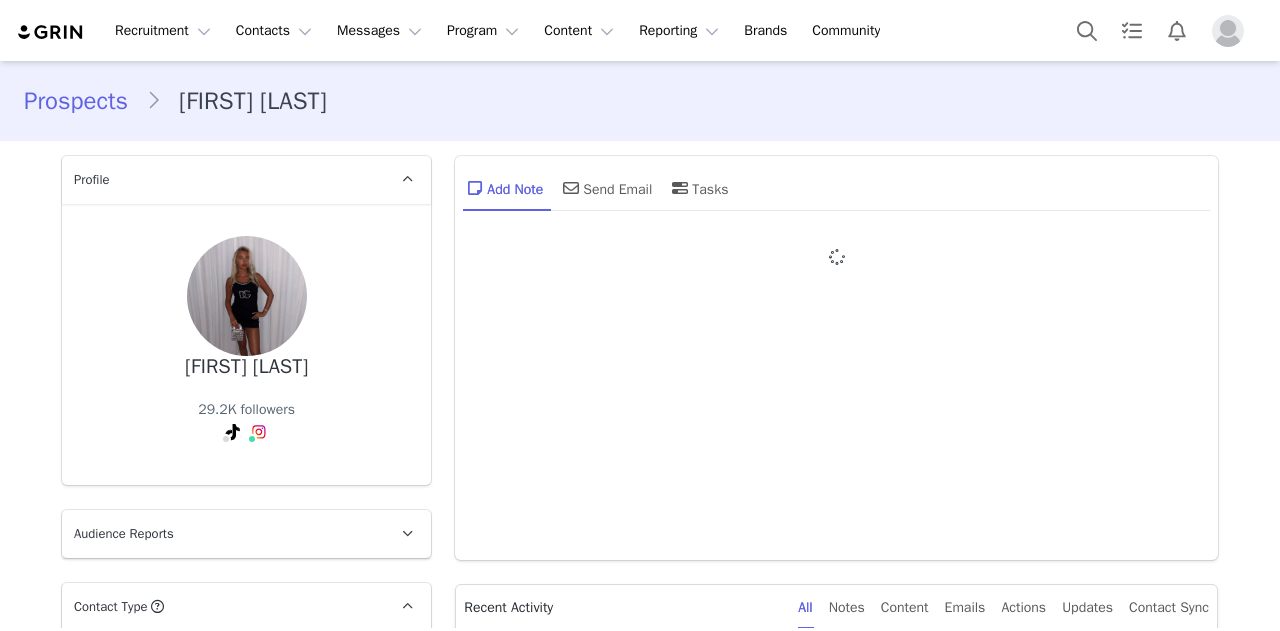 type on "+1 (United States)" 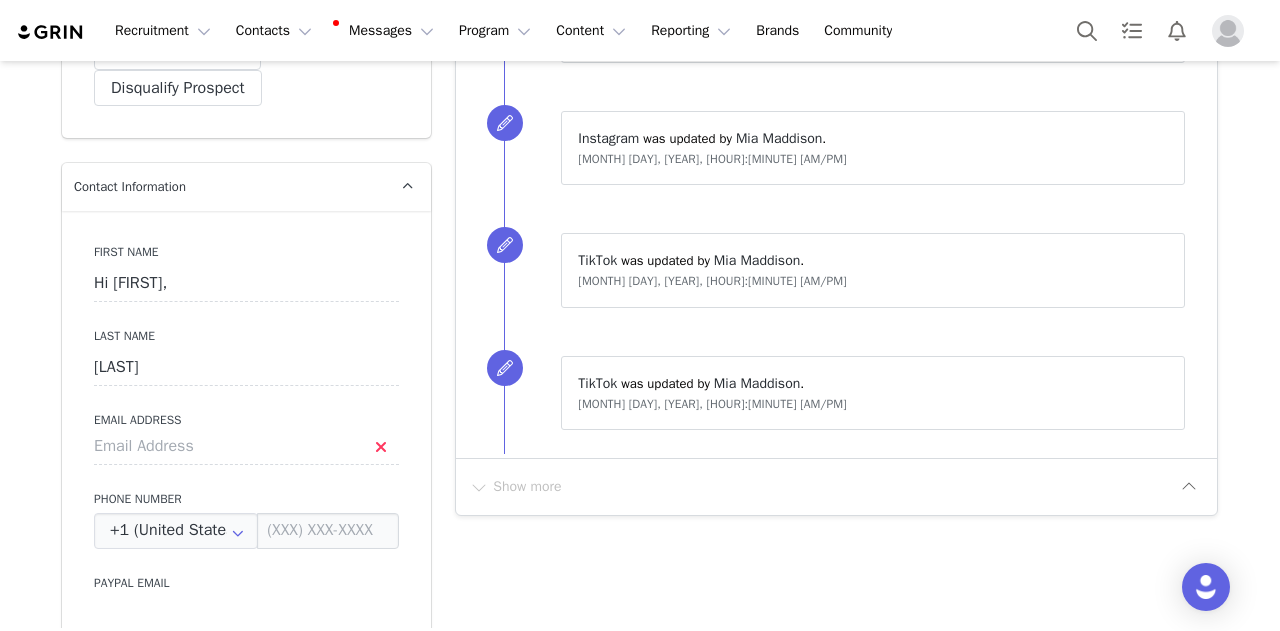 scroll, scrollTop: 900, scrollLeft: 0, axis: vertical 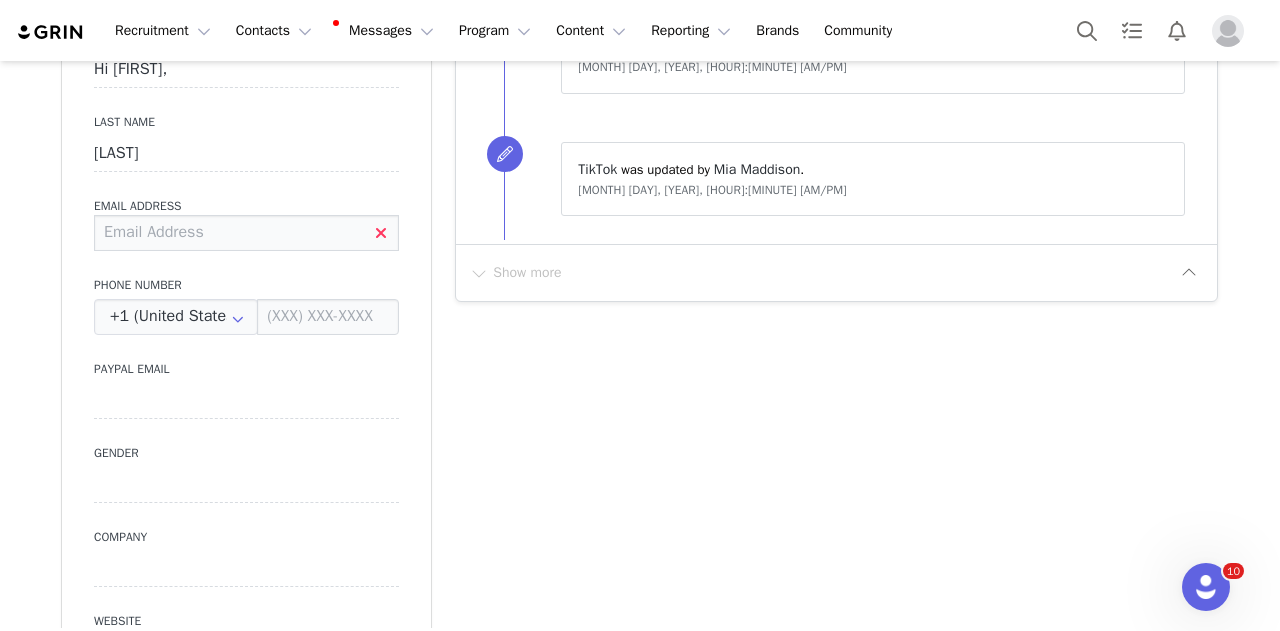 click at bounding box center [246, 233] 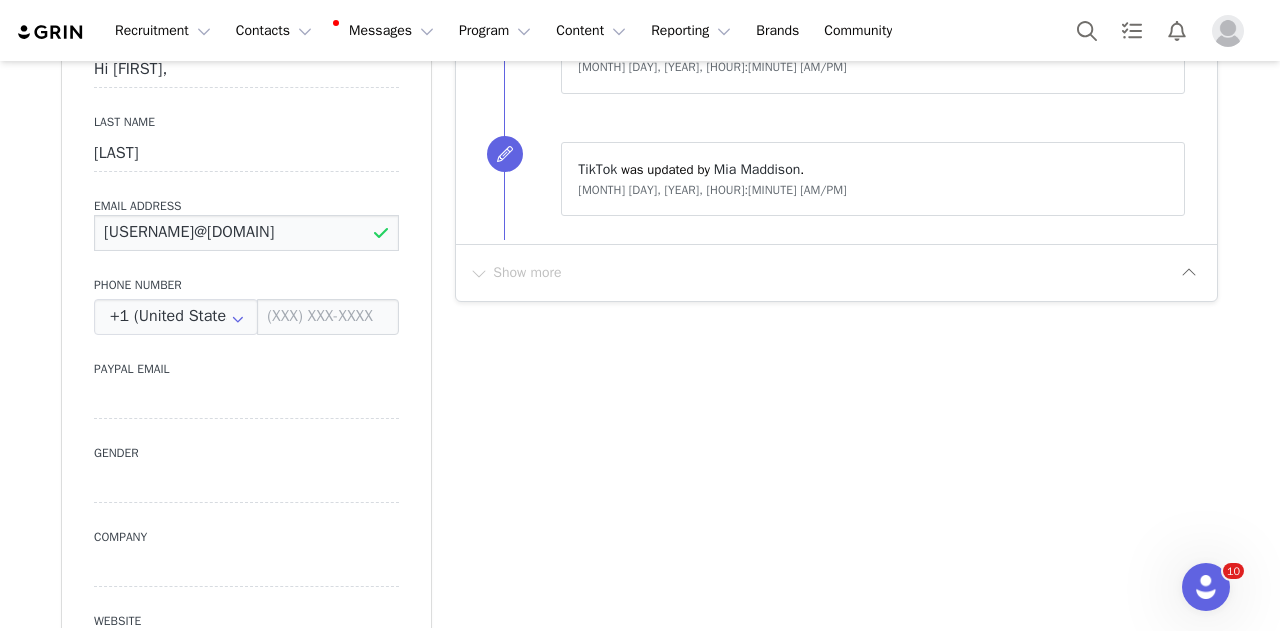 type on "millielongbottom004@gmail.com" 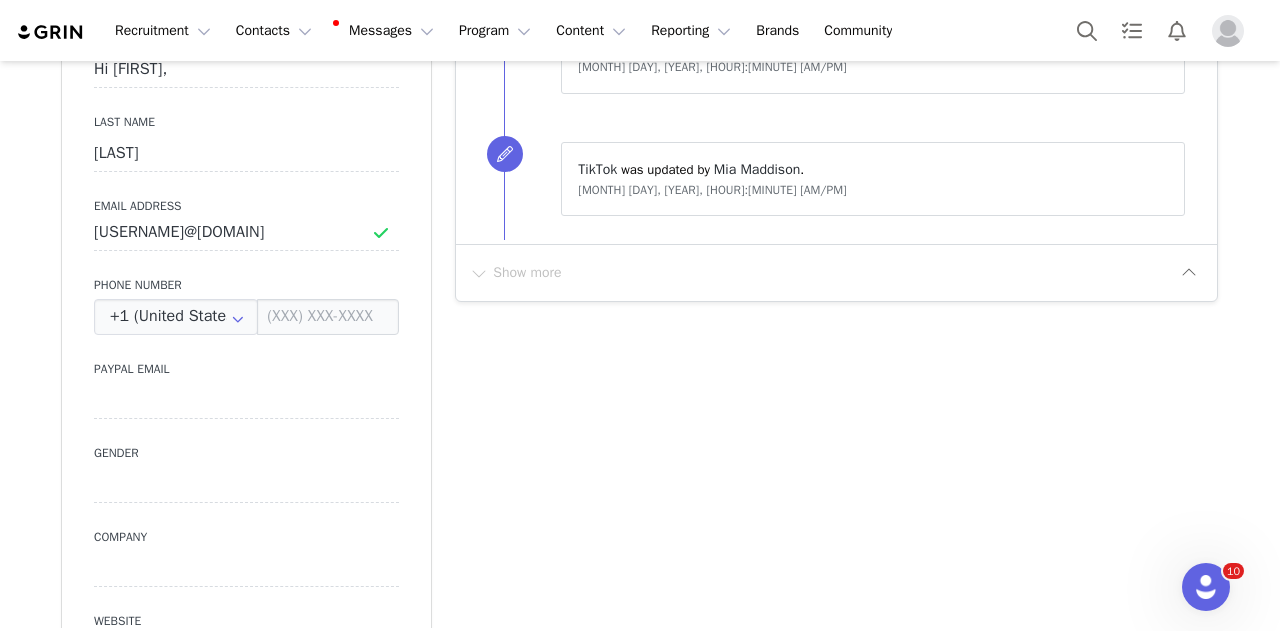 click on "Add Note   Send Email   Tasks  System Font 12pt To open the popup, press Shift+Enter To open the popup, press Shift+Enter To open the popup, press Shift+Enter To open the popup, press Shift+Enter Save Note Cancel Recent Activity All Notes Content Emails Actions Updates Contact Sync ⁨ Instagram ⁩ was updated by ⁨ Mia Maddison ⁩. Jul 31, 2025, 12:19 PM ⁨ Instagram ⁩ was updated by ⁨ Mia Maddison ⁩. Jul 31, 2025, 12:19 PM ⁨ TikTok ⁩ was updated by ⁨ Mia Maddison ⁩. Jul 31, 2025, 12:18 PM ⁨ TikTok ⁩ was updated by ⁨ Mia Maddison ⁩. Jul 31, 2025, 12:18 PM Show more" at bounding box center (836, 2042) 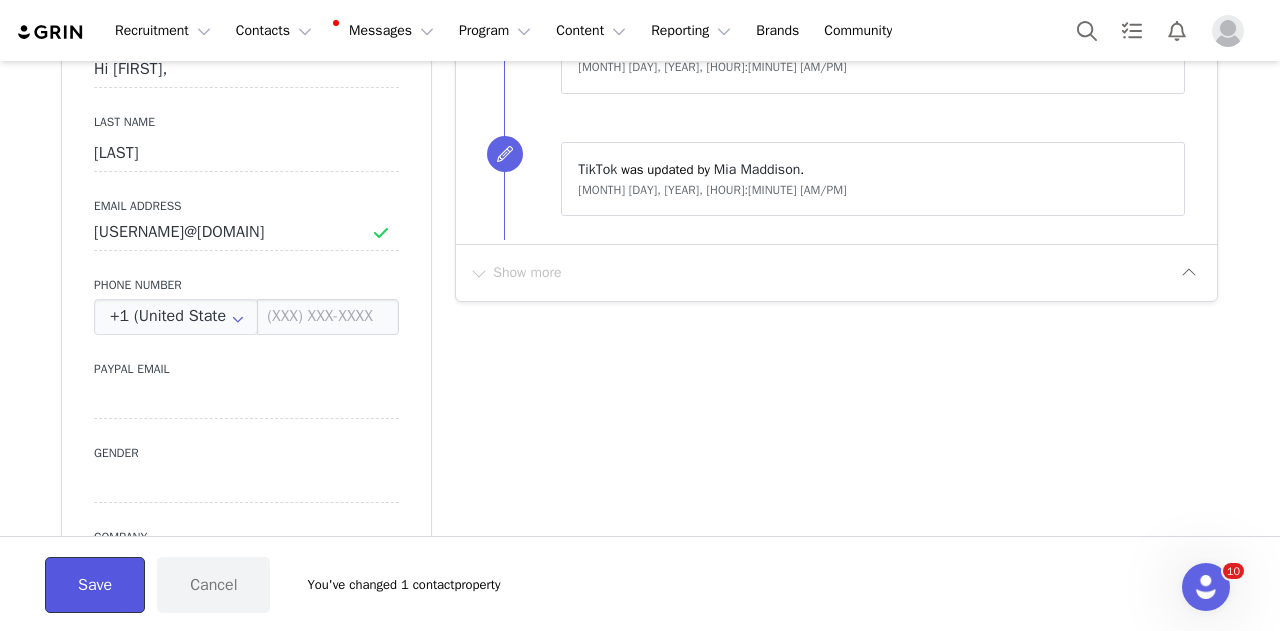 click on "Save" at bounding box center [95, 585] 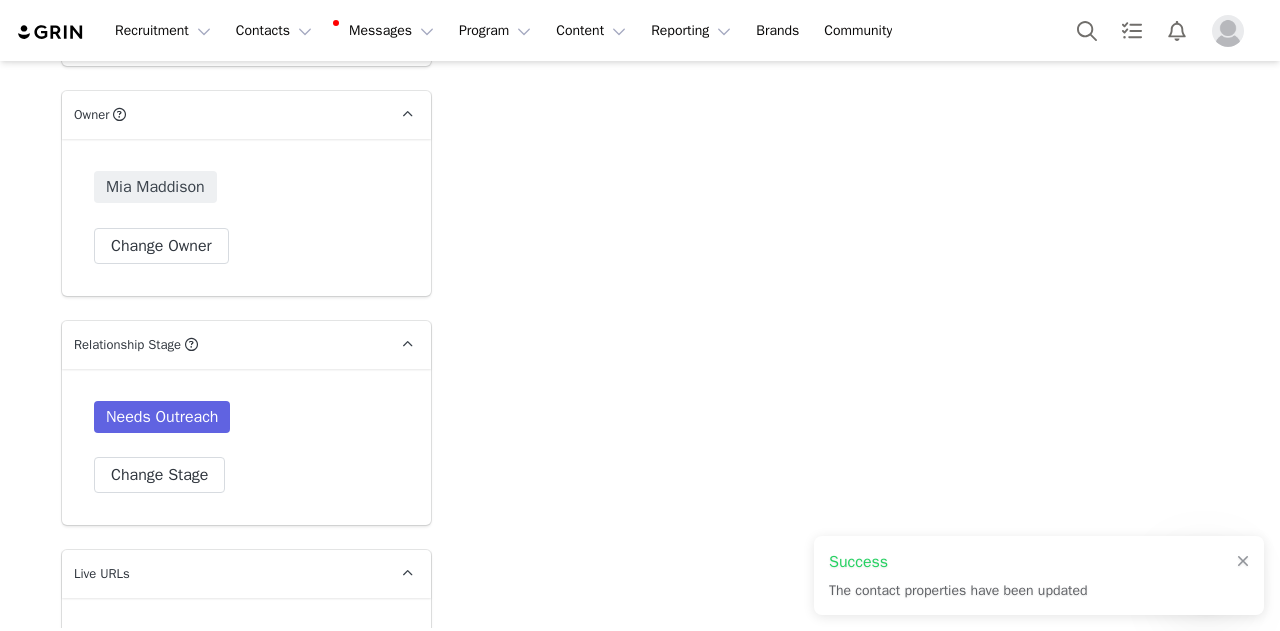 scroll, scrollTop: 4700, scrollLeft: 0, axis: vertical 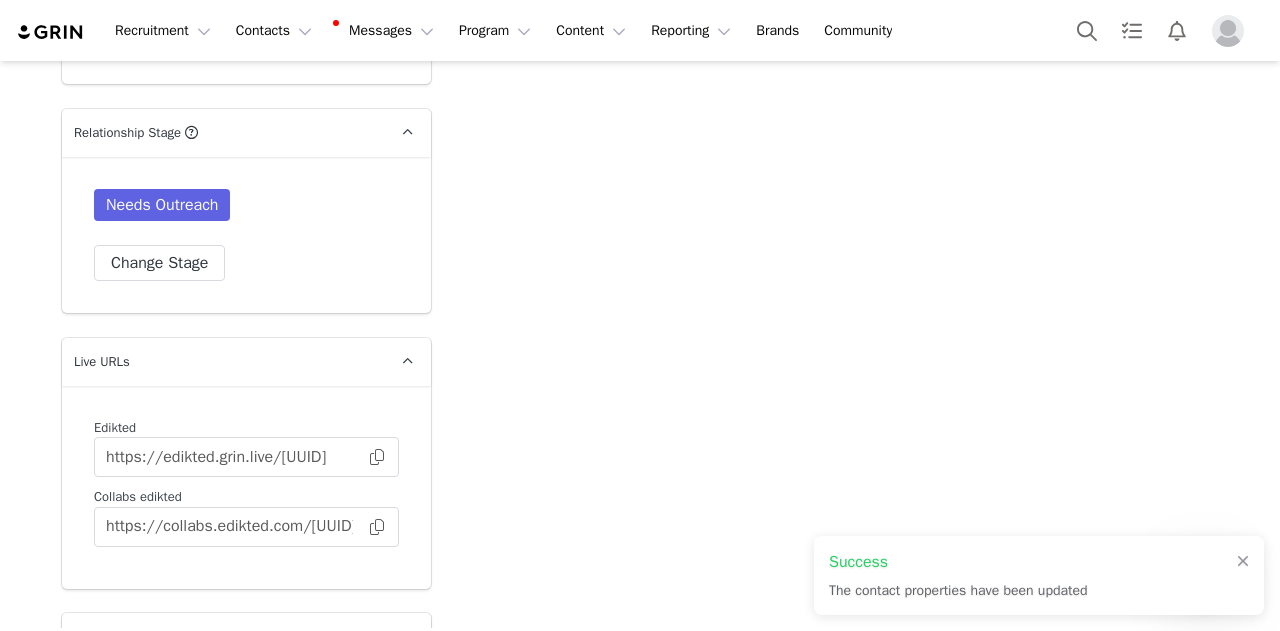 click on "Needs Outreach" at bounding box center (246, 209) 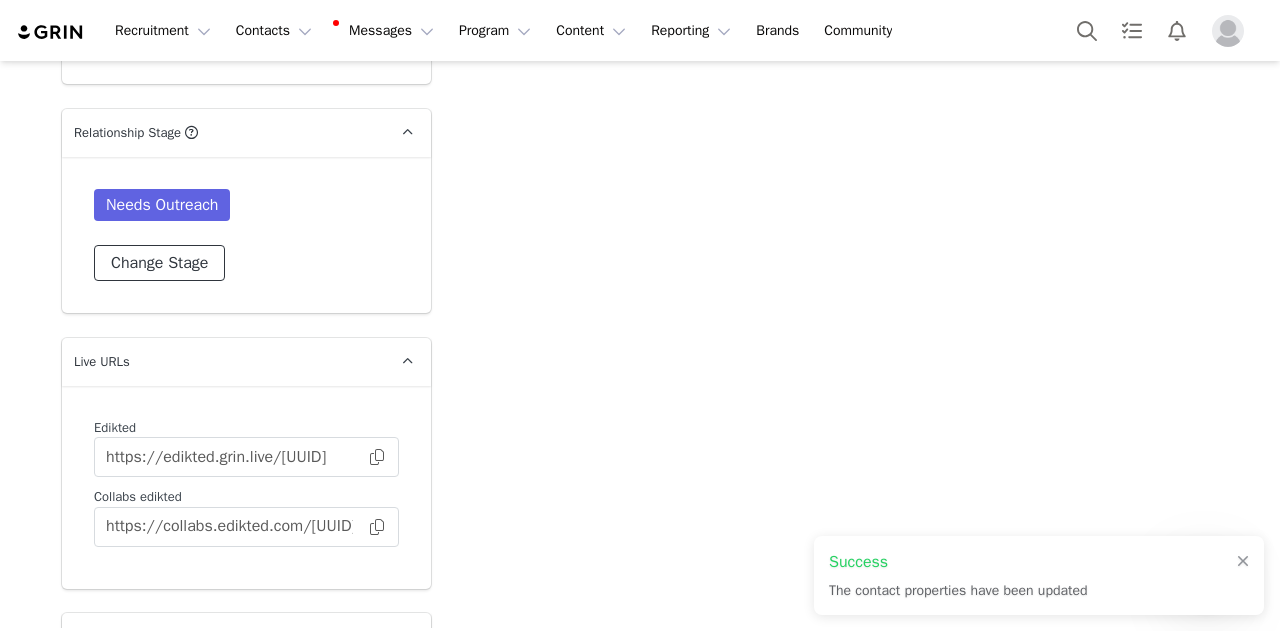 click on "Change Stage" at bounding box center [159, 263] 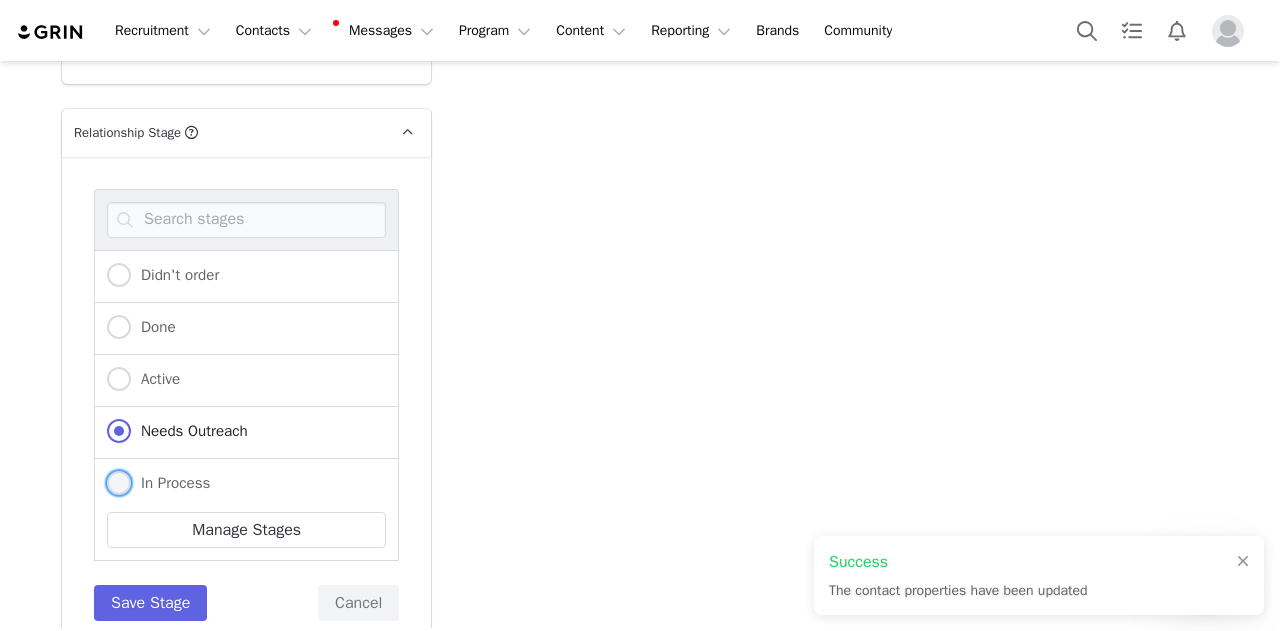 drag, startPoint x: 173, startPoint y: 491, endPoint x: 160, endPoint y: 515, distance: 27.294687 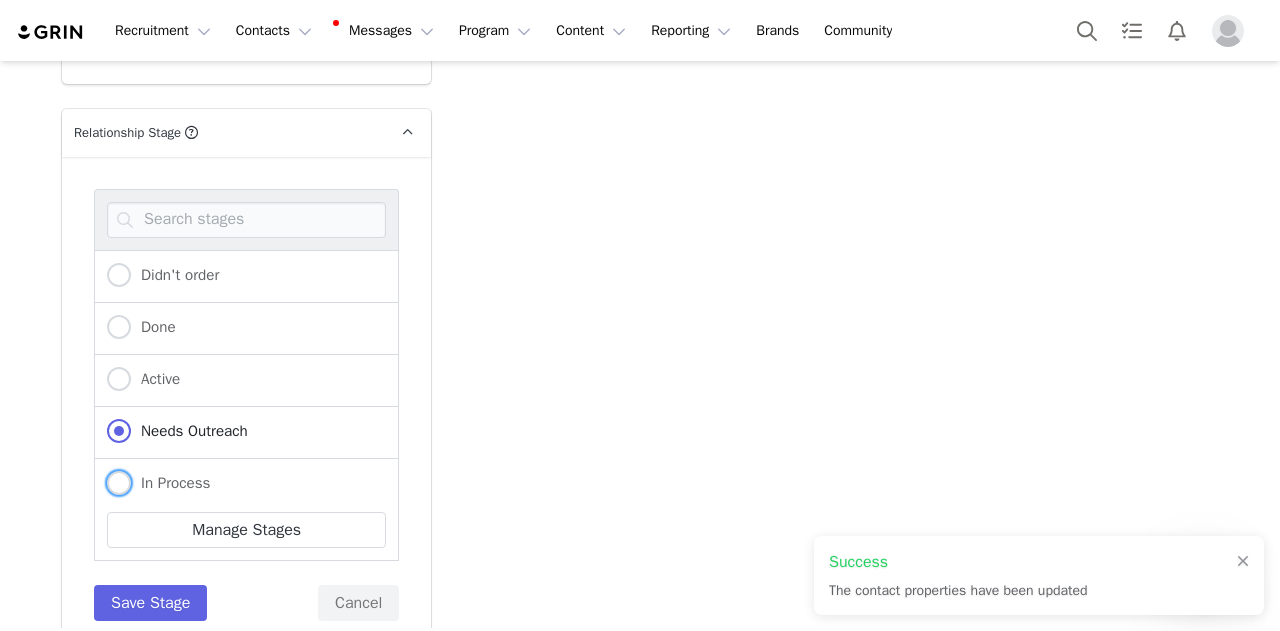 click on "In Process" at bounding box center [170, 483] 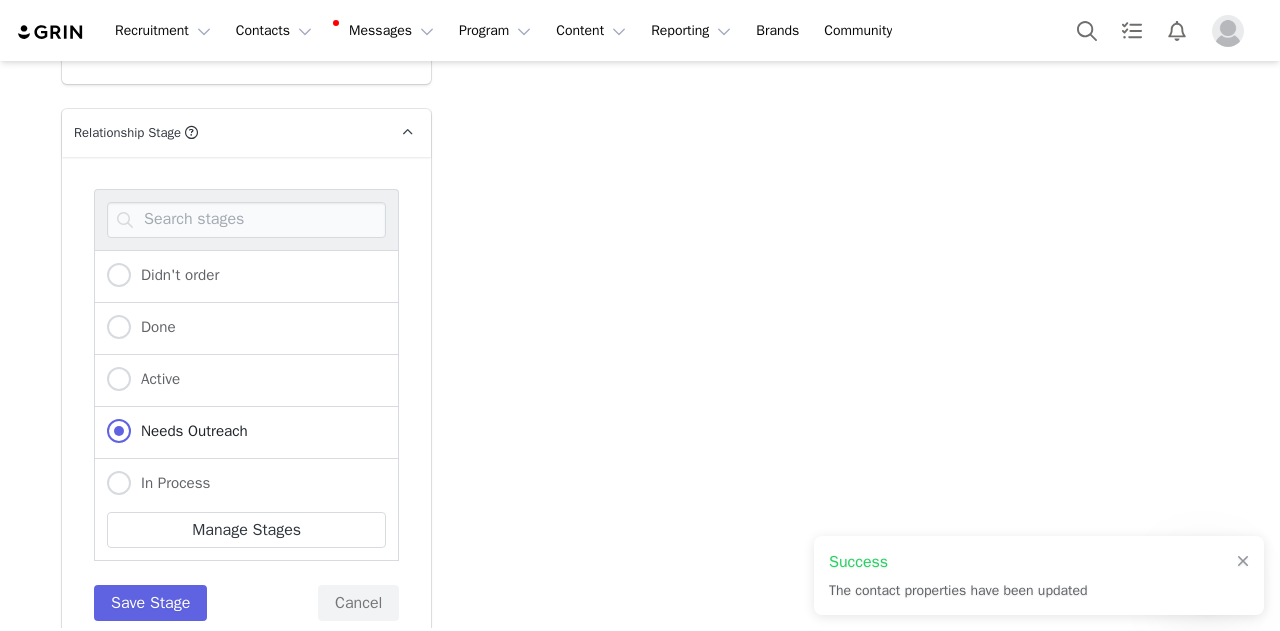click on "In Process" at bounding box center (119, 484) 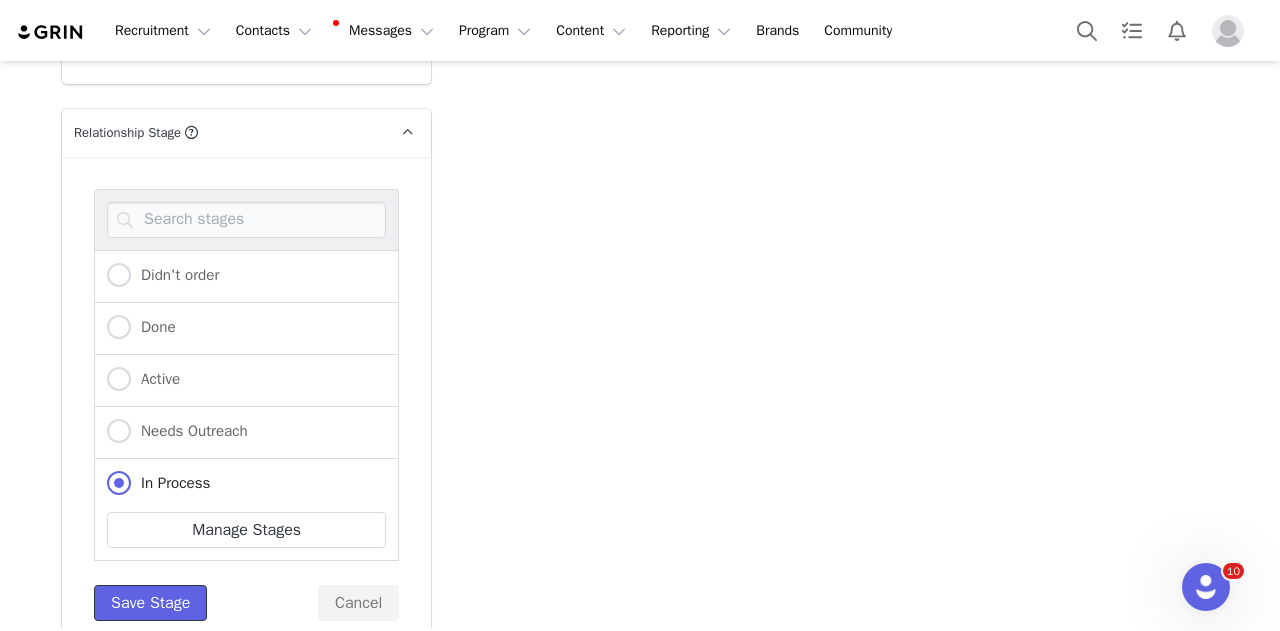 click on "Save Stage" at bounding box center (150, 603) 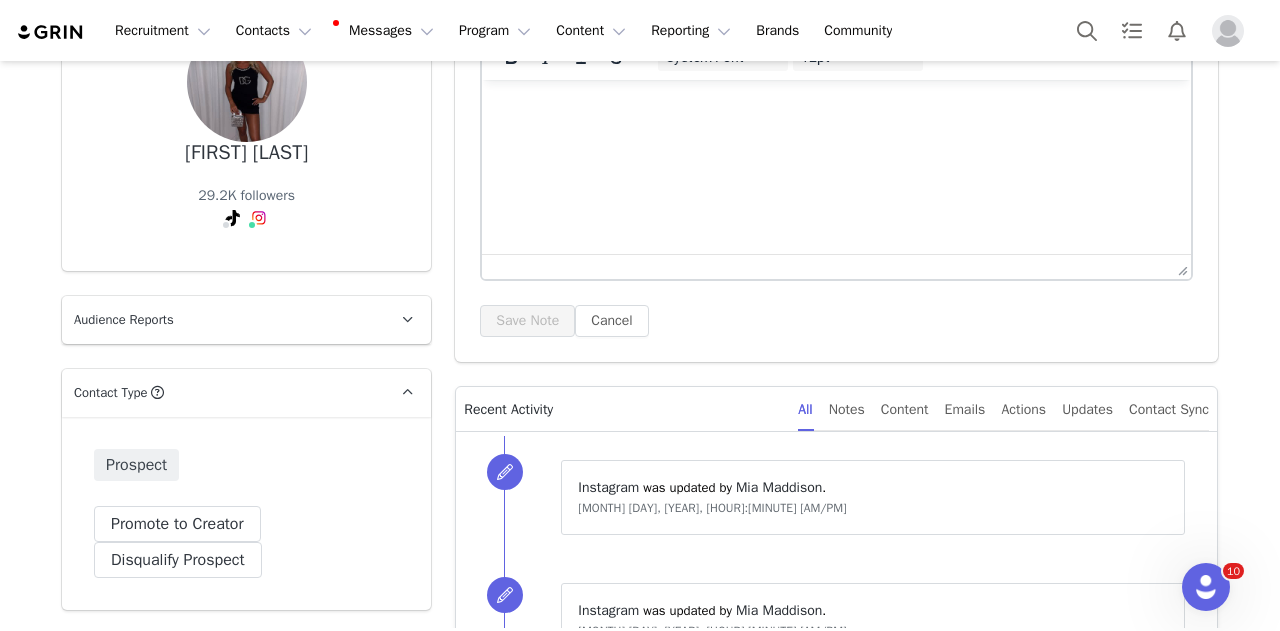 scroll, scrollTop: 0, scrollLeft: 0, axis: both 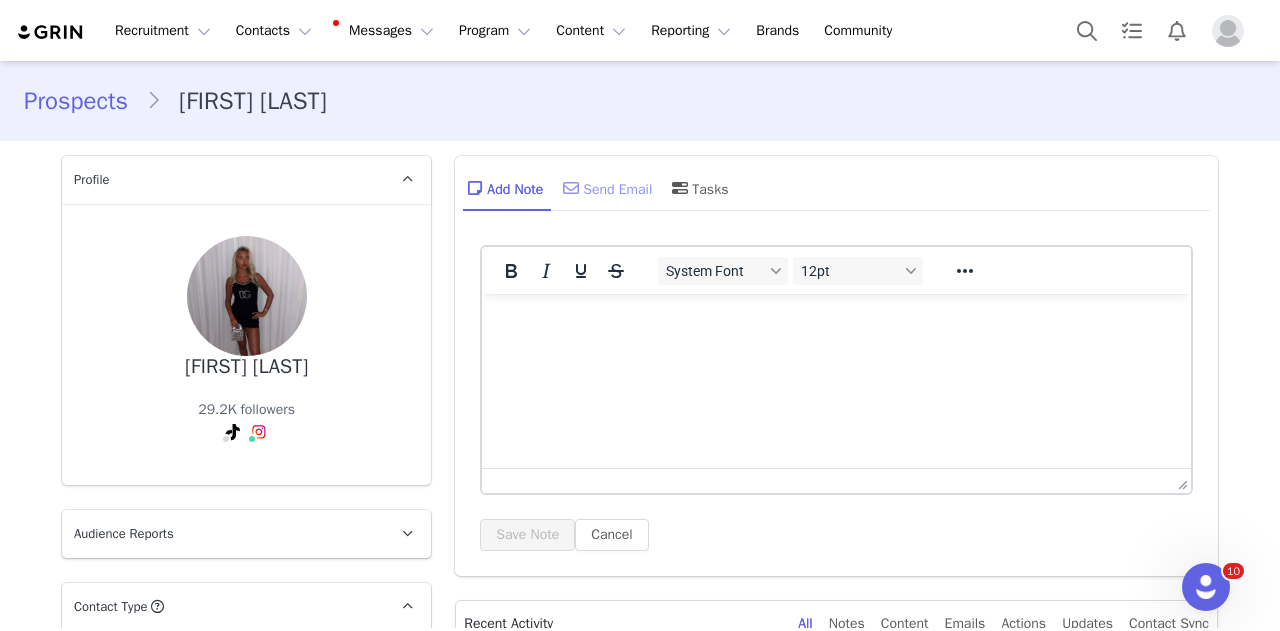 click on "Send Email" at bounding box center [605, 188] 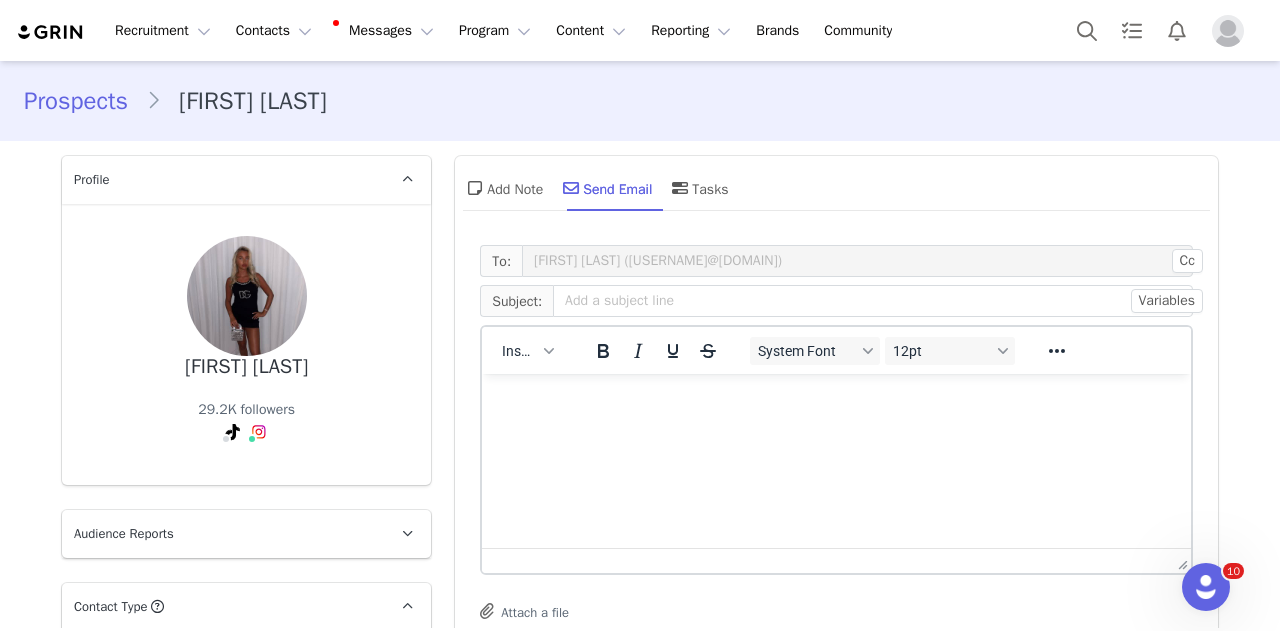 scroll, scrollTop: 0, scrollLeft: 0, axis: both 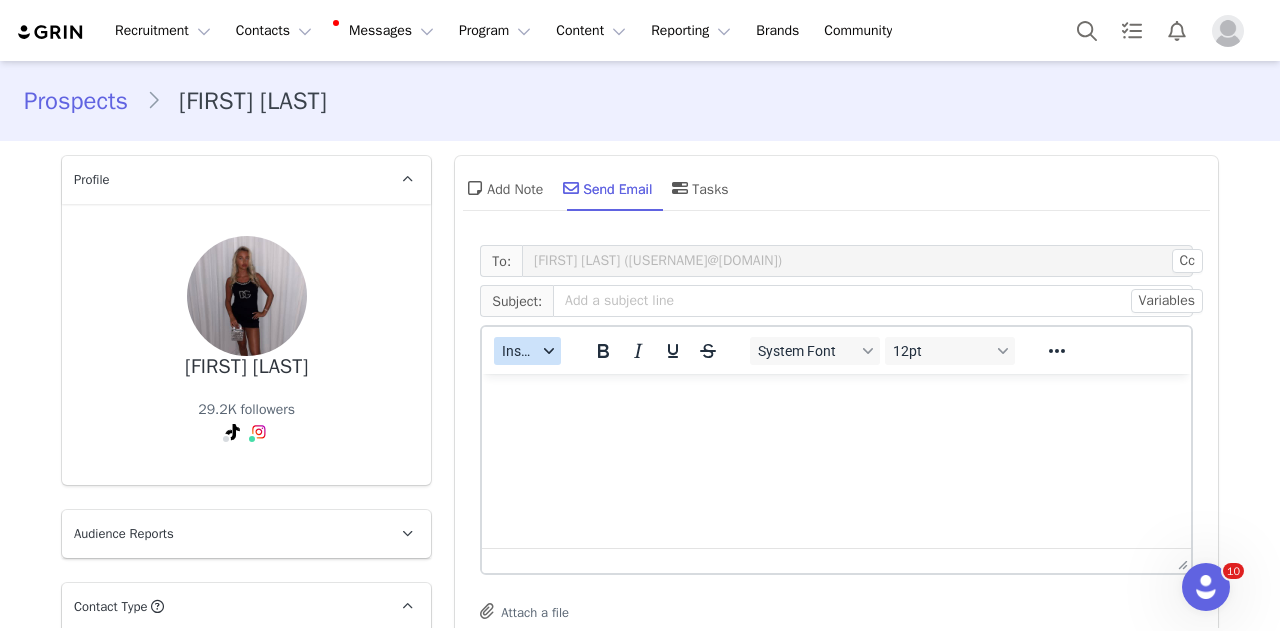 click on "Insert" at bounding box center (527, 351) 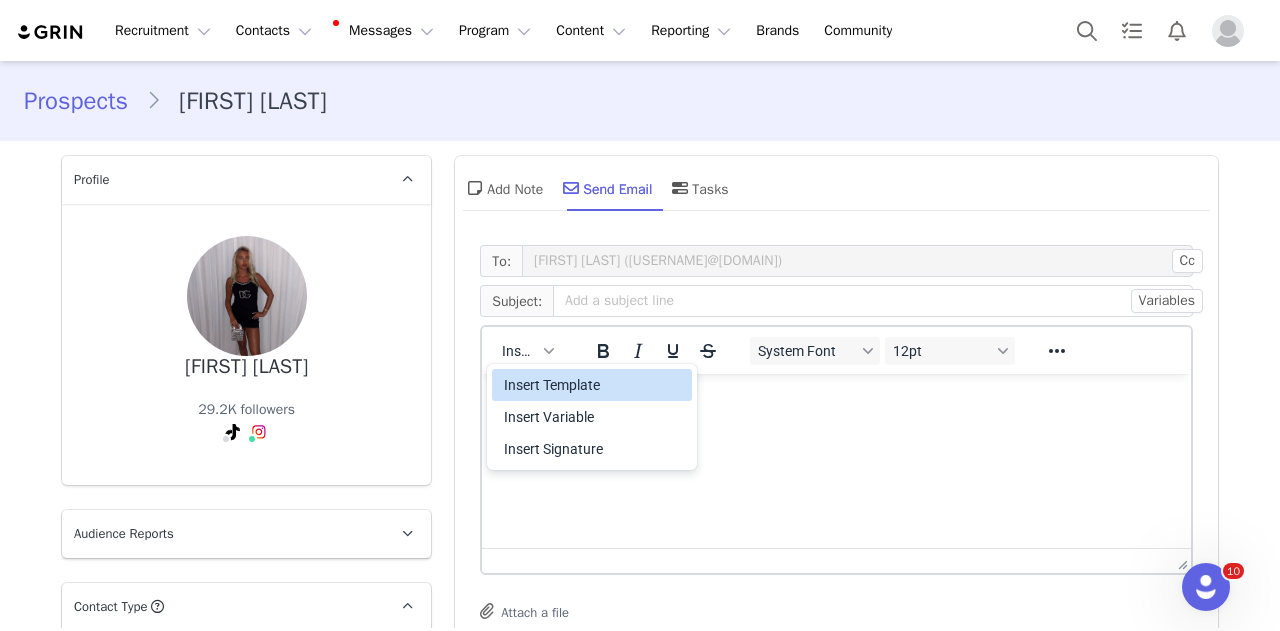 click on "Insert Template" at bounding box center (594, 385) 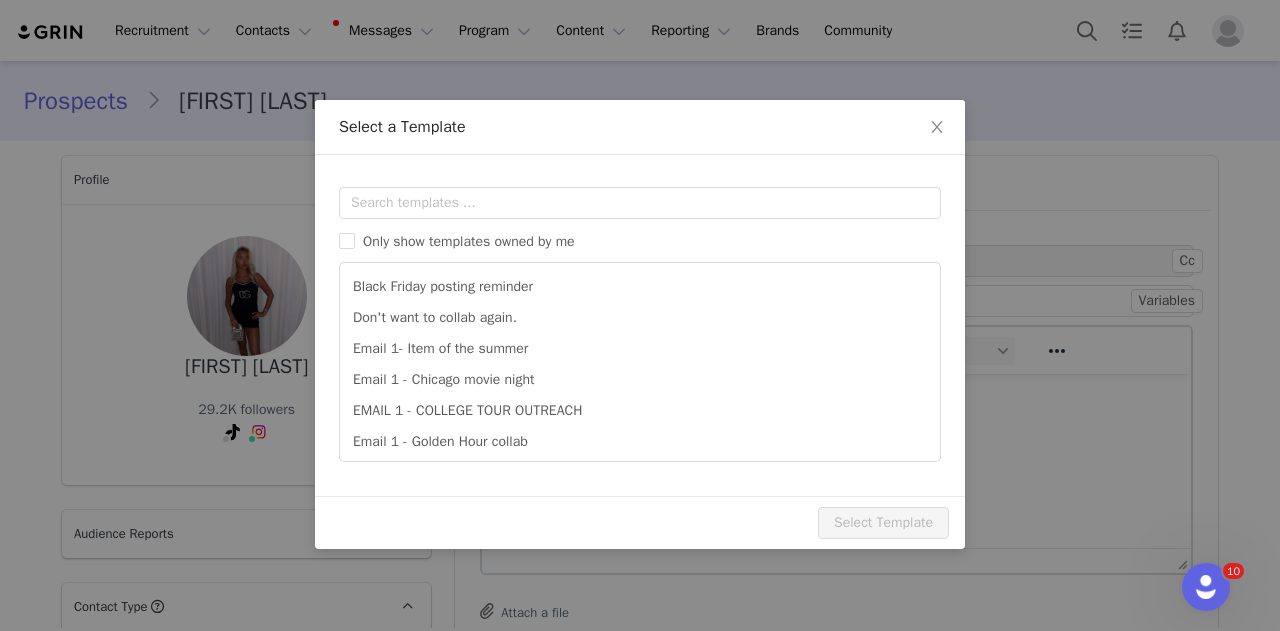 scroll, scrollTop: 0, scrollLeft: 0, axis: both 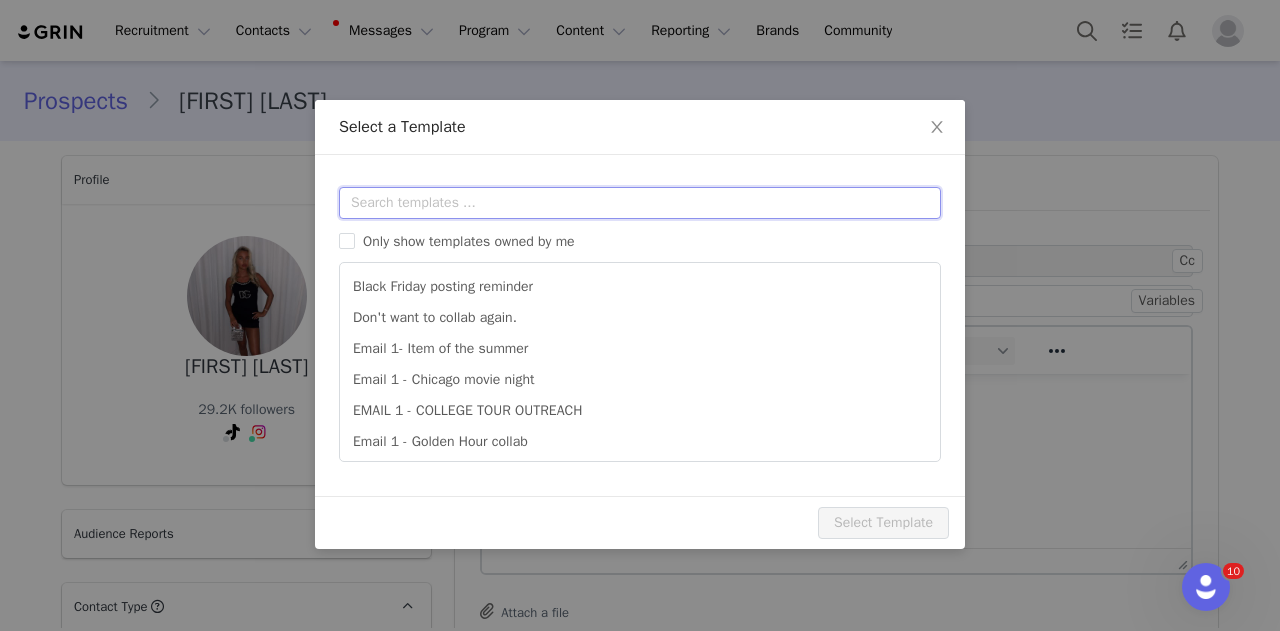 click at bounding box center (640, 203) 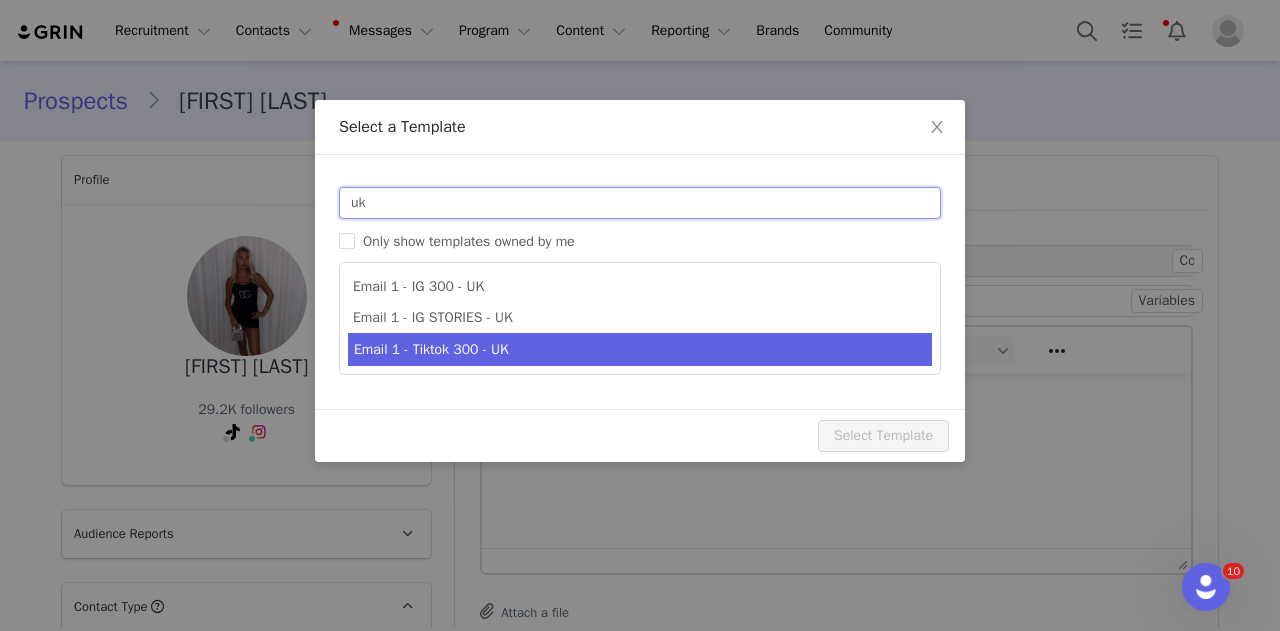 type on "uk" 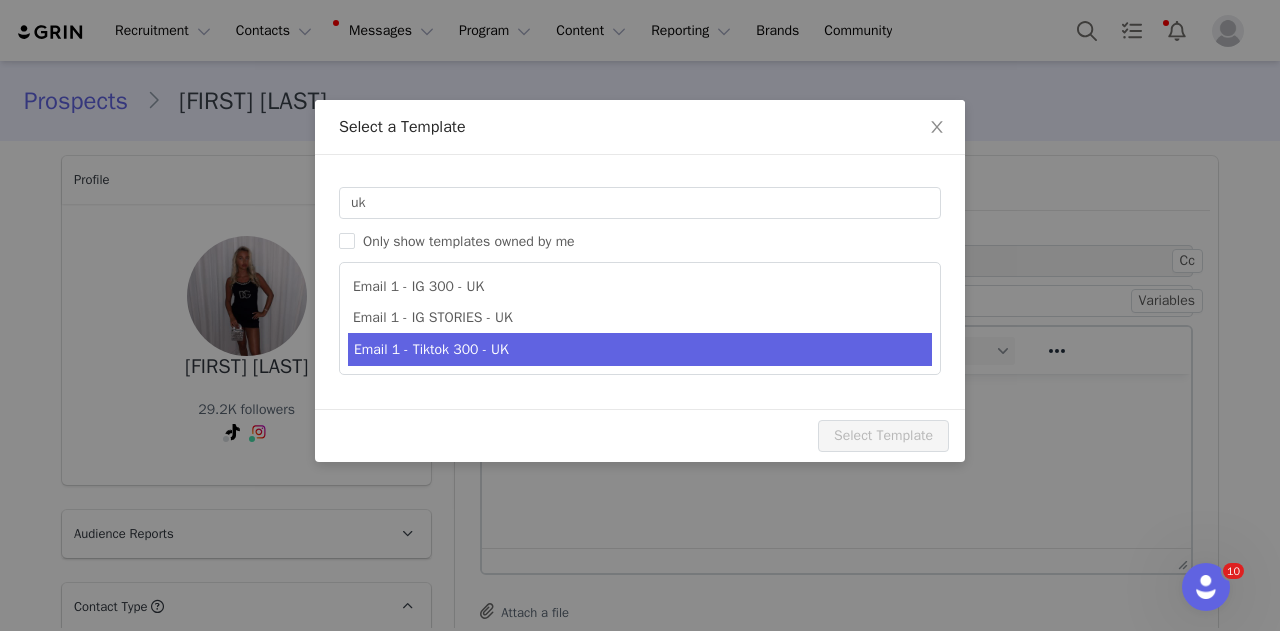 type on "Collab with Edikted" 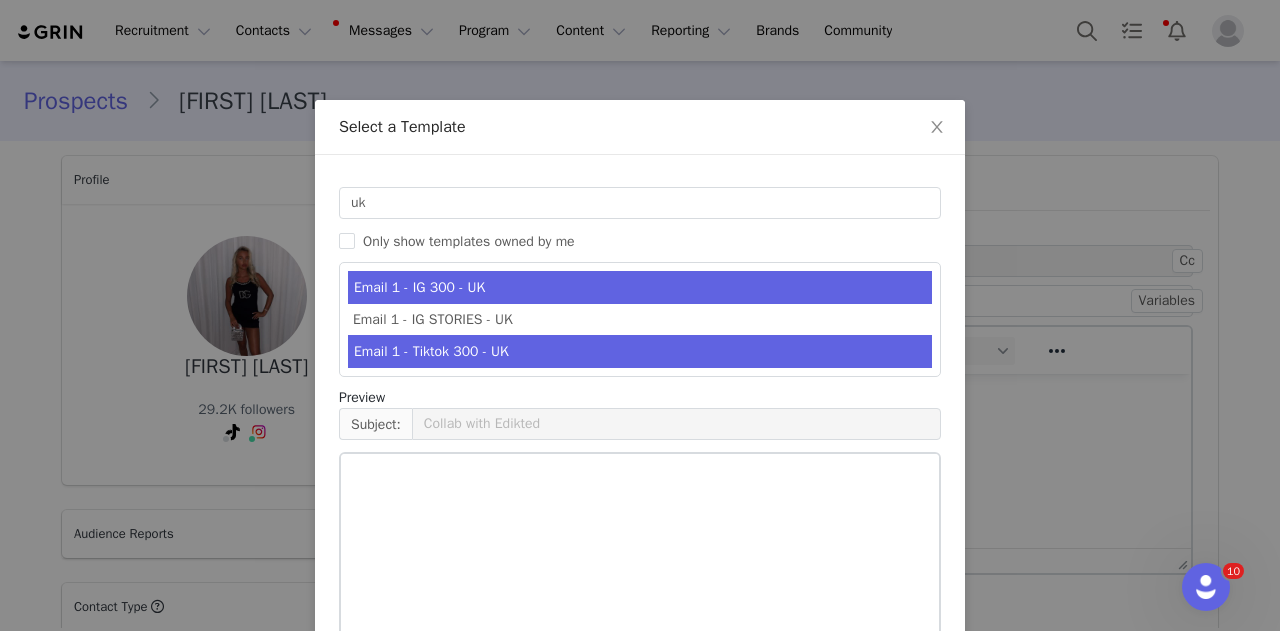 click on "Email 1 - Tiktok 300 - UK" at bounding box center (640, 351) 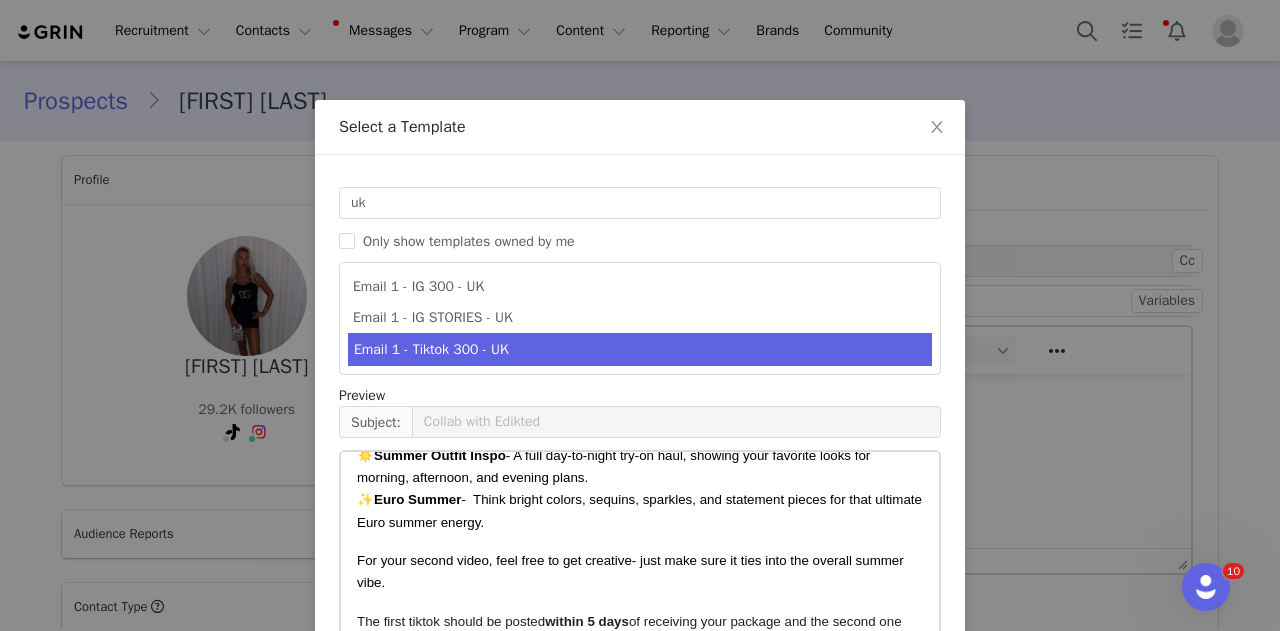 scroll, scrollTop: 556, scrollLeft: 0, axis: vertical 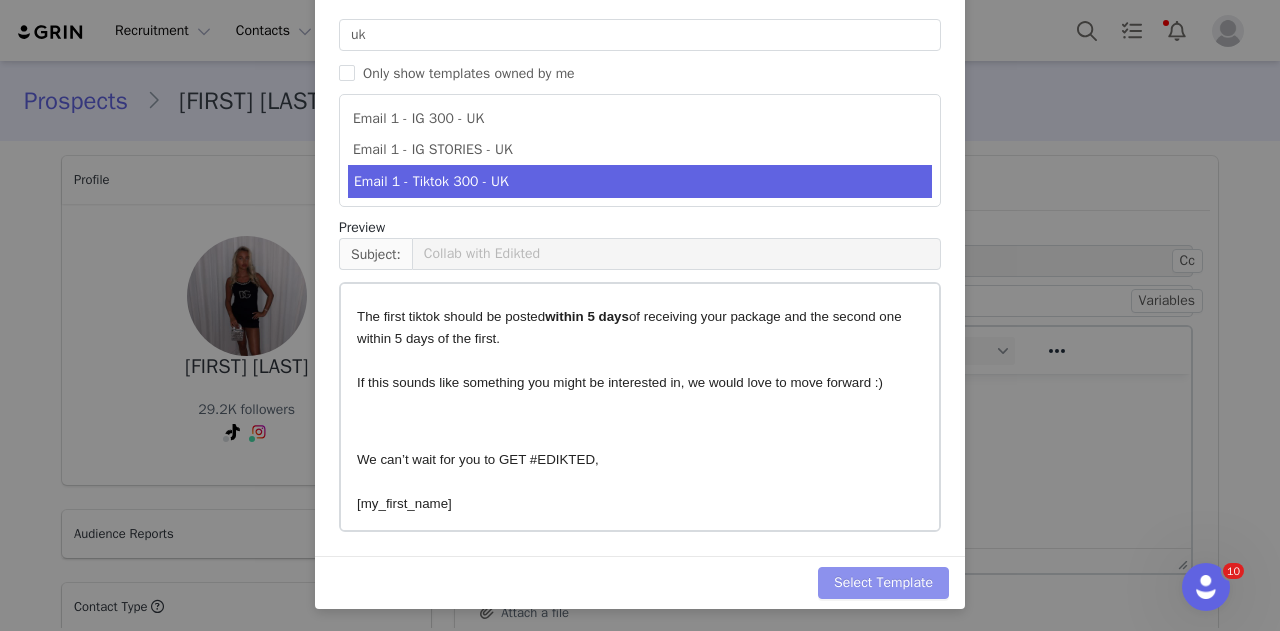 click on "Select Template" at bounding box center [883, 583] 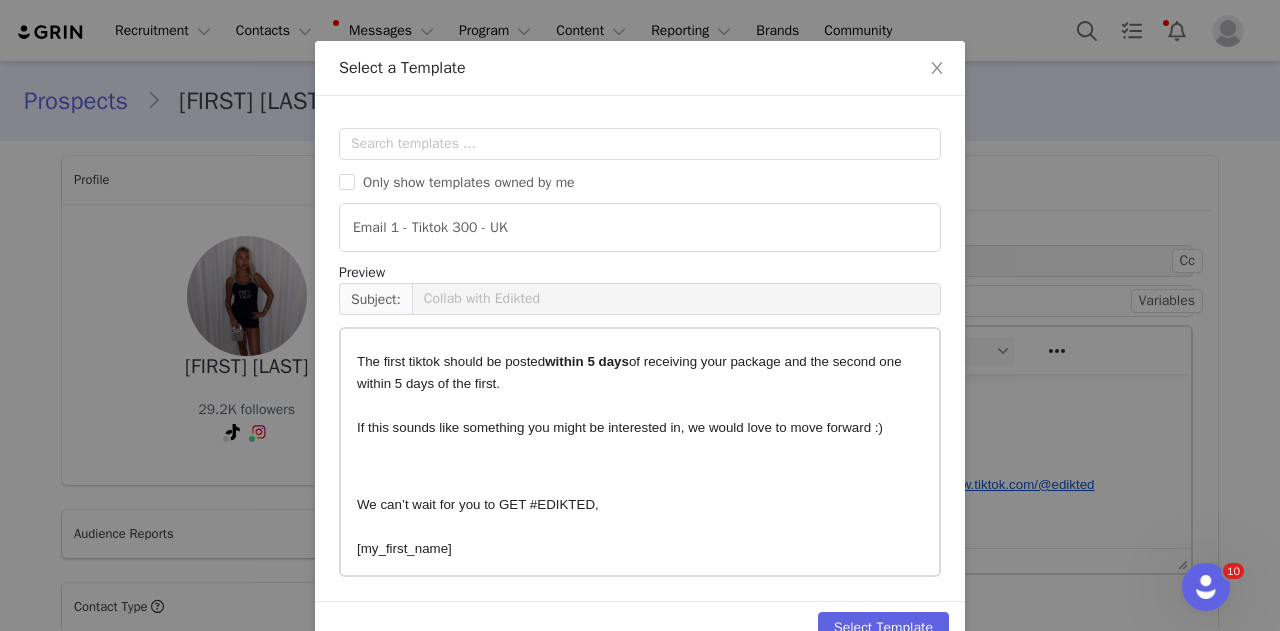 scroll, scrollTop: 0, scrollLeft: 0, axis: both 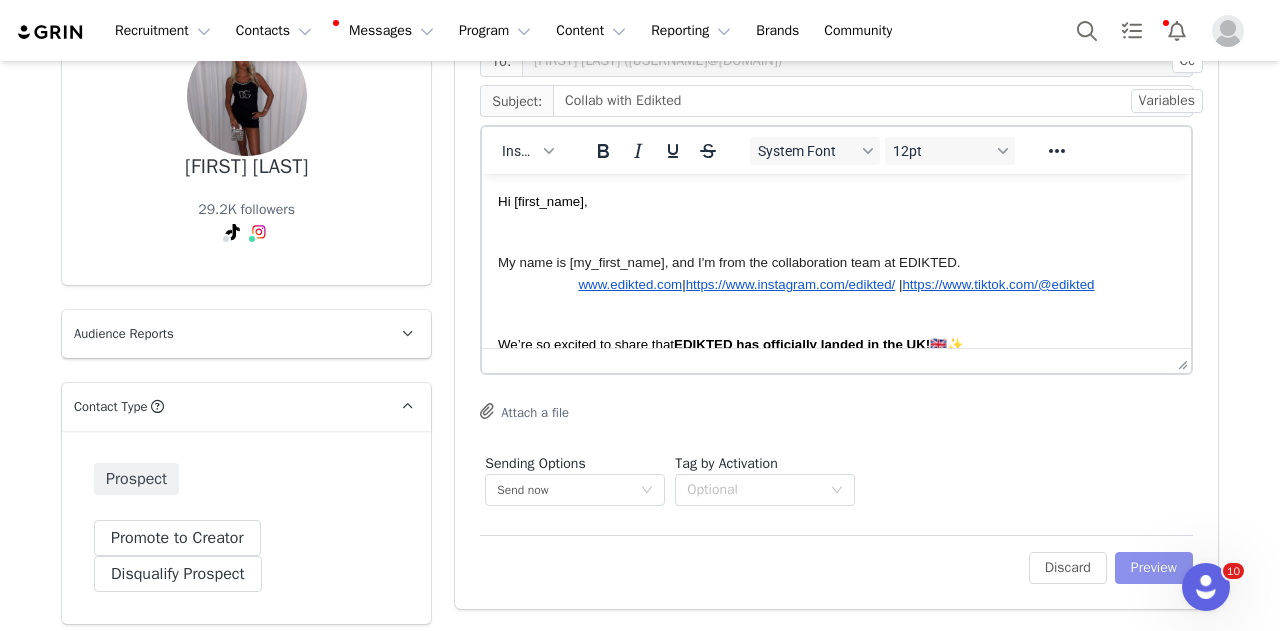 click on "Preview" at bounding box center (1154, 568) 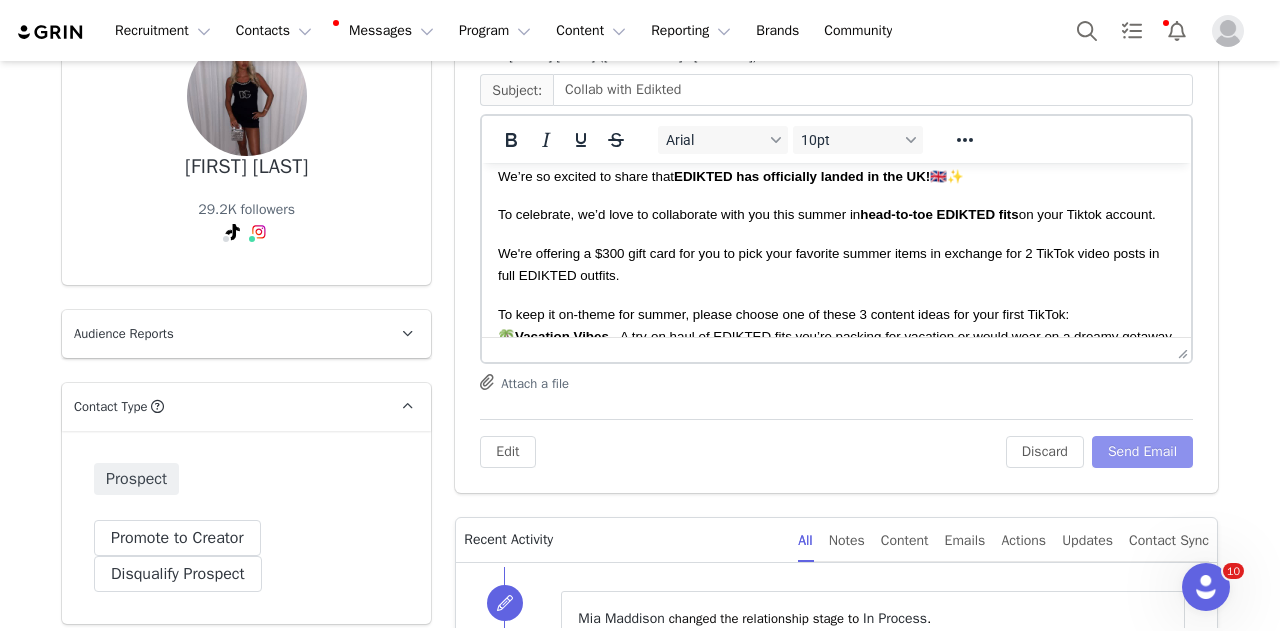 scroll, scrollTop: 200, scrollLeft: 0, axis: vertical 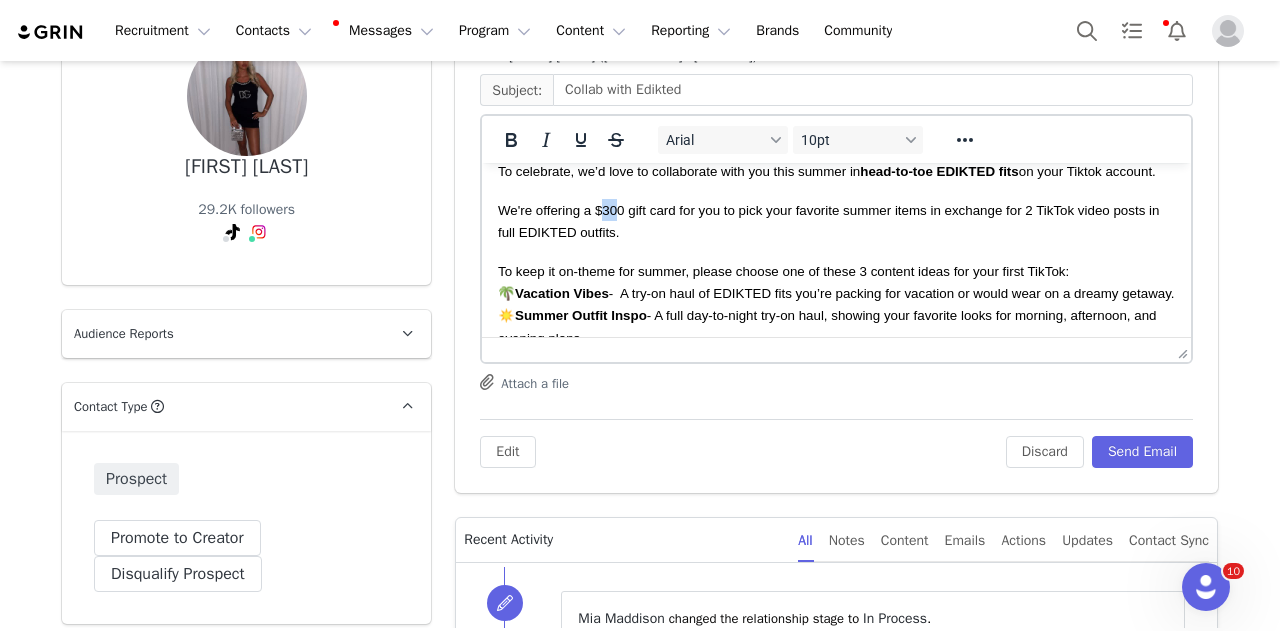 drag, startPoint x: 617, startPoint y: 233, endPoint x: 602, endPoint y: 231, distance: 15.132746 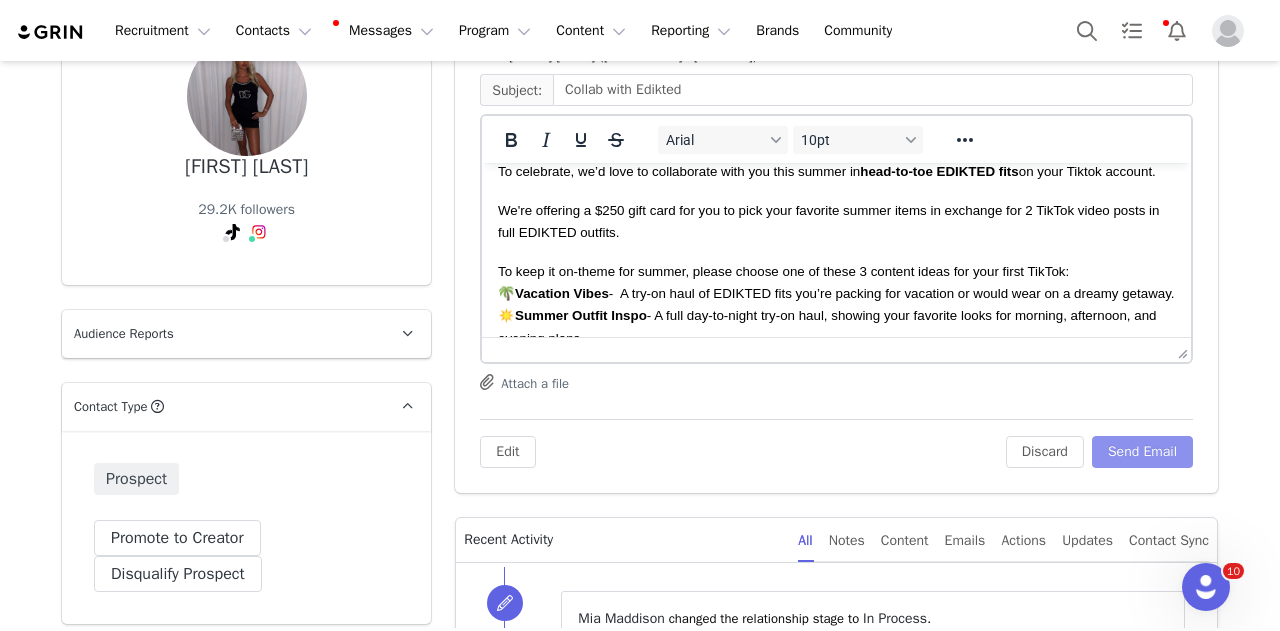 click on "Send Email" at bounding box center [1142, 452] 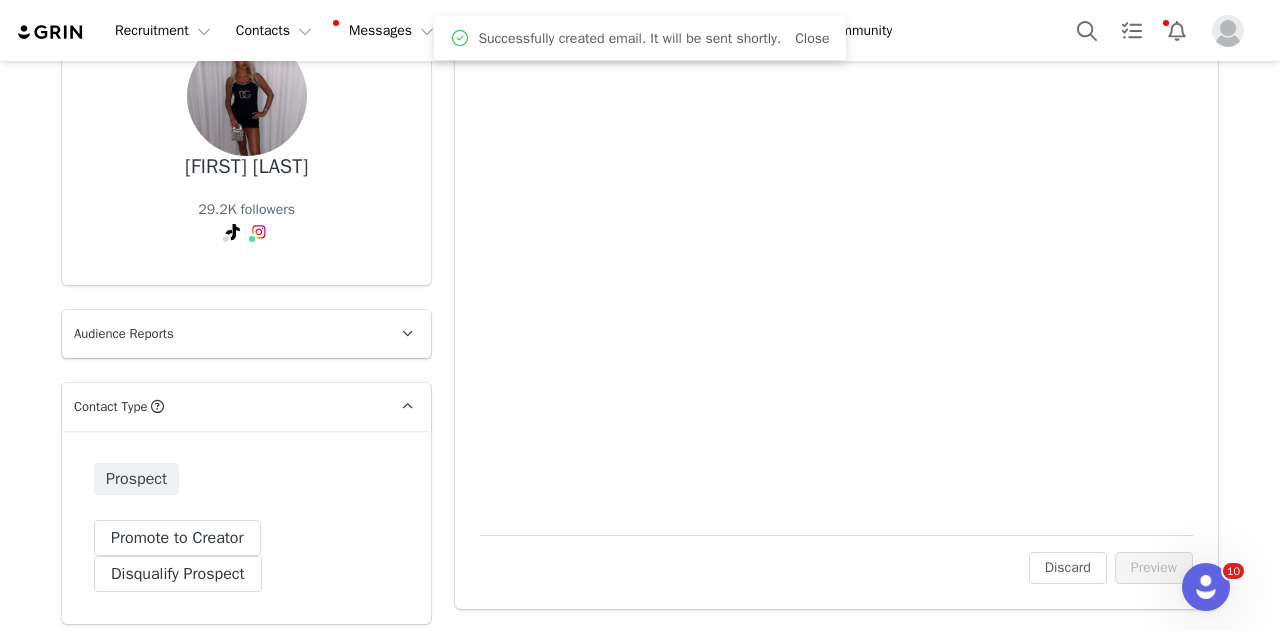 scroll, scrollTop: 0, scrollLeft: 0, axis: both 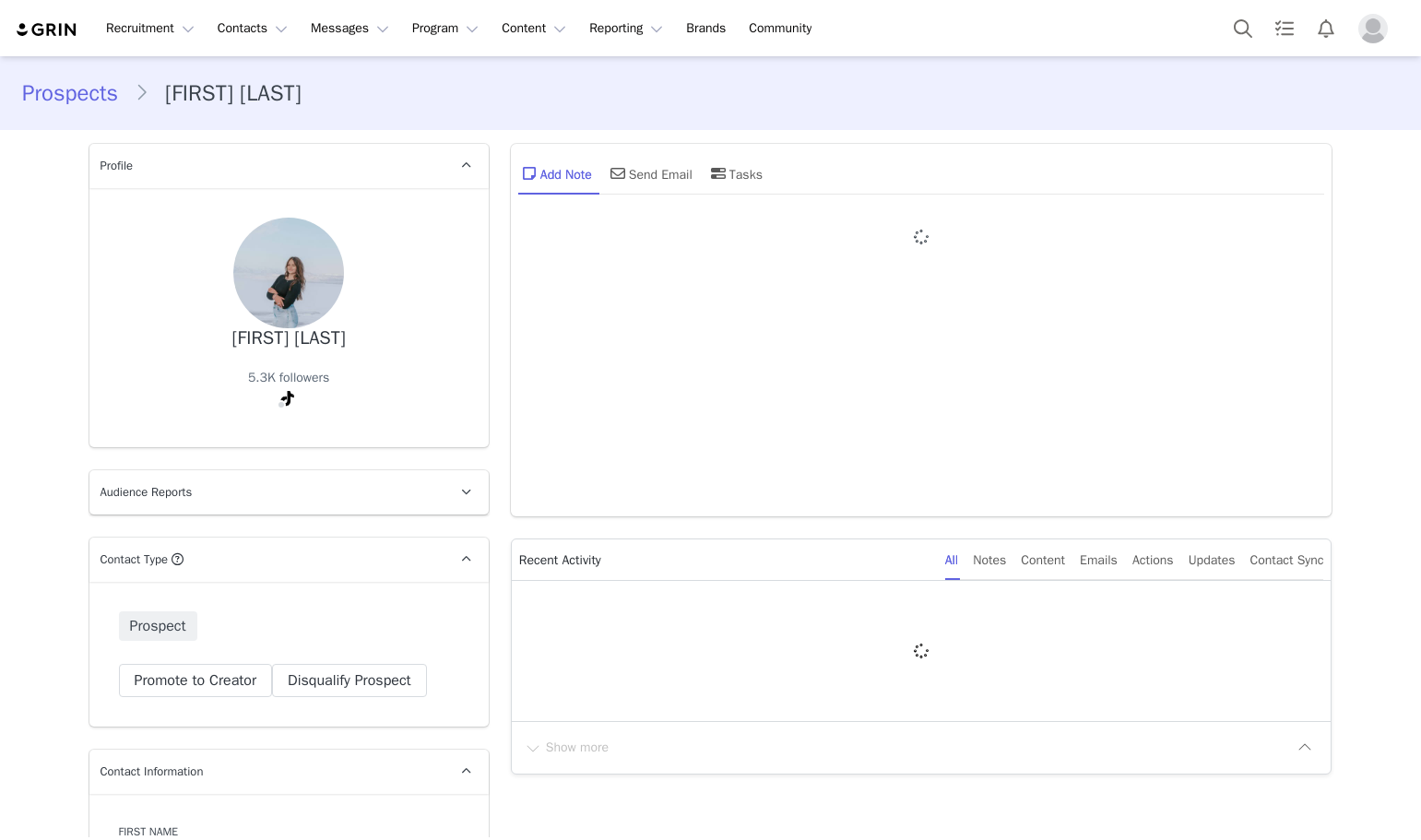 type on "+1 (United States)" 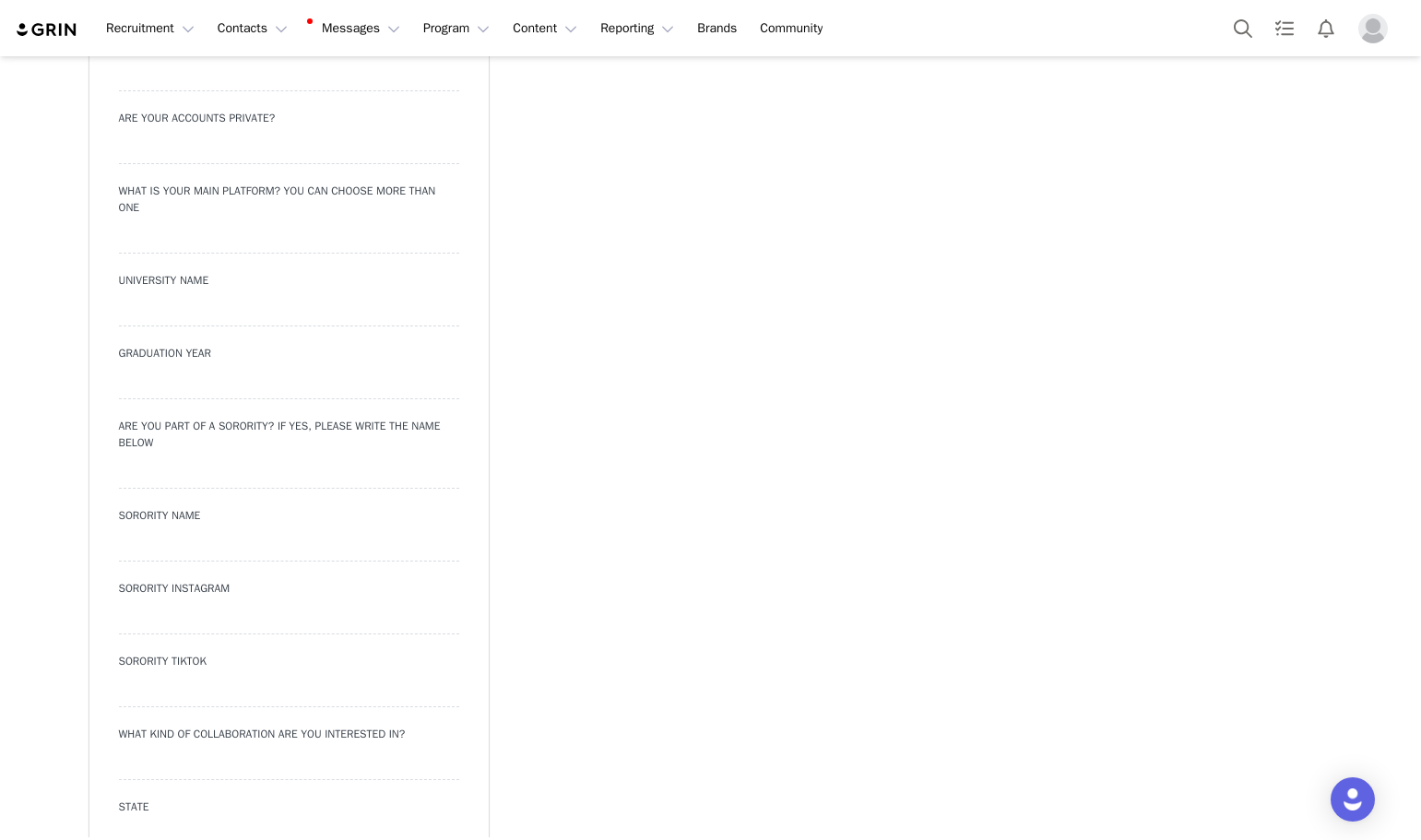 scroll, scrollTop: 0, scrollLeft: 0, axis: both 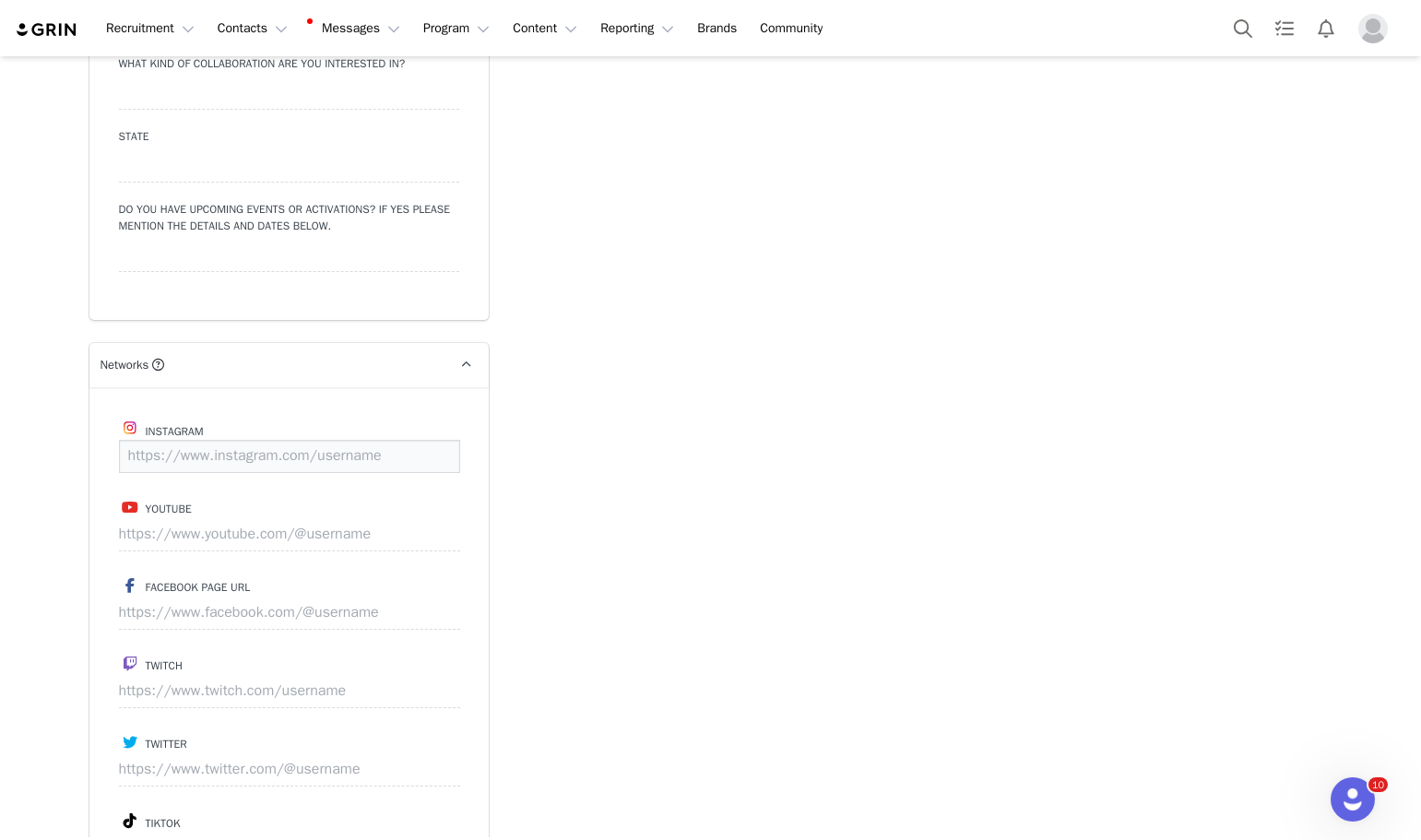 click at bounding box center (290, 456) 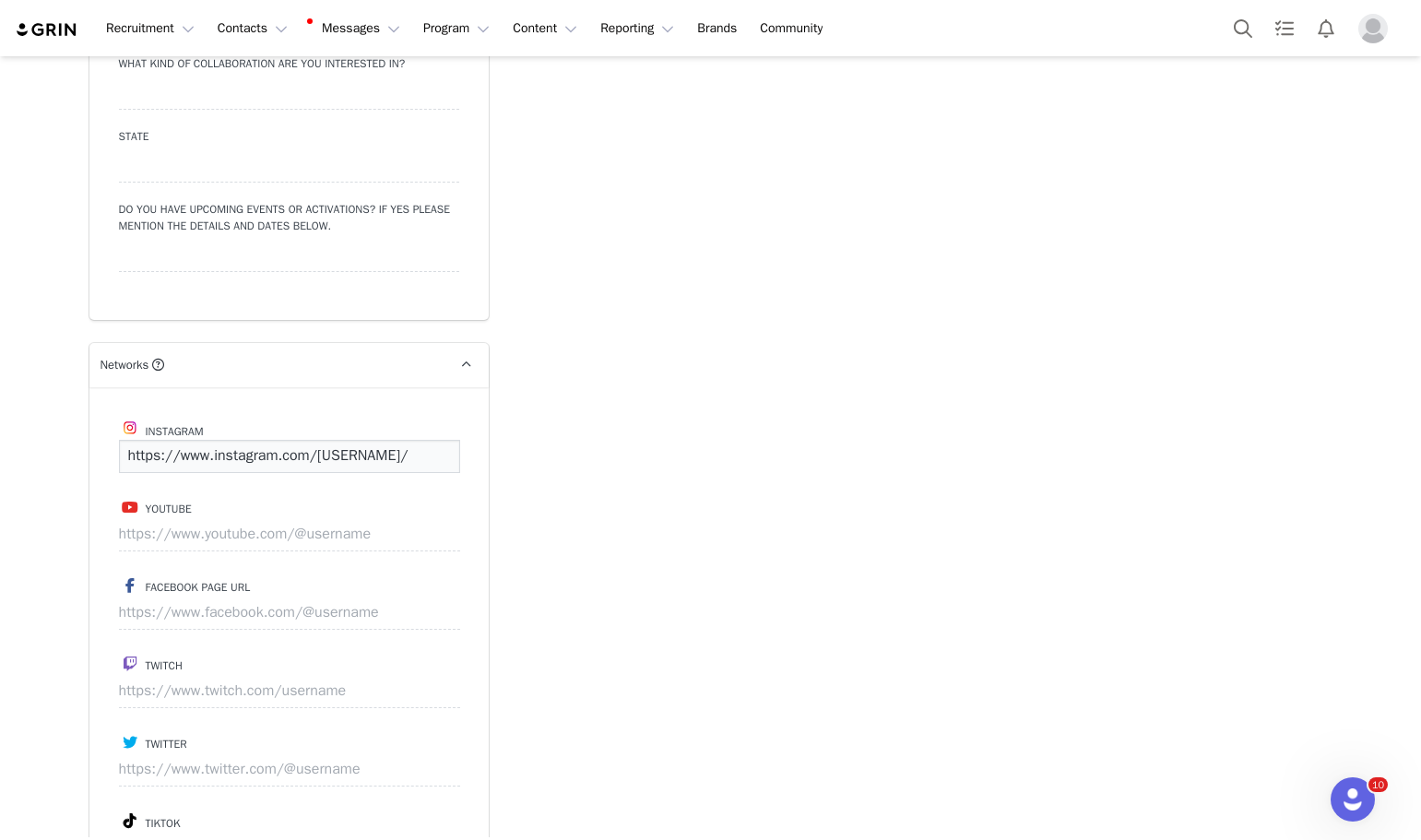 scroll, scrollTop: 0, scrollLeft: 31, axis: horizontal 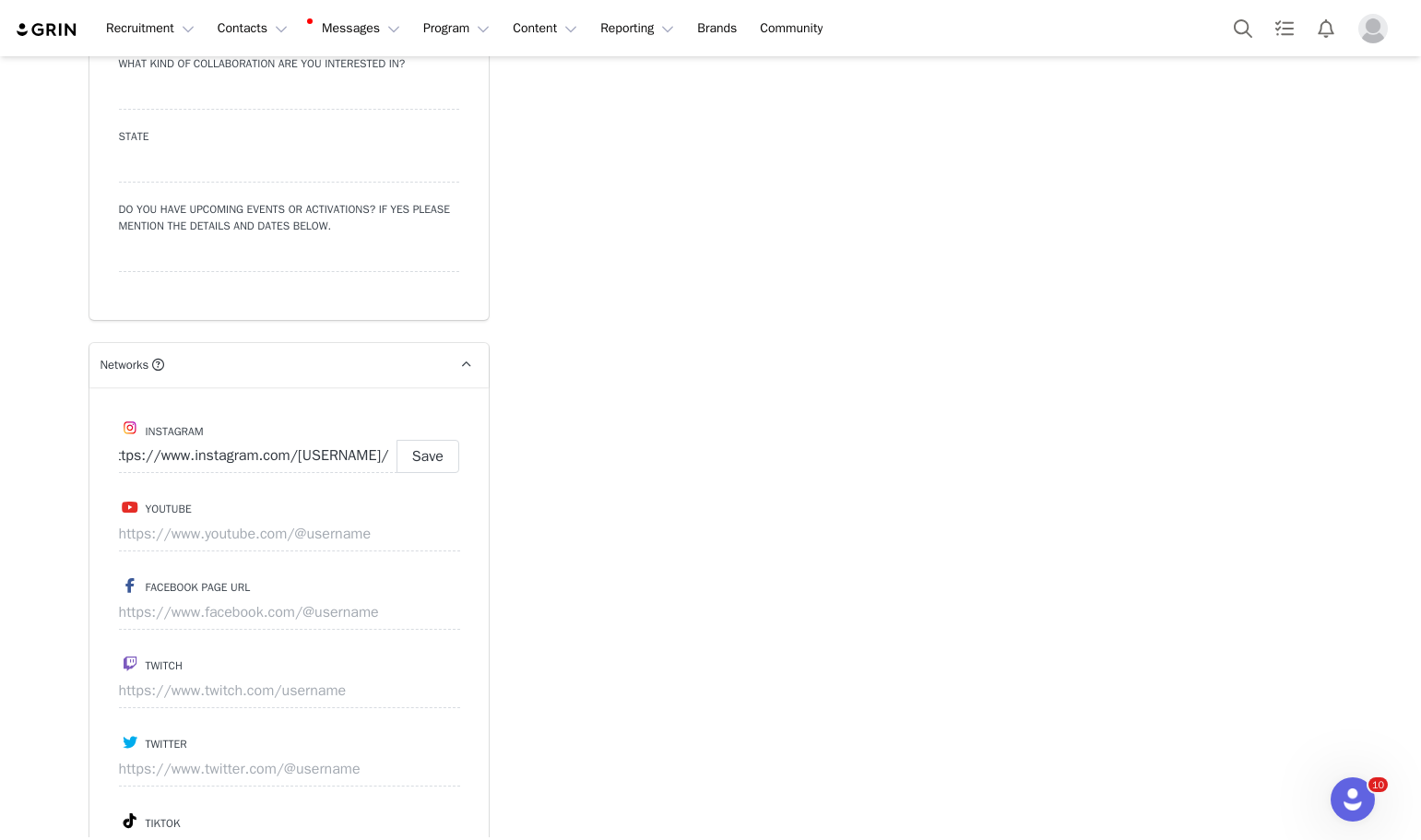 click on "Save" at bounding box center (428, 456) 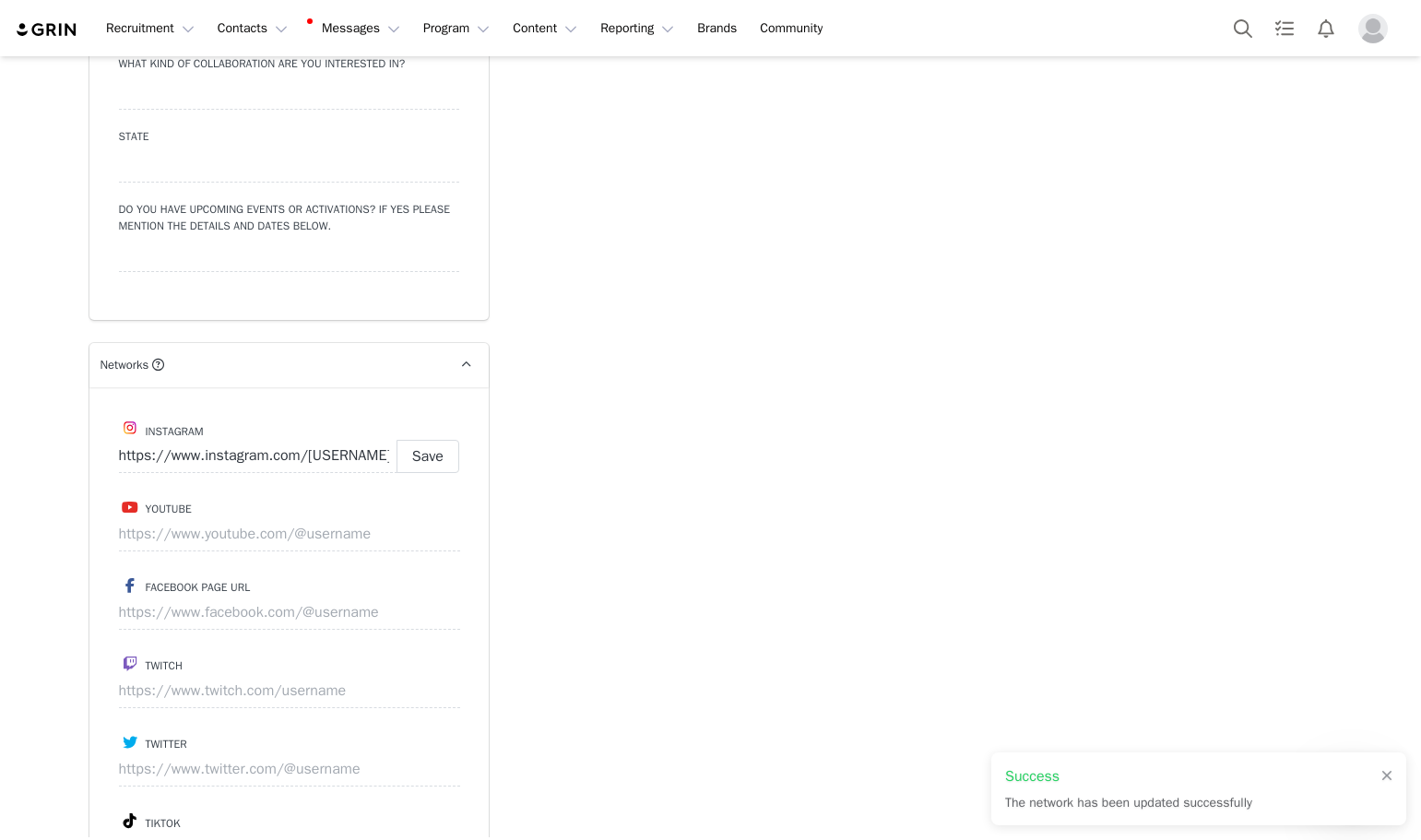 type on "https://www.instagram.com/[USERNAME]" 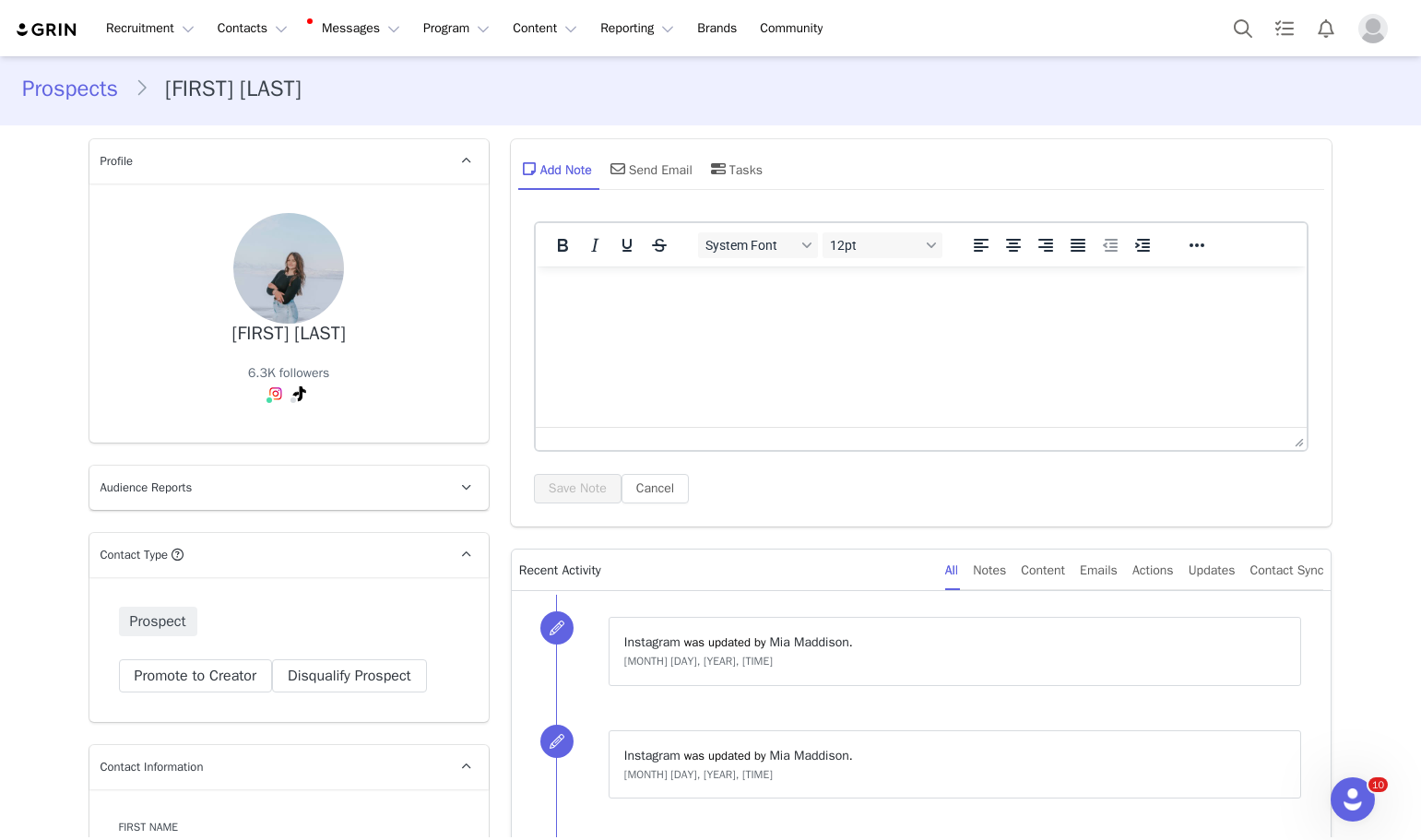 scroll, scrollTop: 0, scrollLeft: 0, axis: both 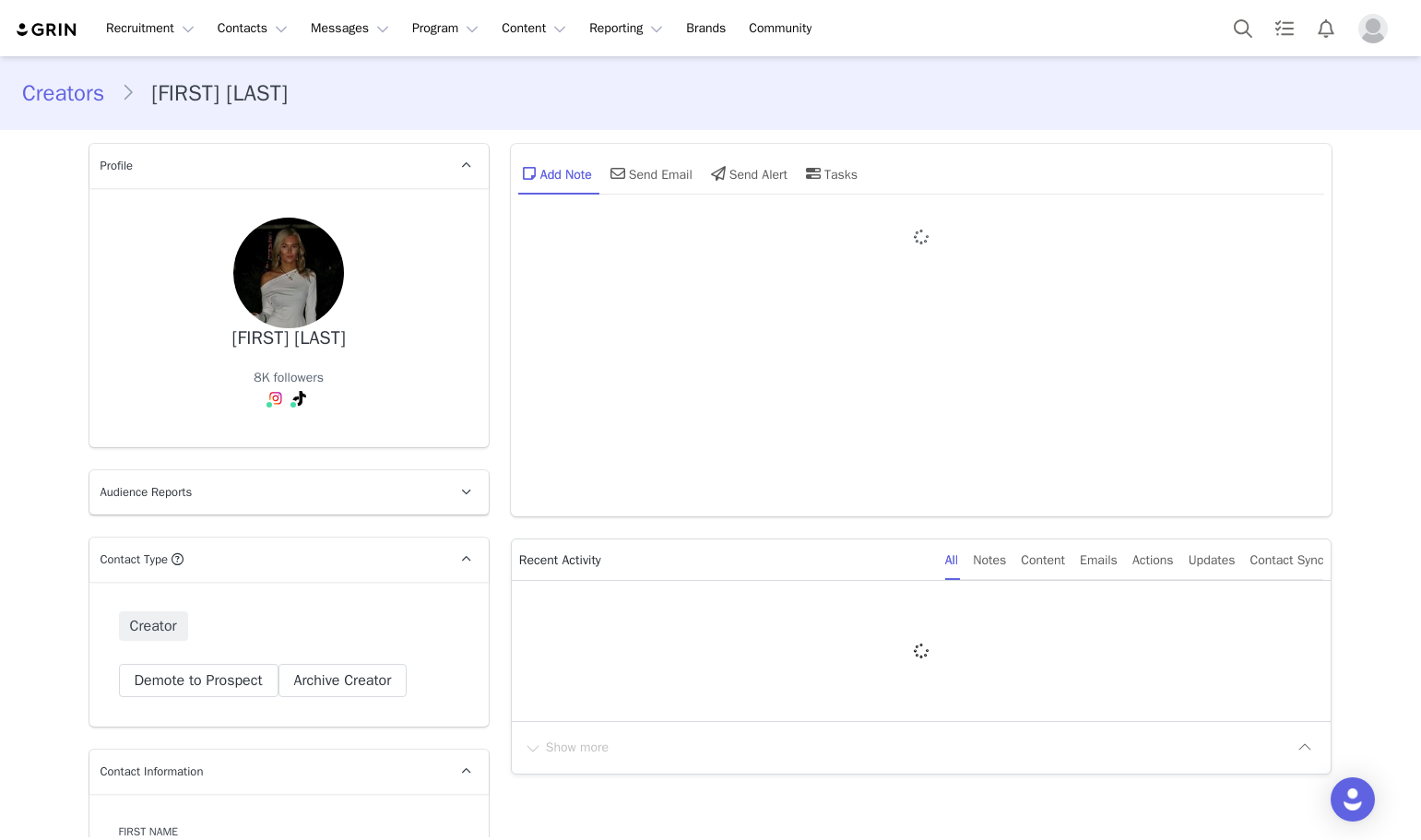 type on "+1 (United States)" 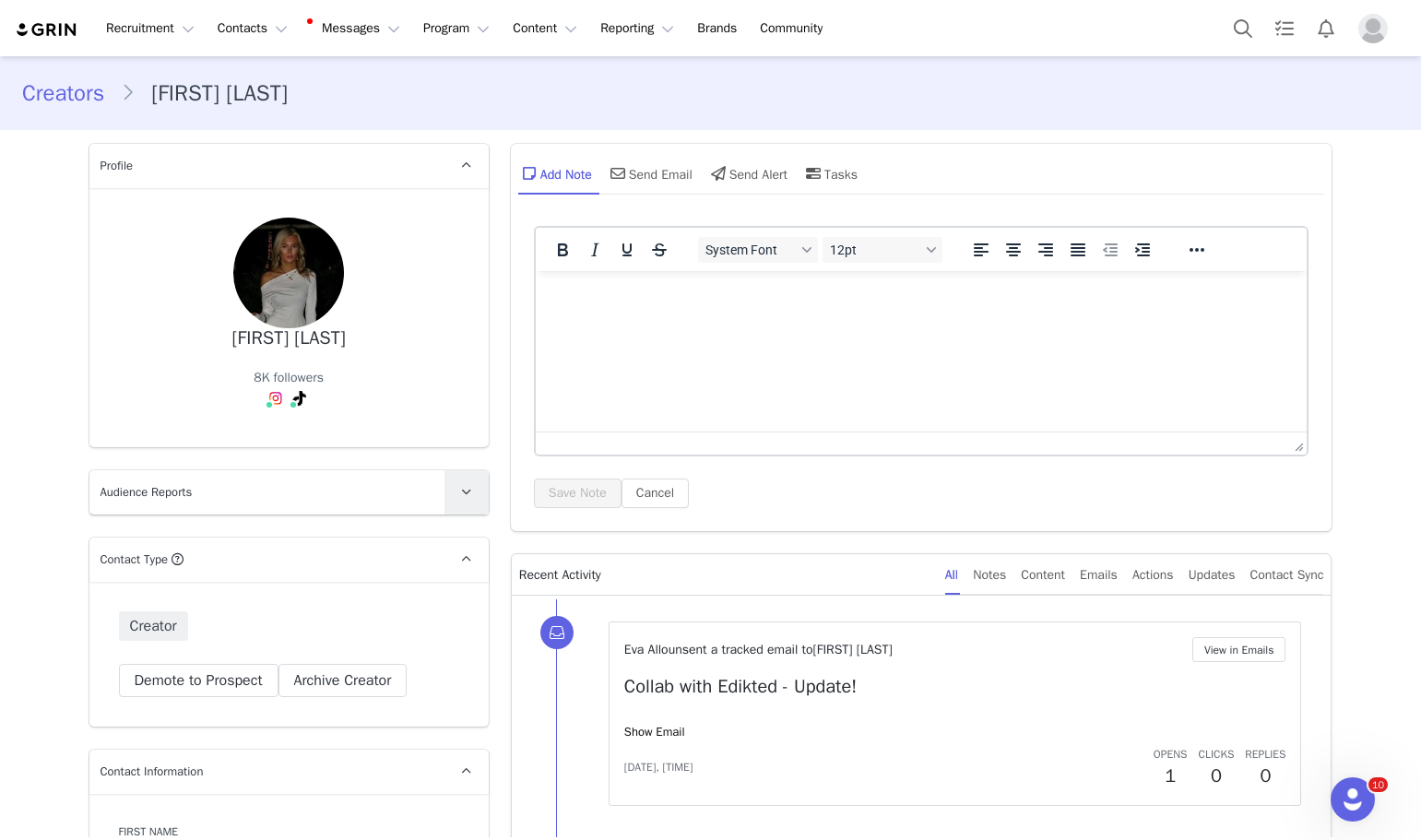 scroll, scrollTop: 0, scrollLeft: 0, axis: both 